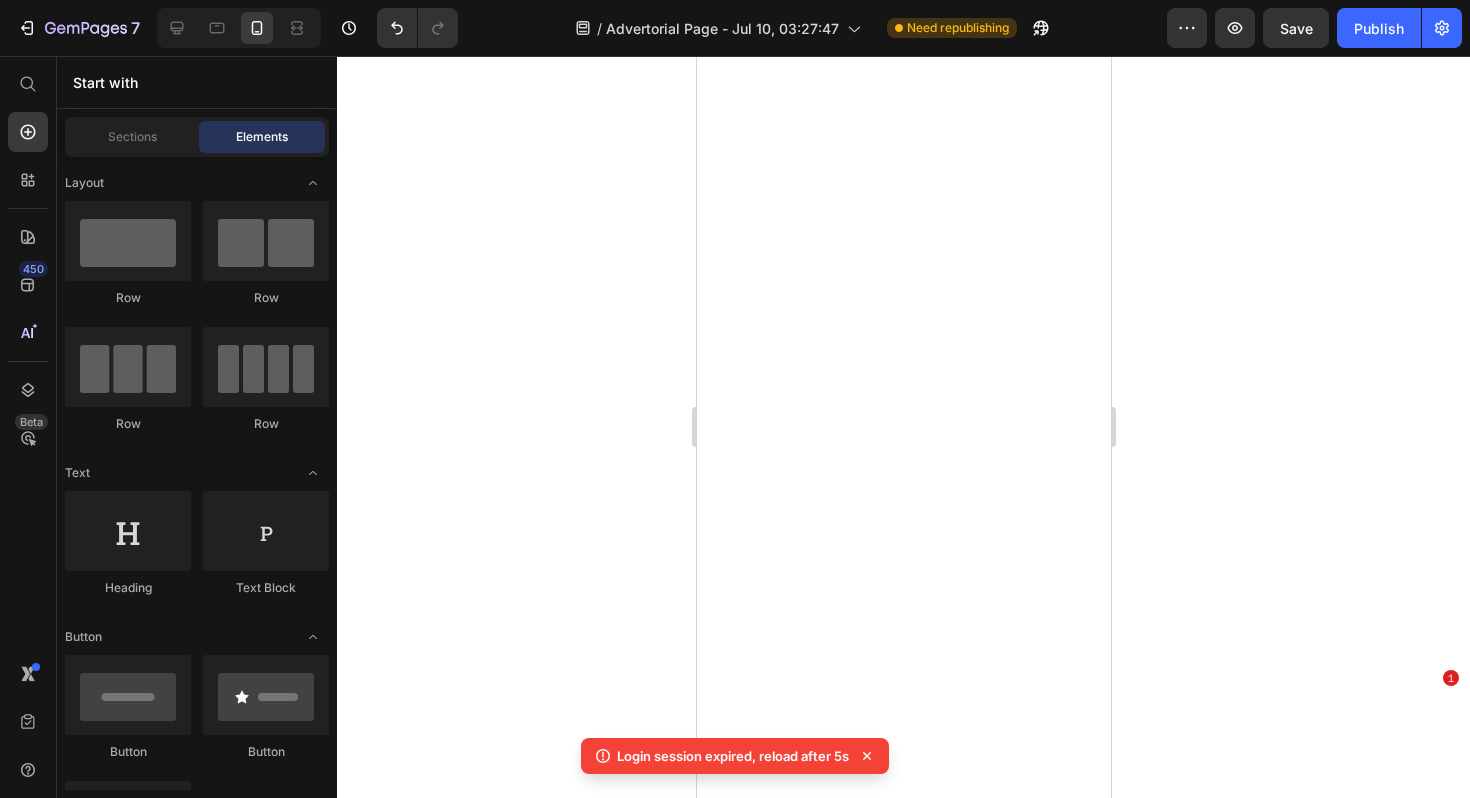 scroll, scrollTop: 0, scrollLeft: 0, axis: both 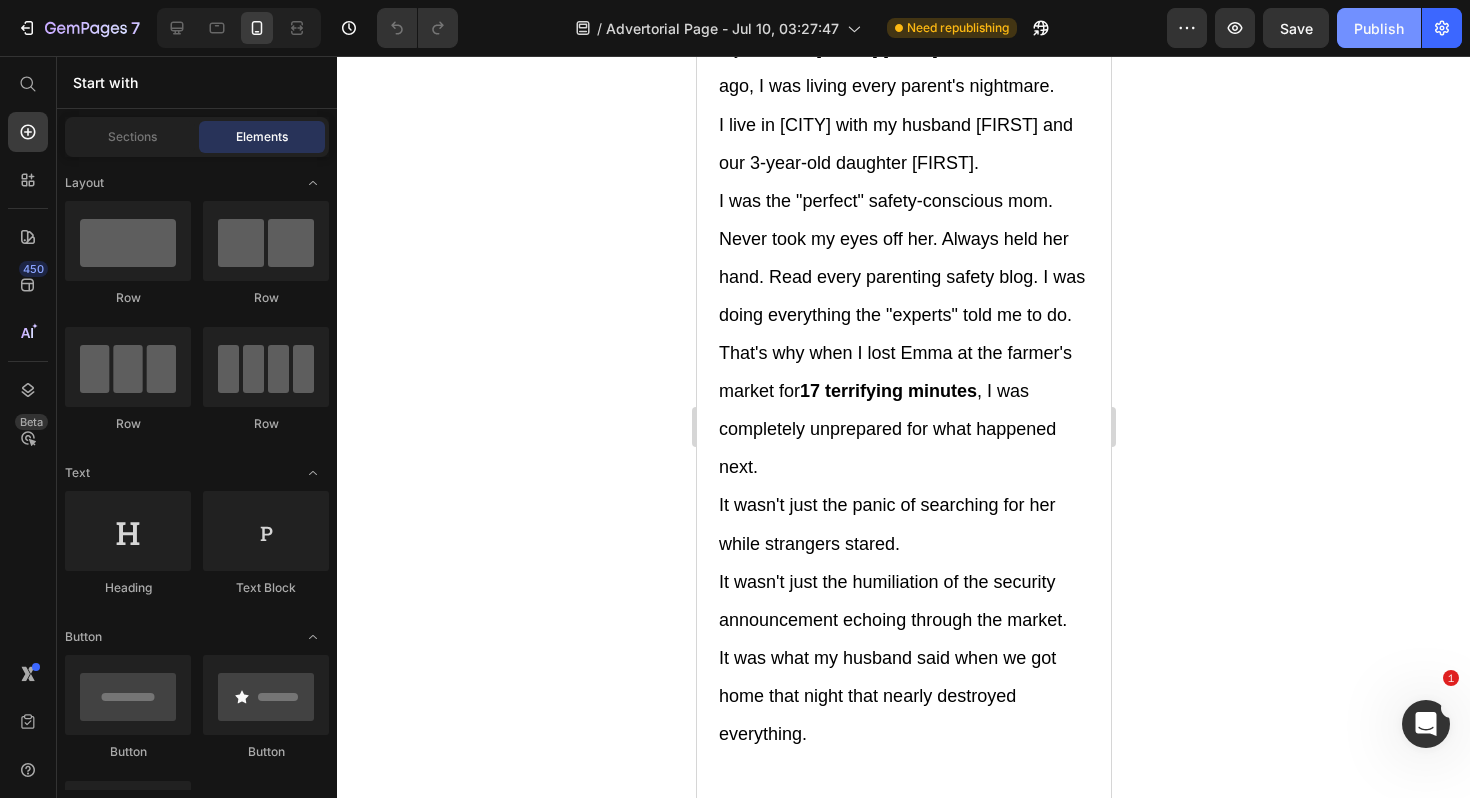 click on "Publish" at bounding box center (1379, 28) 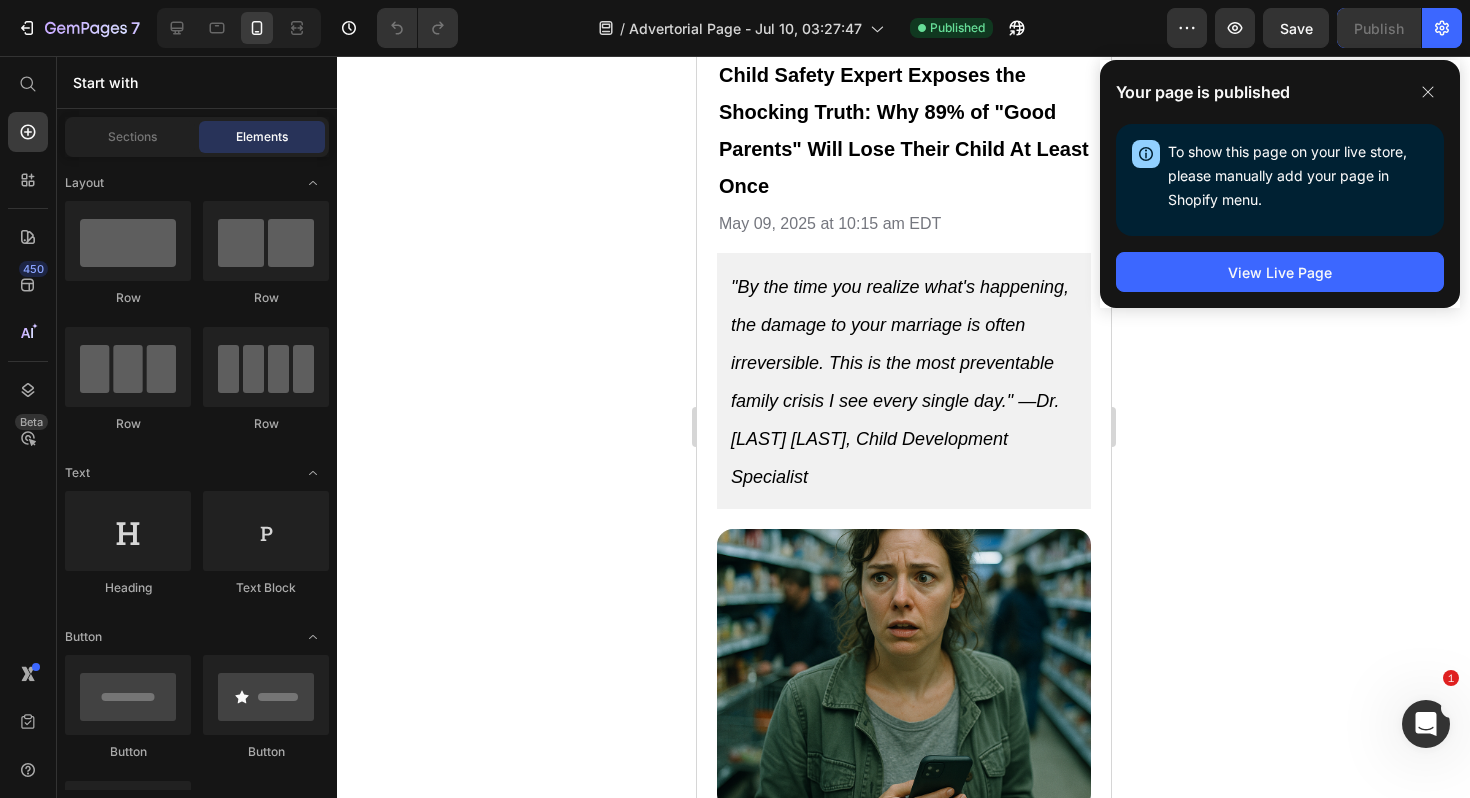 scroll, scrollTop: 0, scrollLeft: 0, axis: both 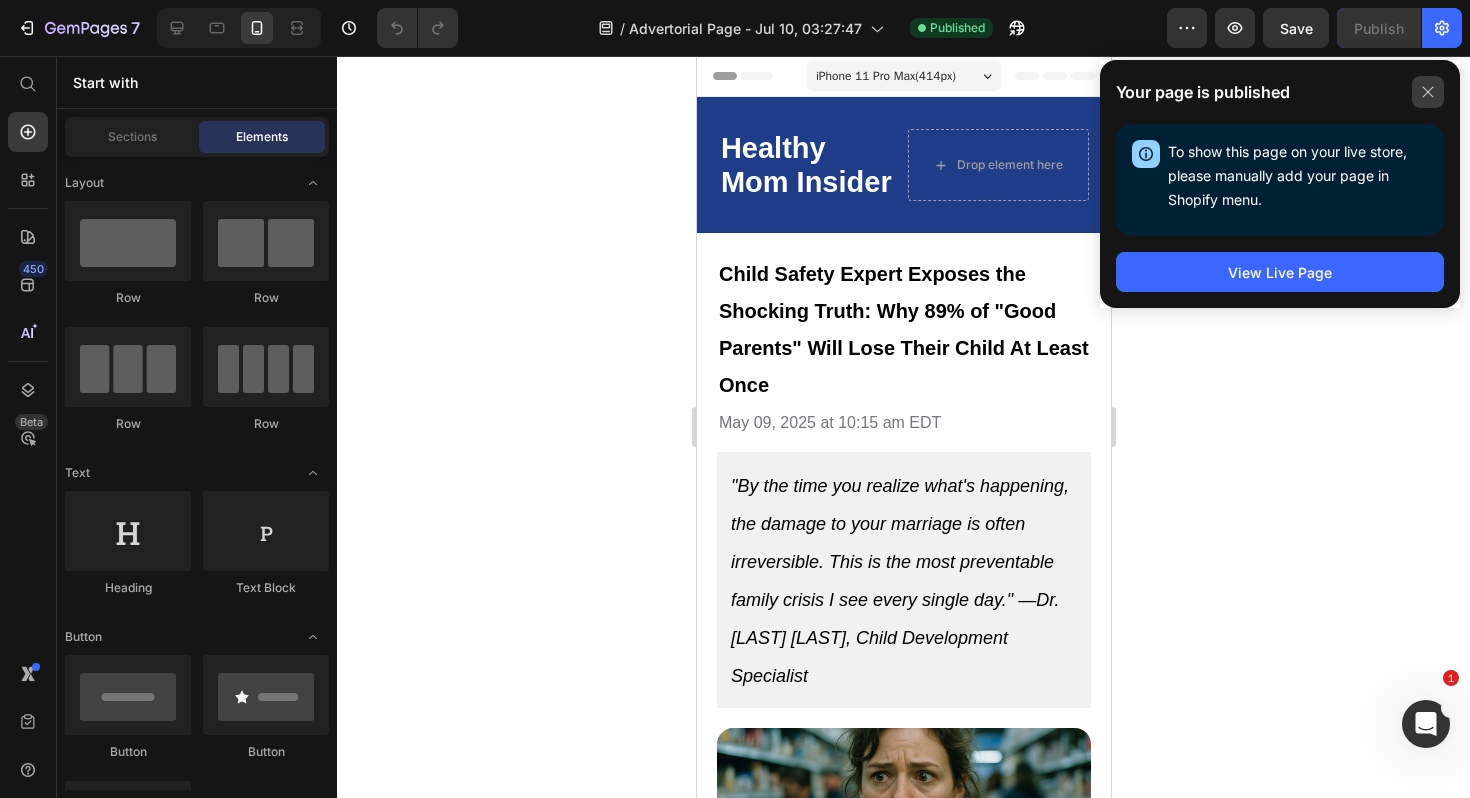 click 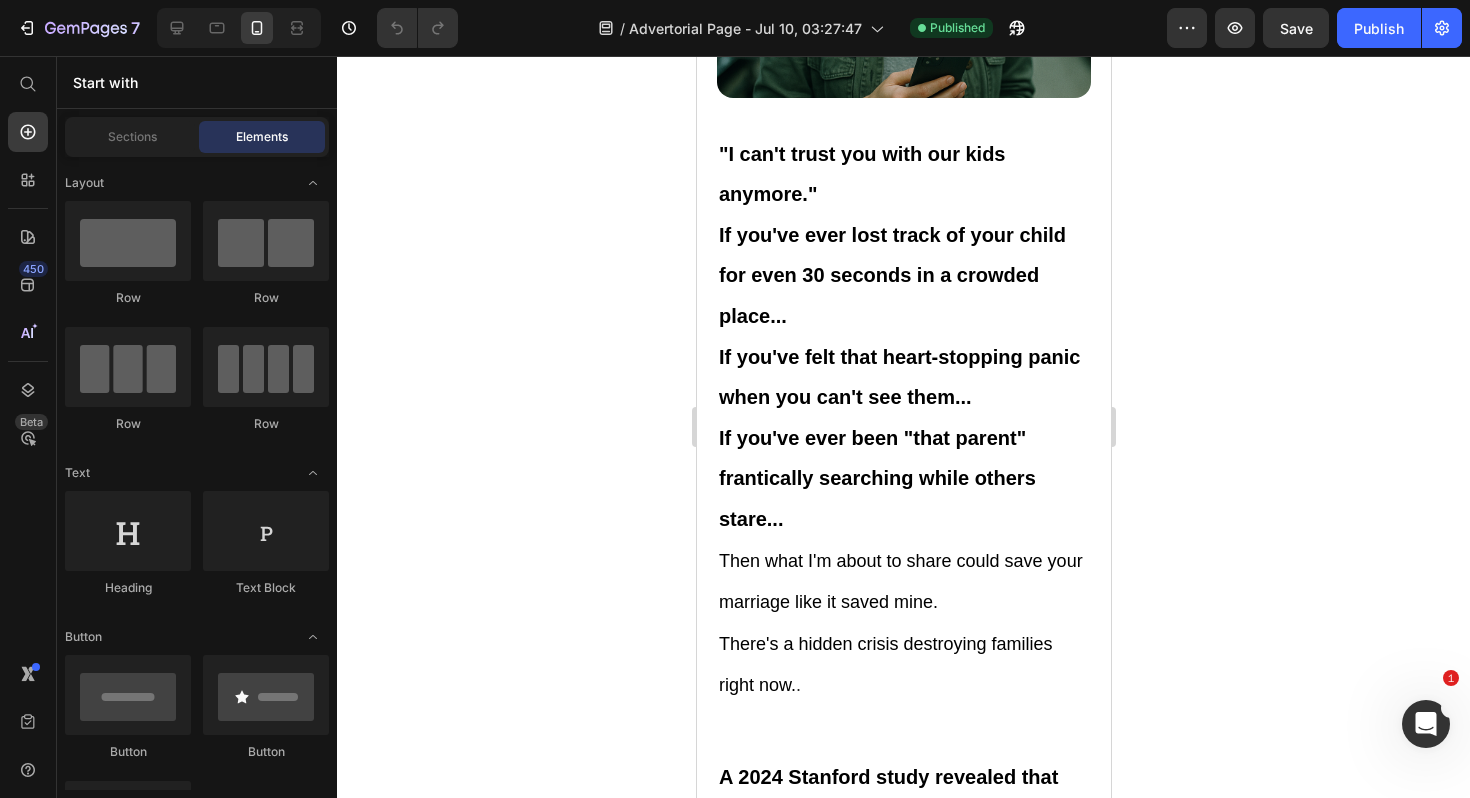 scroll, scrollTop: 931, scrollLeft: 0, axis: vertical 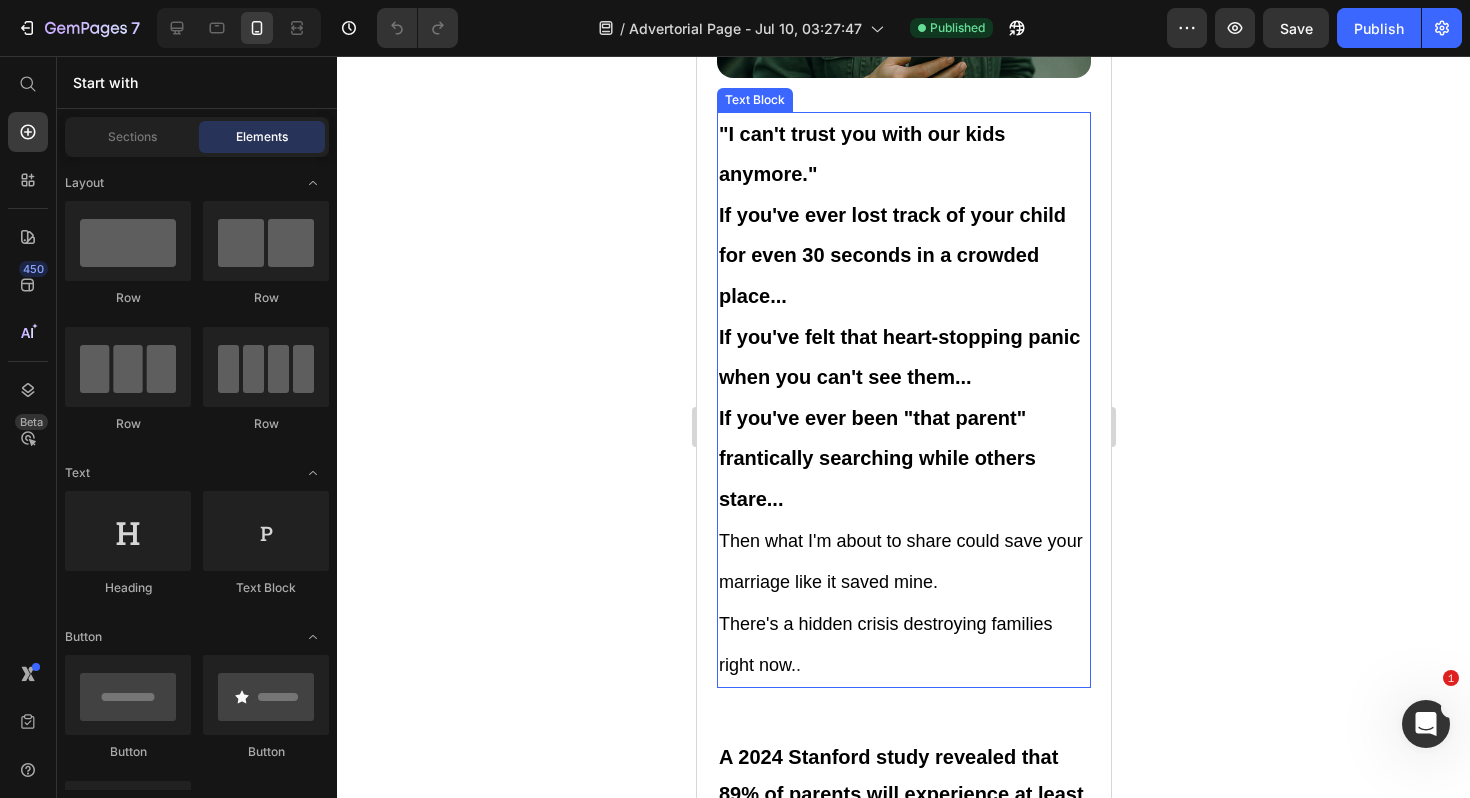click on "If you've ever been "that parent" frantically searching while others stare..." at bounding box center (903, 459) 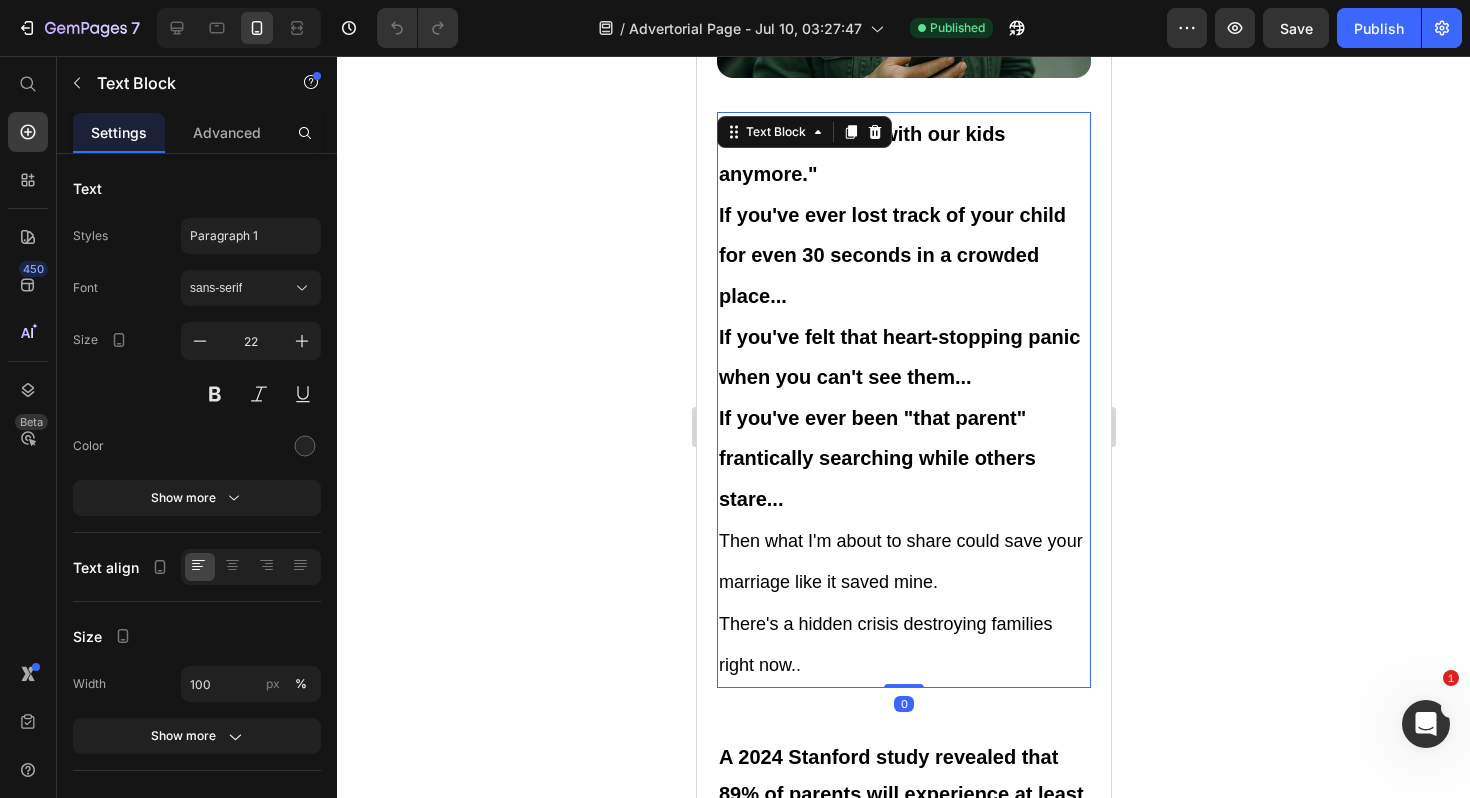 click on "If you've ever been "that parent" frantically searching while others stare..." at bounding box center (903, 459) 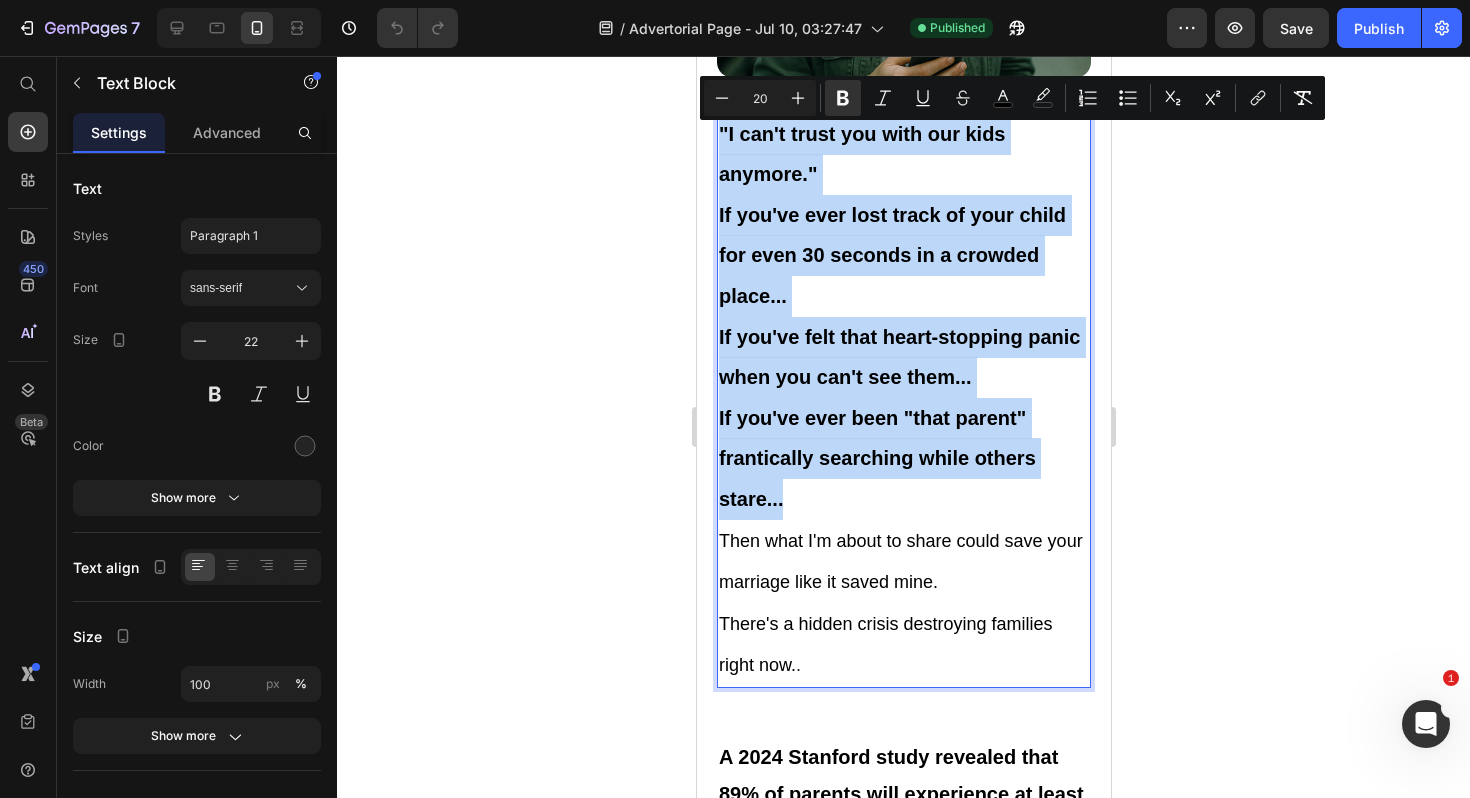 drag, startPoint x: 784, startPoint y: 507, endPoint x: 718, endPoint y: 147, distance: 366 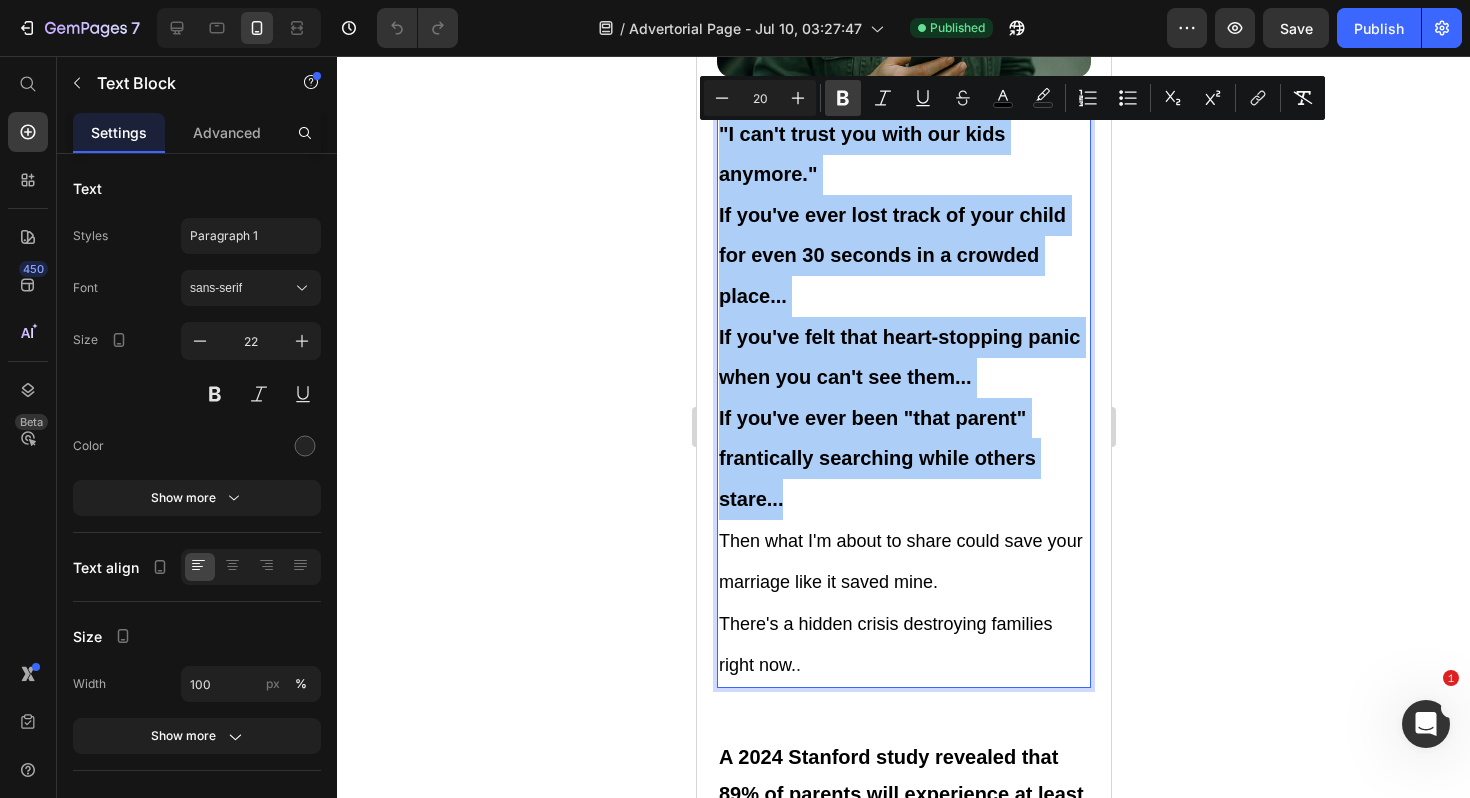 click 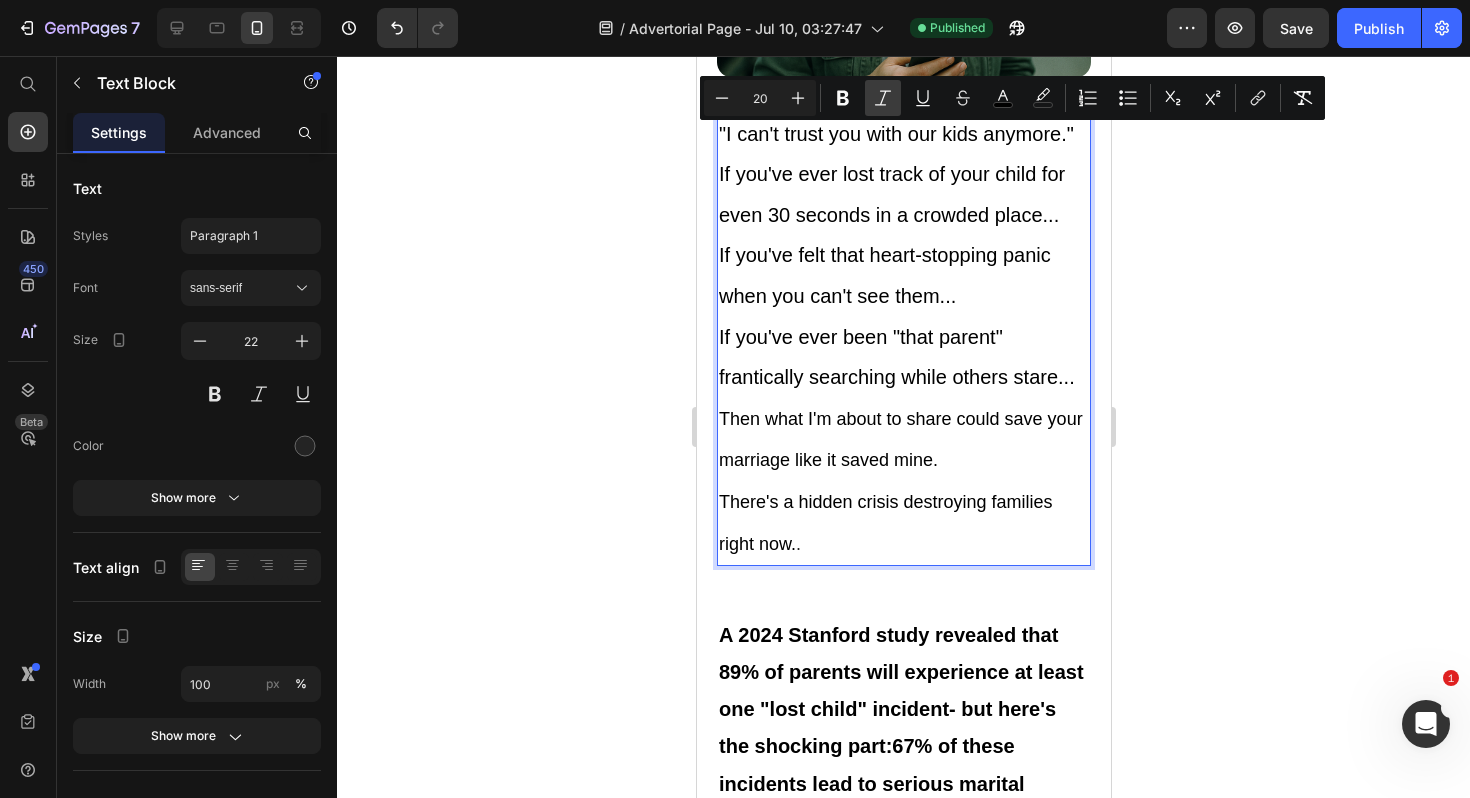 click 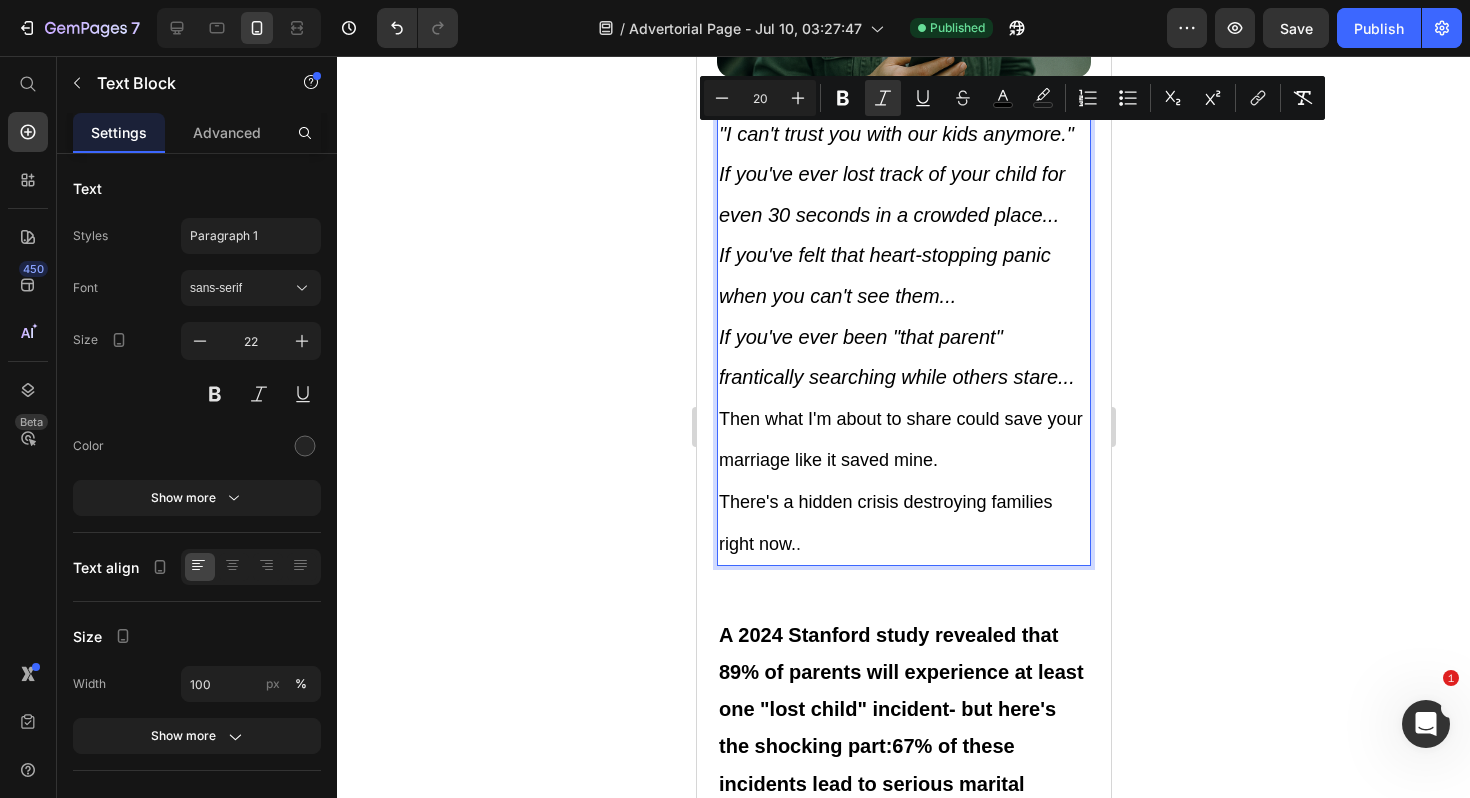 click 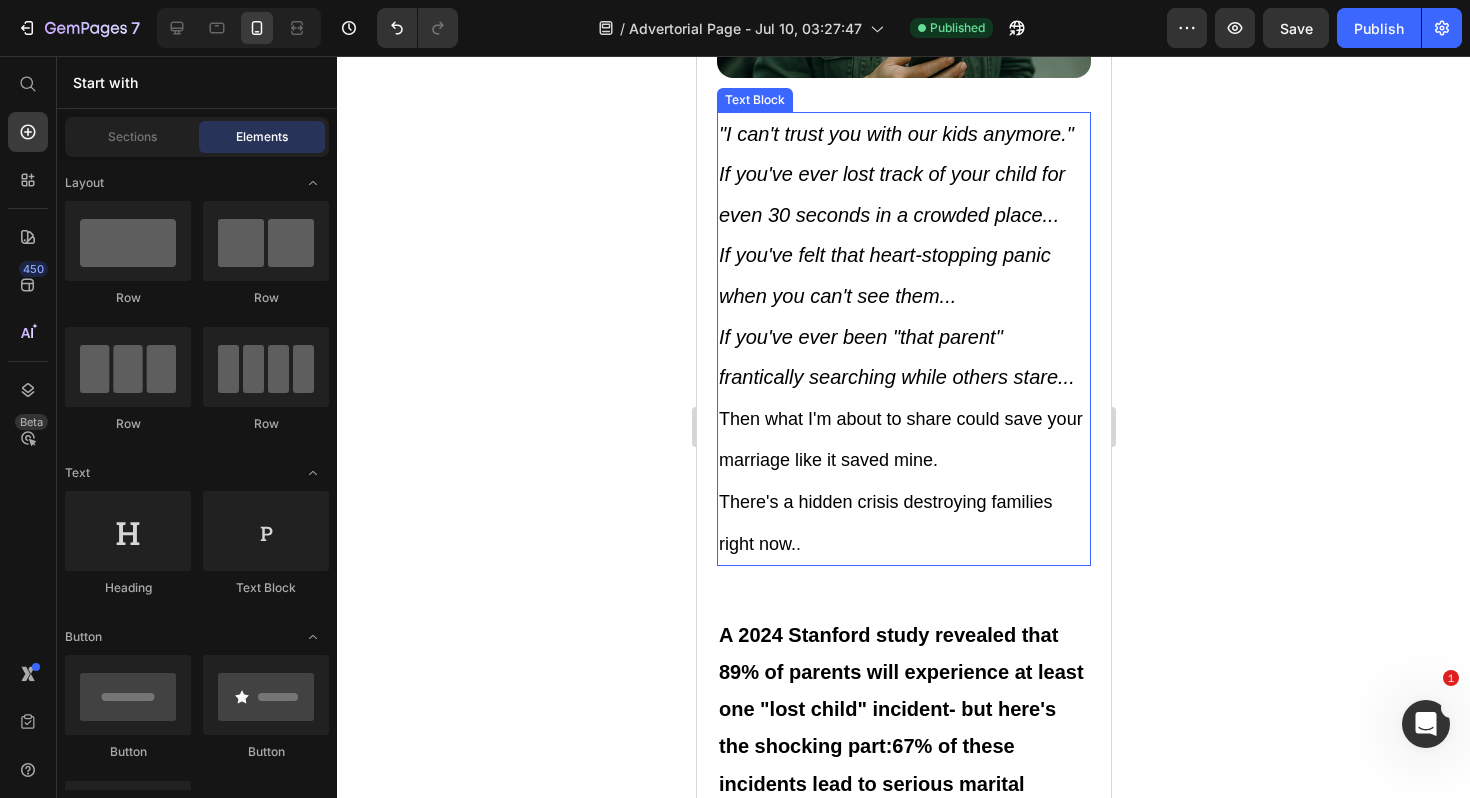 click on "If you've ever been "that parent" frantically searching while others stare..." at bounding box center (903, 357) 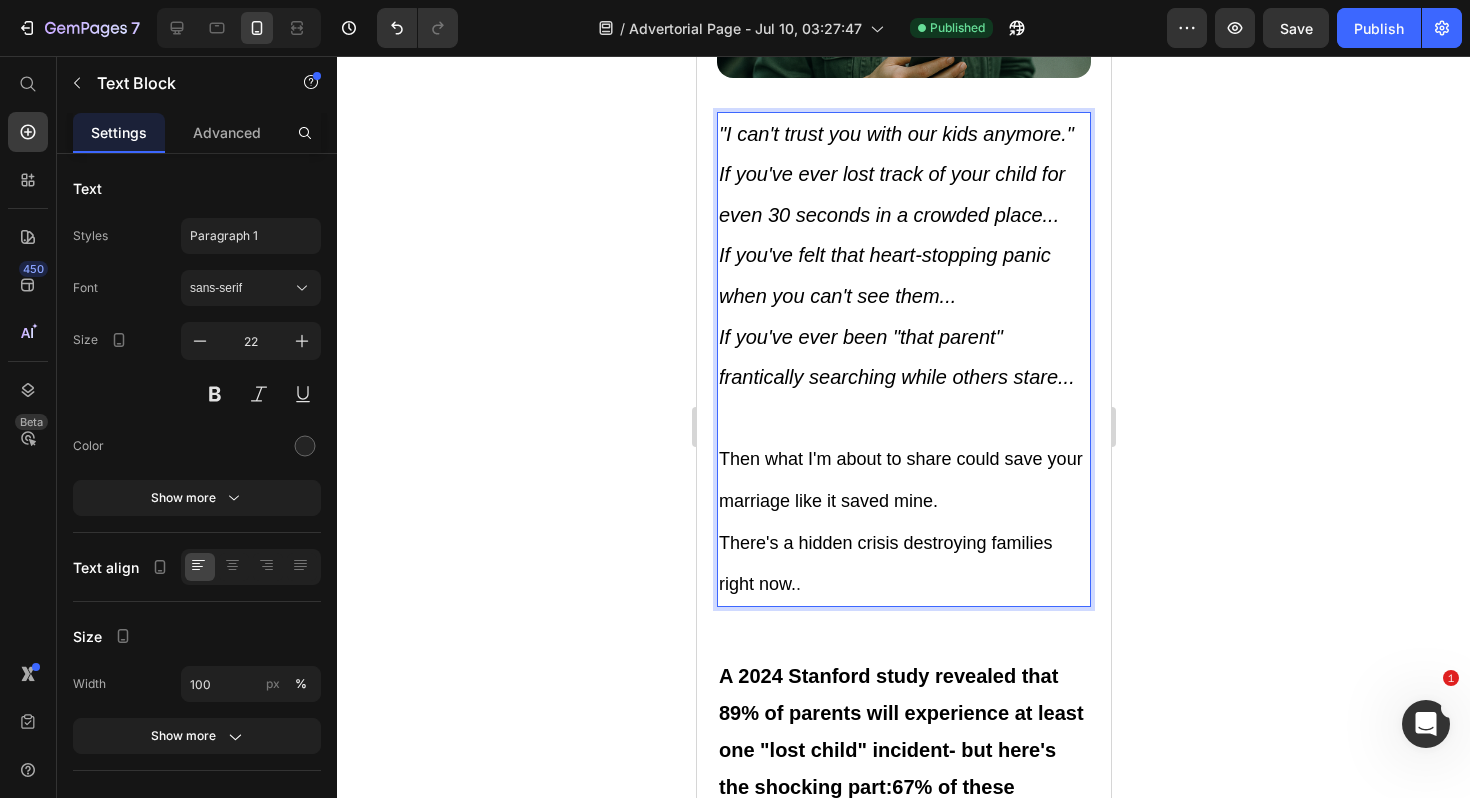 click 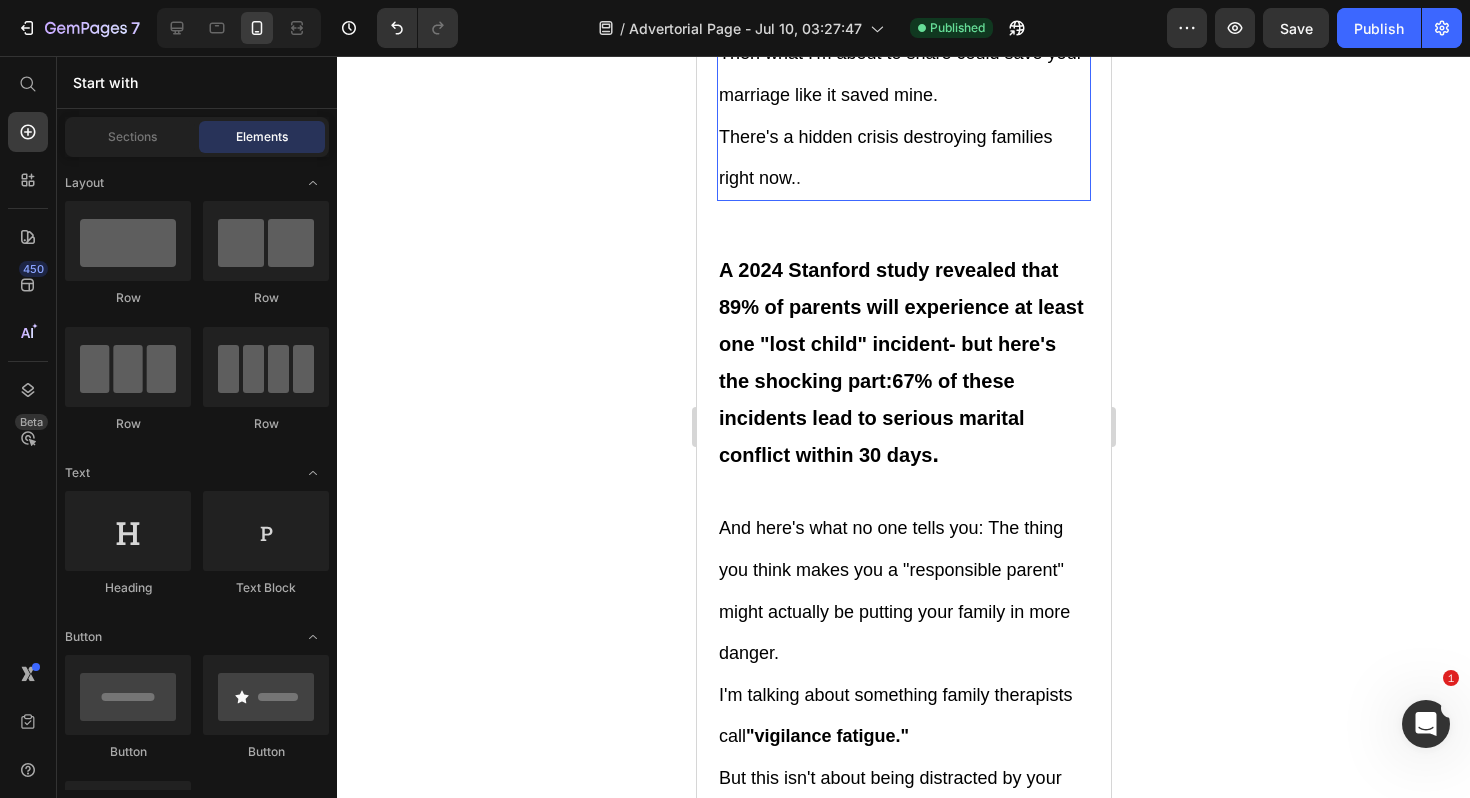 scroll, scrollTop: 1344, scrollLeft: 0, axis: vertical 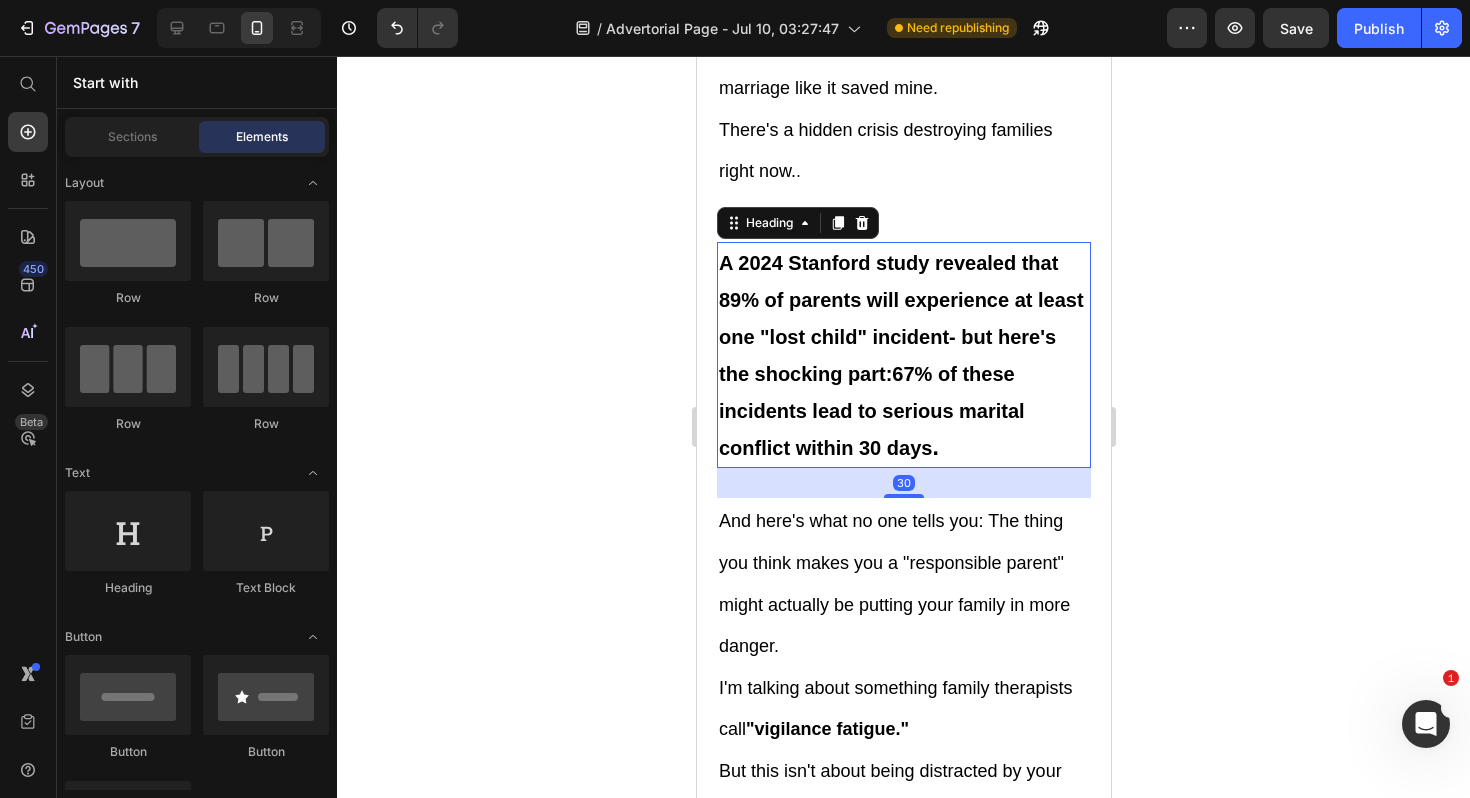 click on "A [YEAR] [UNIVERSITY] study revealed that 89% of parents will experience at least one "lost child" incident  - but here's the shocking part:  67% of these incidents lead to serious marital conflict within 30 days" at bounding box center (900, 355) 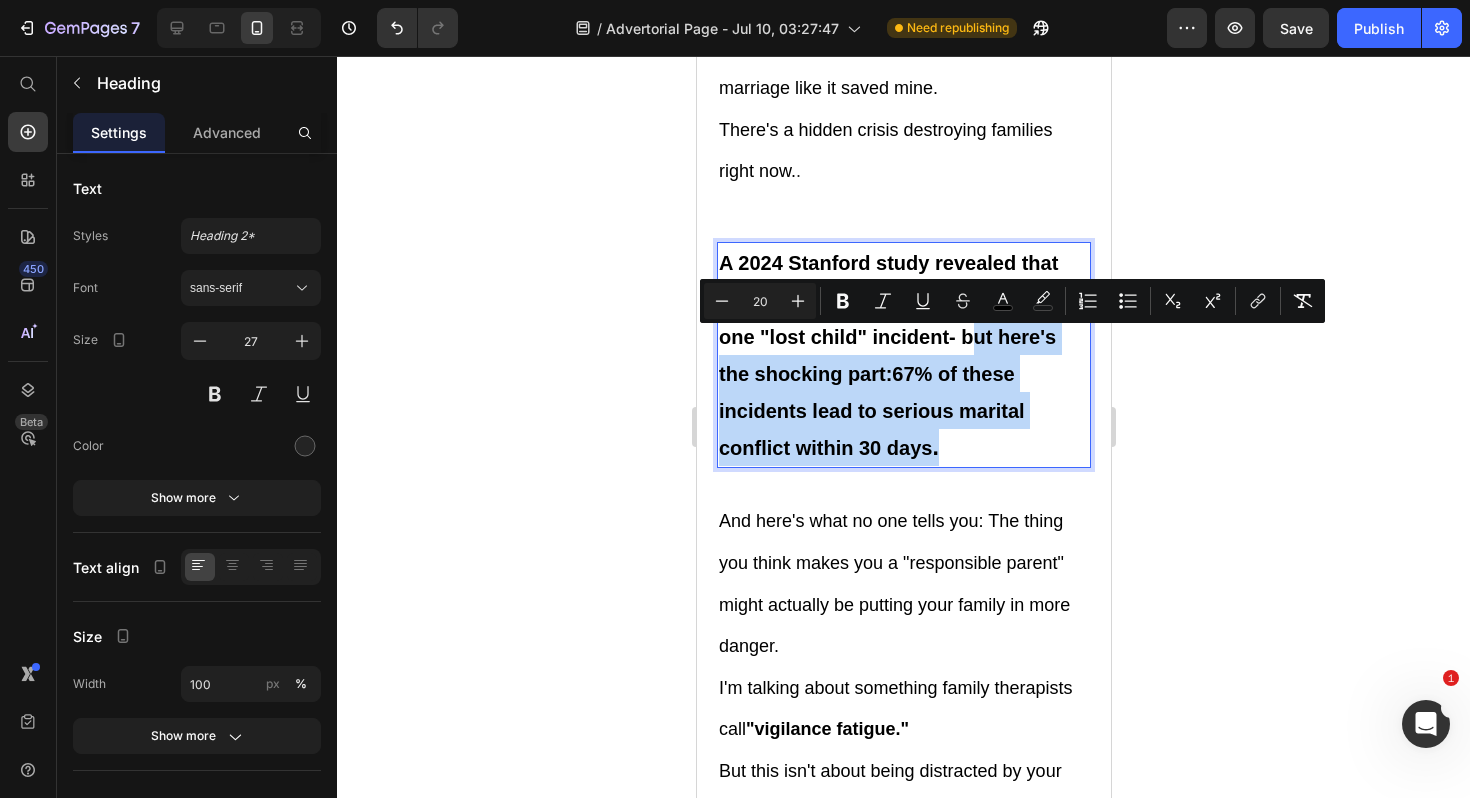 drag, startPoint x: 967, startPoint y: 341, endPoint x: 970, endPoint y: 451, distance: 110.0409 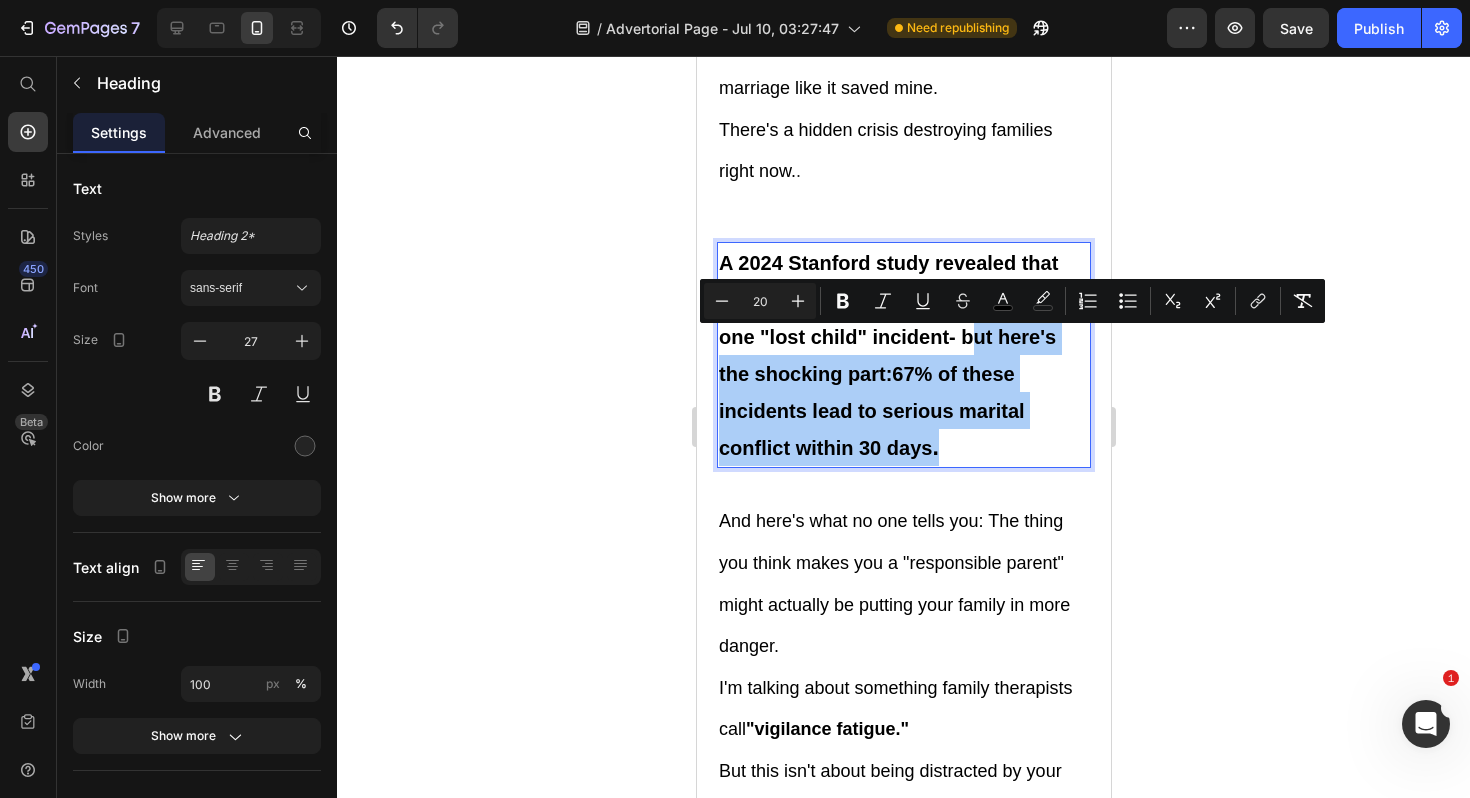 click 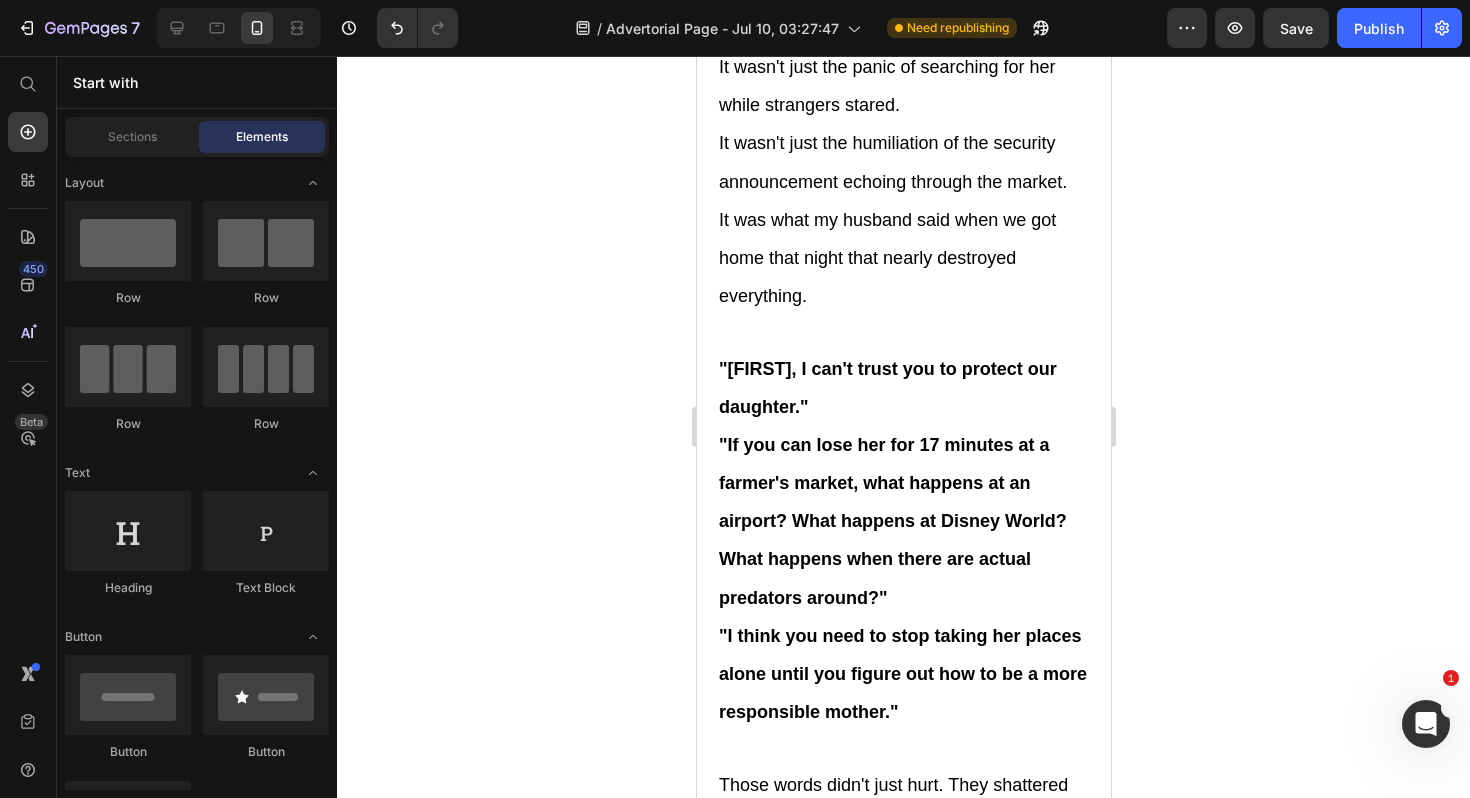 scroll, scrollTop: 3111, scrollLeft: 0, axis: vertical 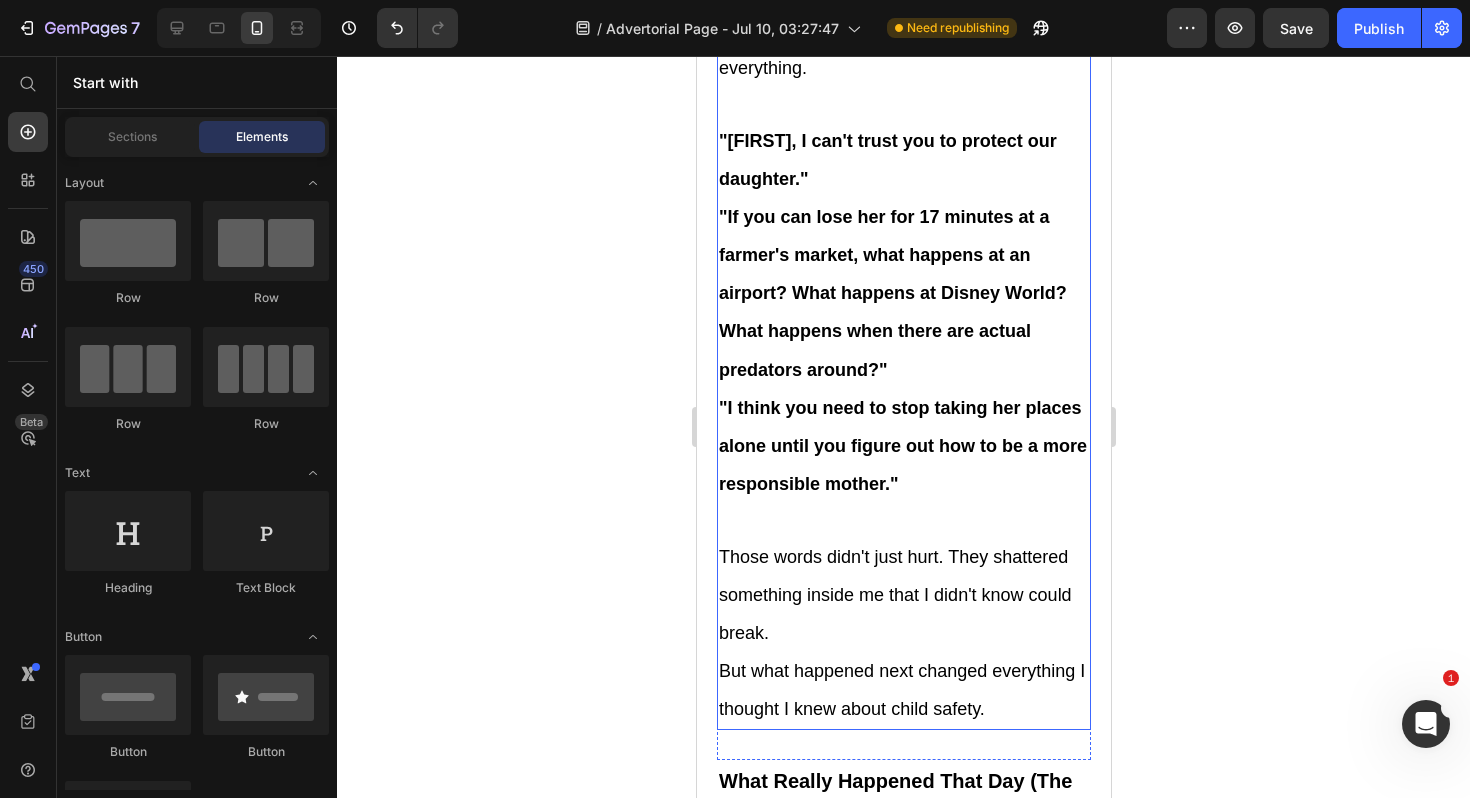 click on ""I think you need to stop taking her places alone until you figure out how to be a more responsible mother."" at bounding box center (902, 446) 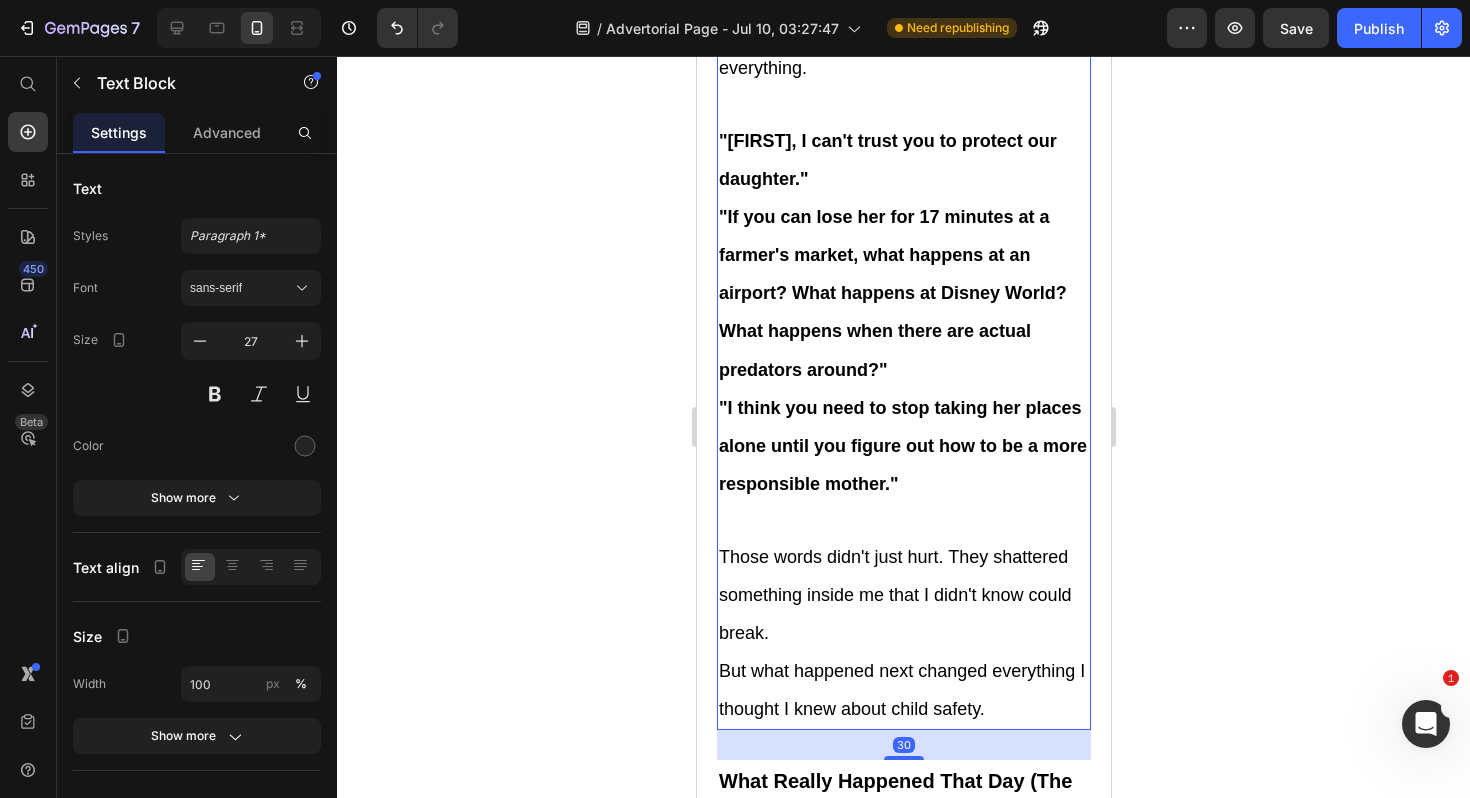 click on ""I think you need to stop taking her places alone until you figure out how to be a more responsible mother."" at bounding box center [902, 446] 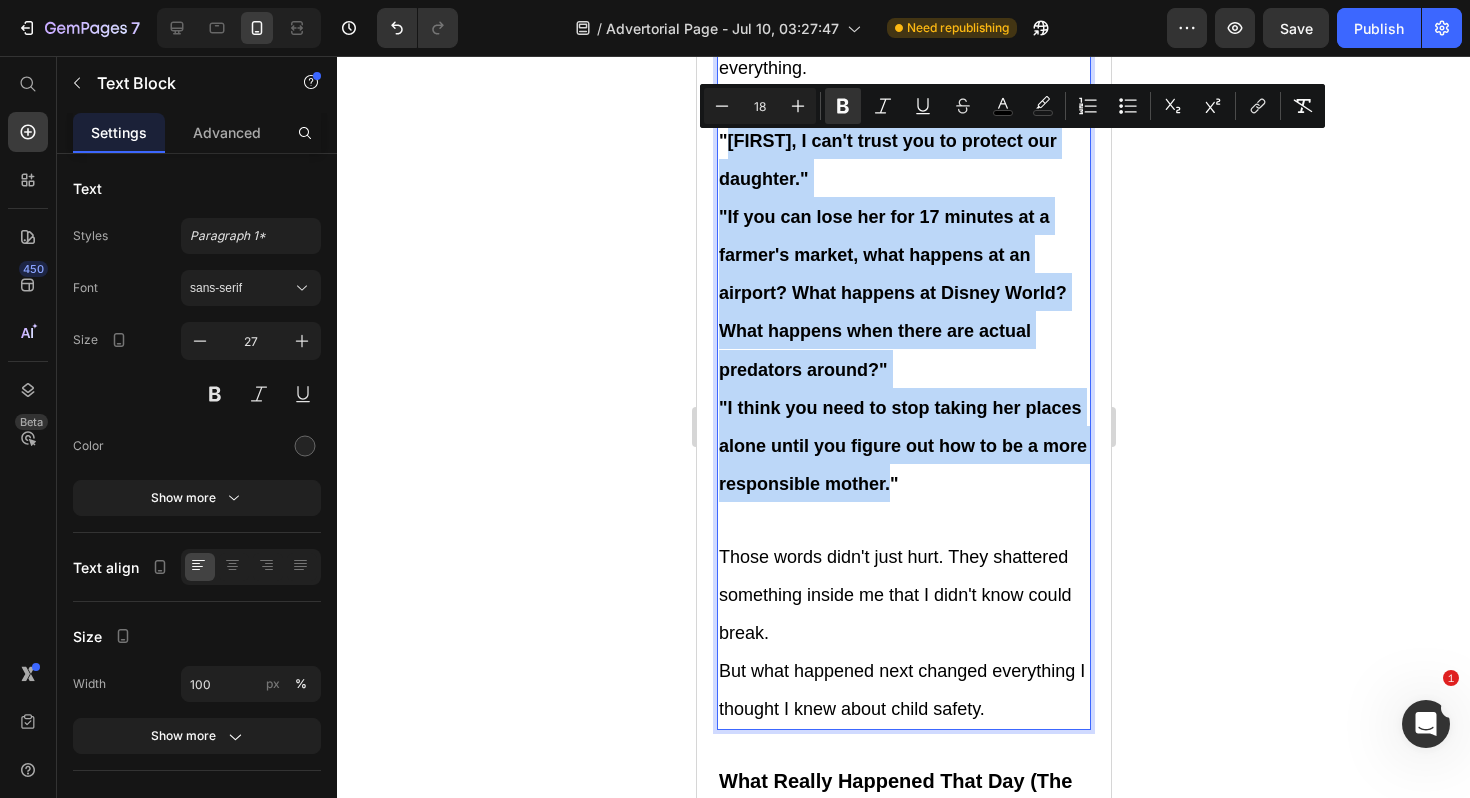 drag, startPoint x: 889, startPoint y: 498, endPoint x: 730, endPoint y: 148, distance: 384.42294 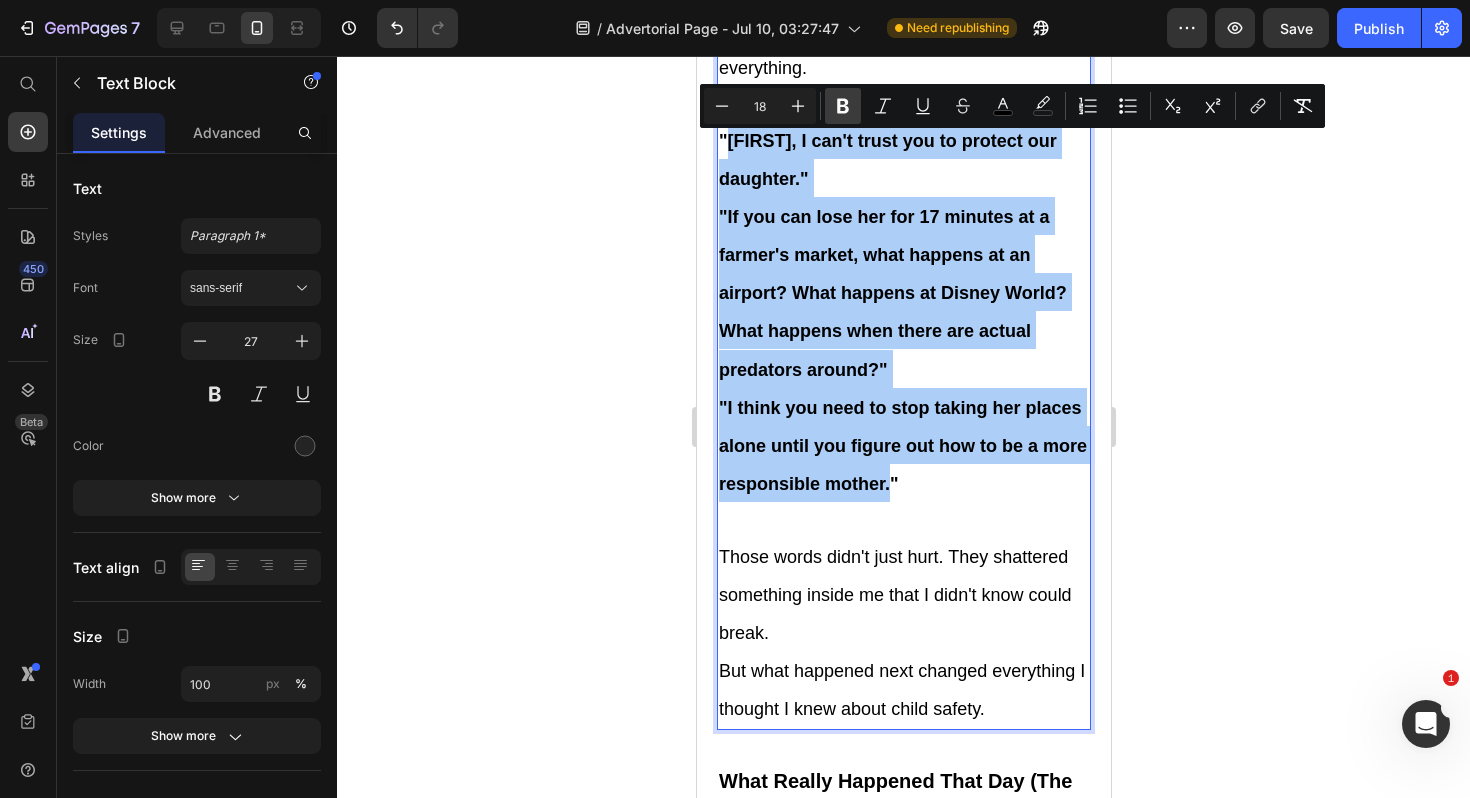 click on "Bold" at bounding box center [843, 106] 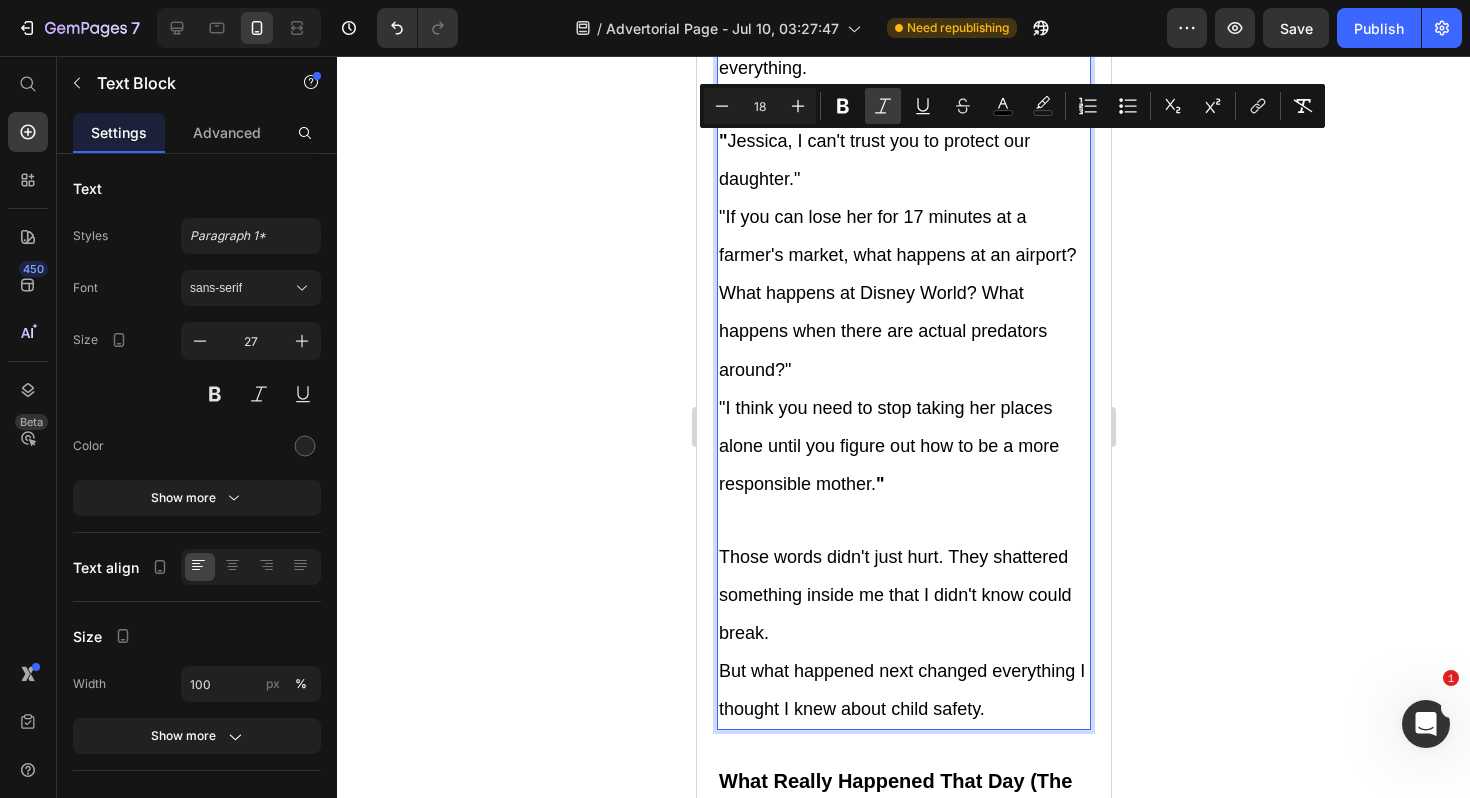click 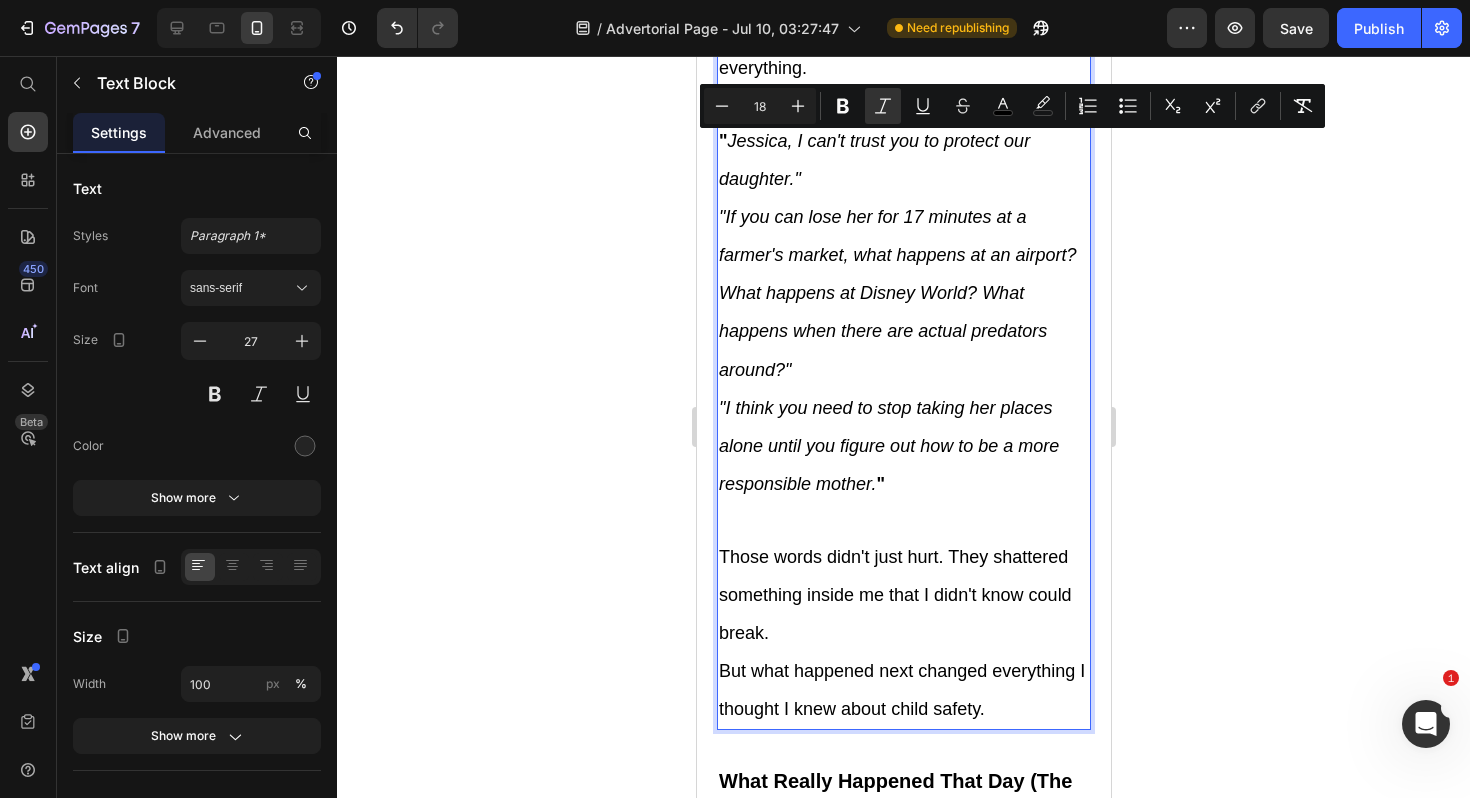 click 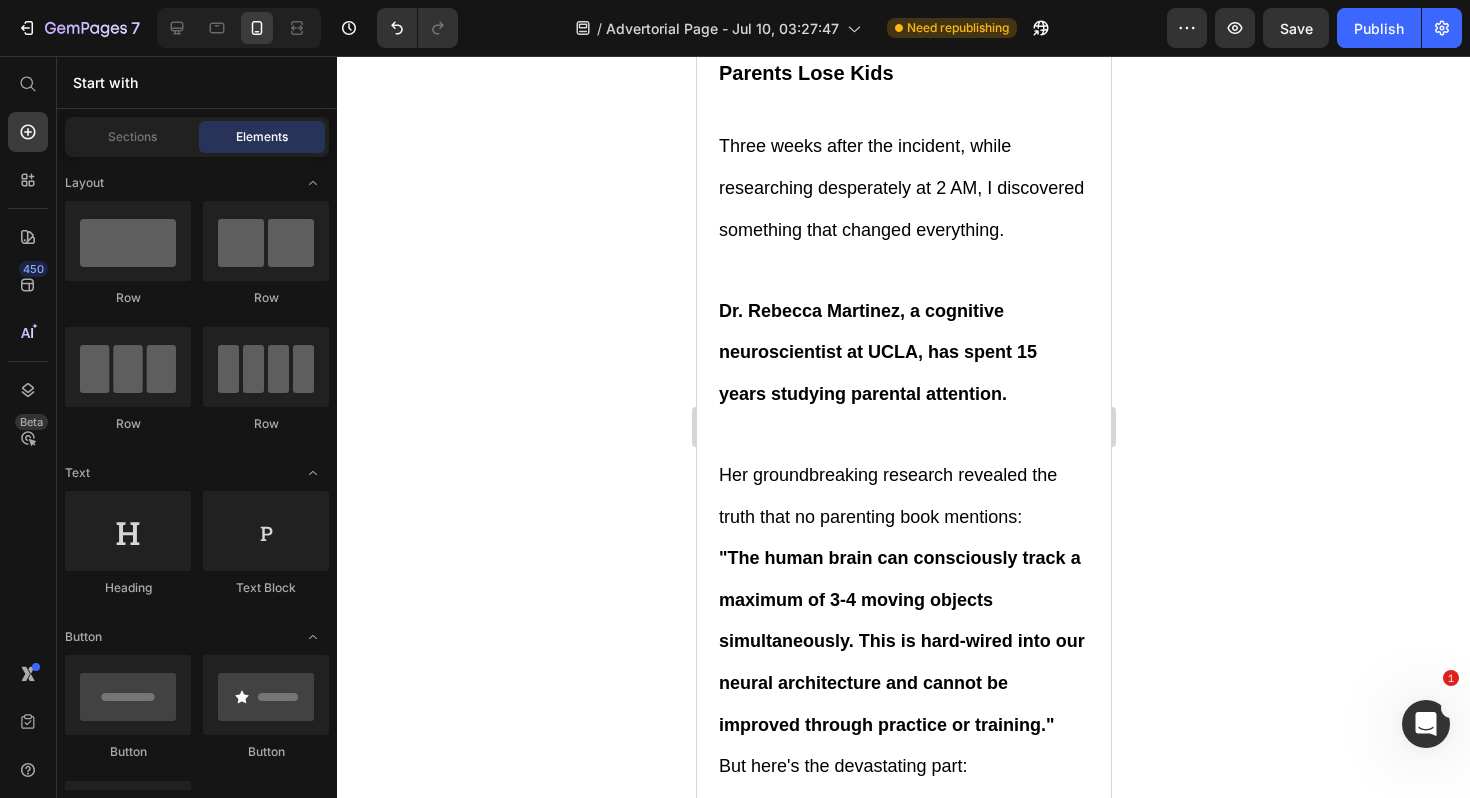 scroll, scrollTop: 4934, scrollLeft: 0, axis: vertical 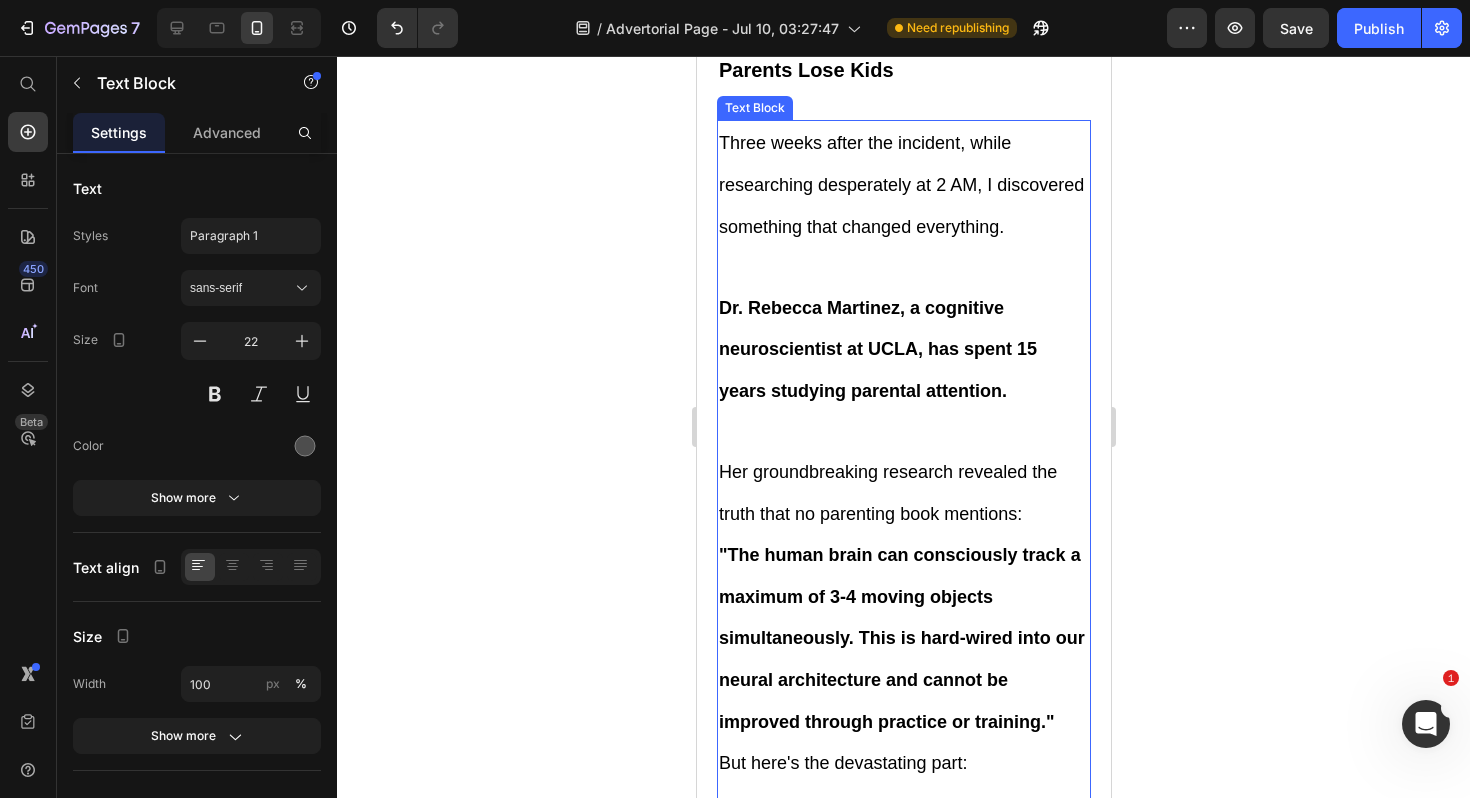 click on "Dr. Rebecca Martinez, a cognitive neuroscientist at UCLA, has spent 15 years studying parental attention." at bounding box center [877, 349] 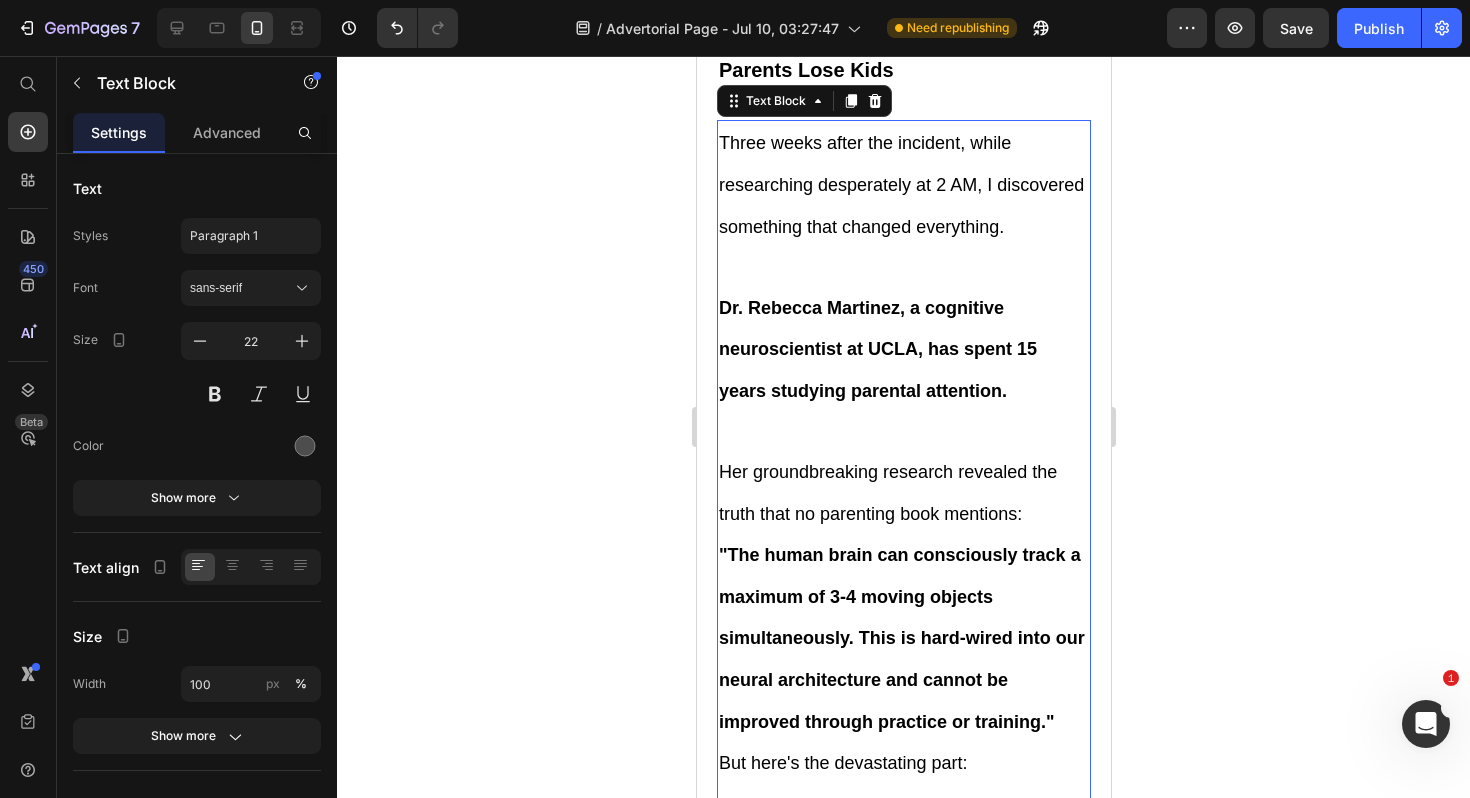 click on "Dr. Rebecca Martinez, a cognitive neuroscientist at UCLA, has spent 15 years studying parental attention." at bounding box center (877, 349) 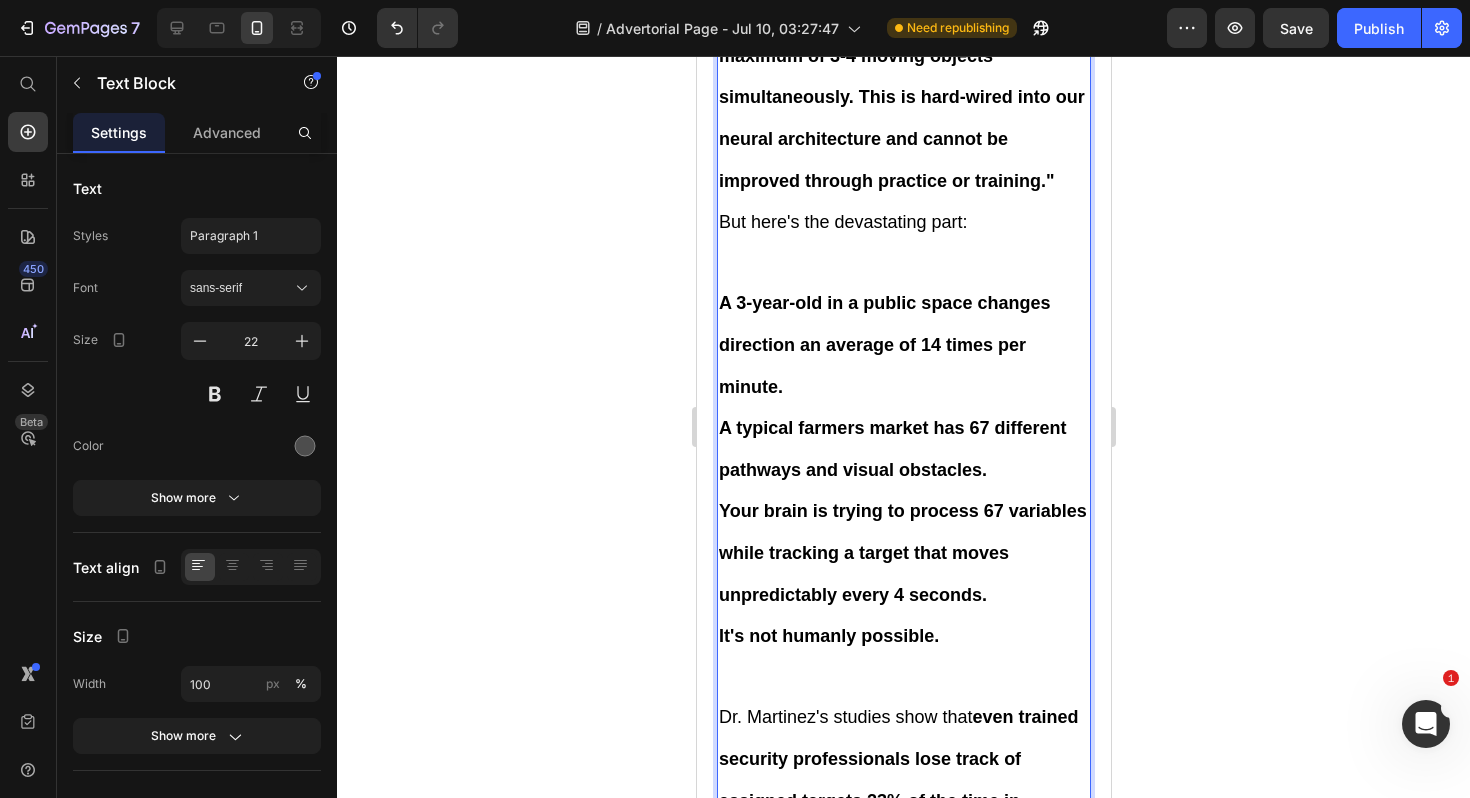 scroll, scrollTop: 5487, scrollLeft: 0, axis: vertical 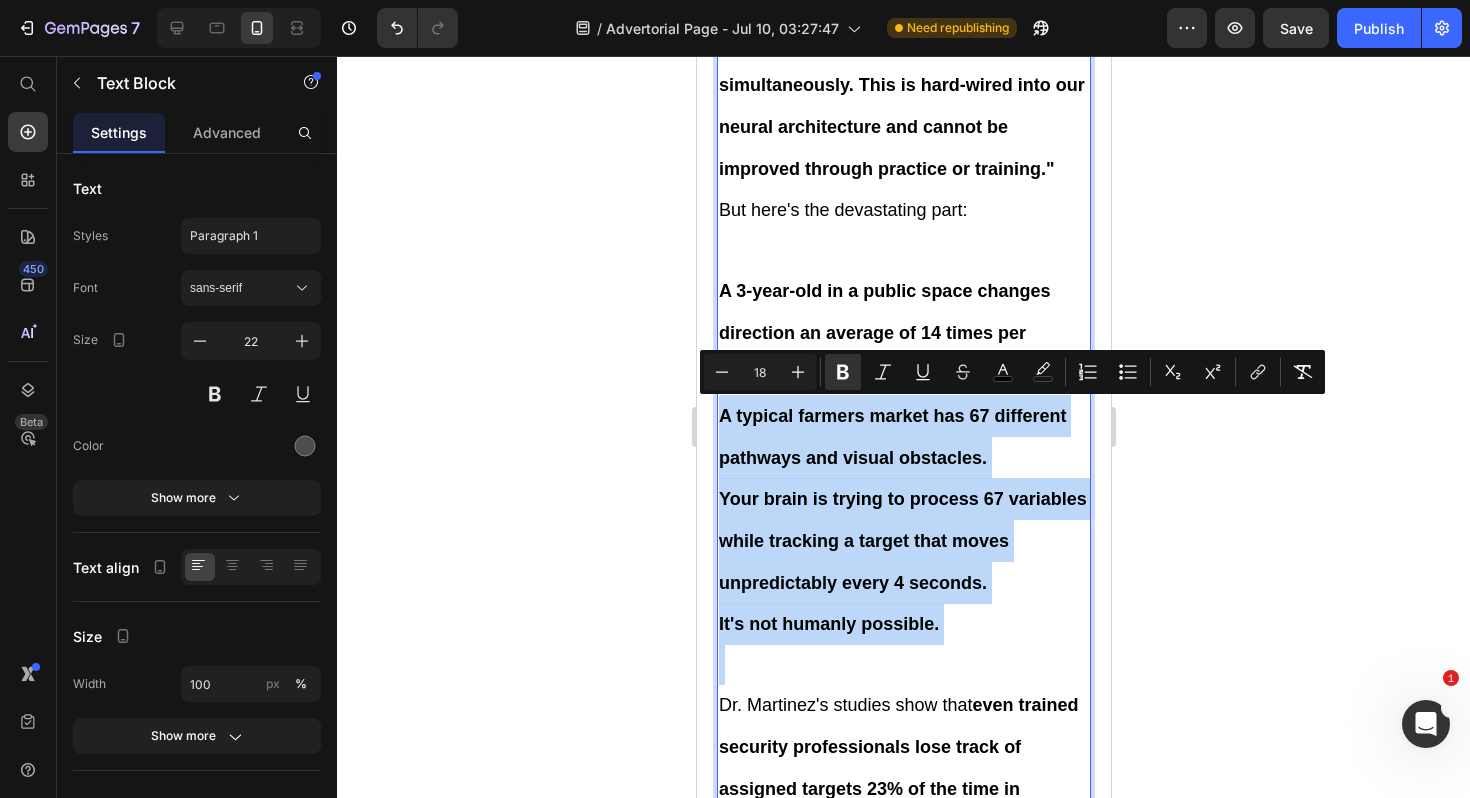 drag, startPoint x: 722, startPoint y: 410, endPoint x: 946, endPoint y: 661, distance: 336.4179 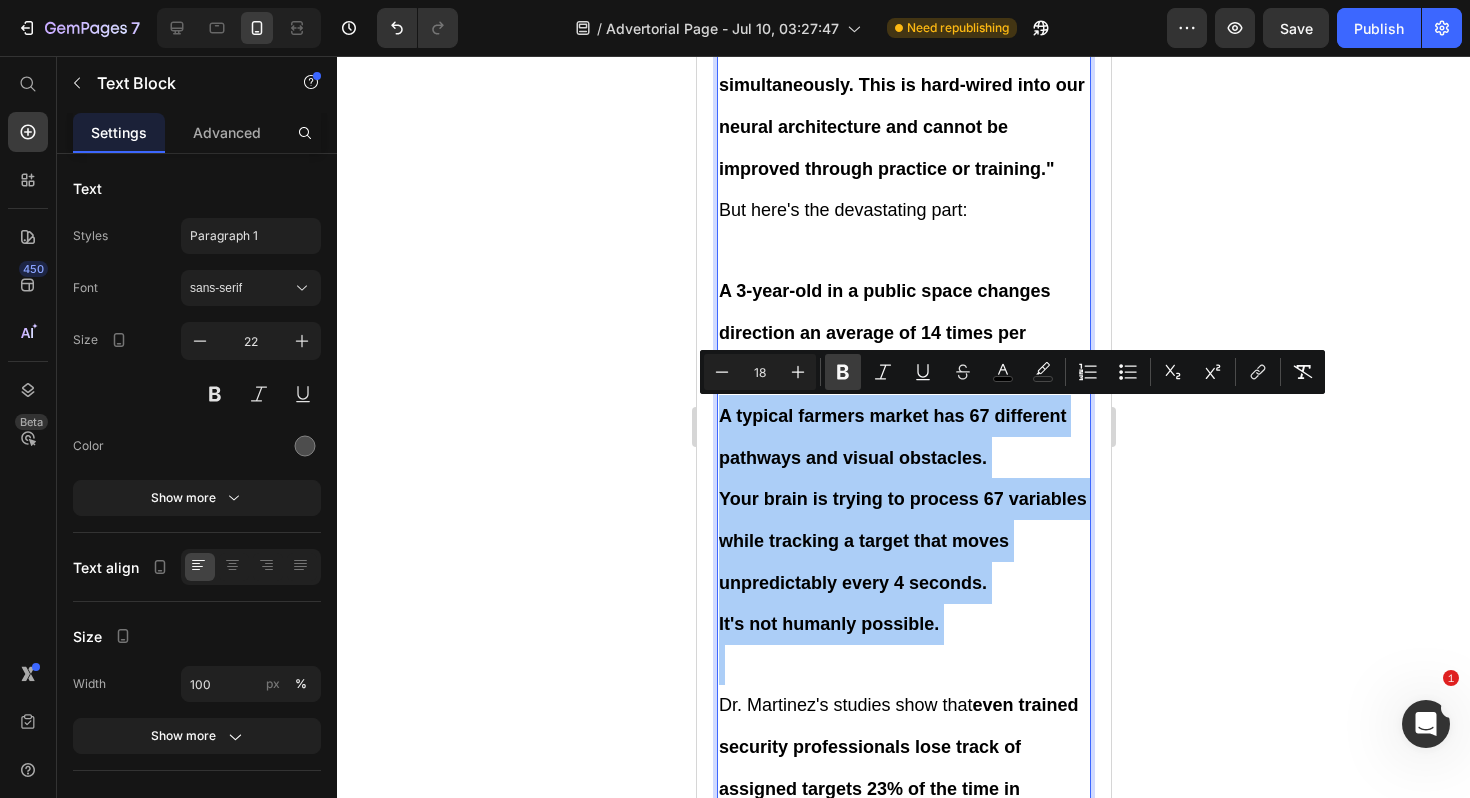 click 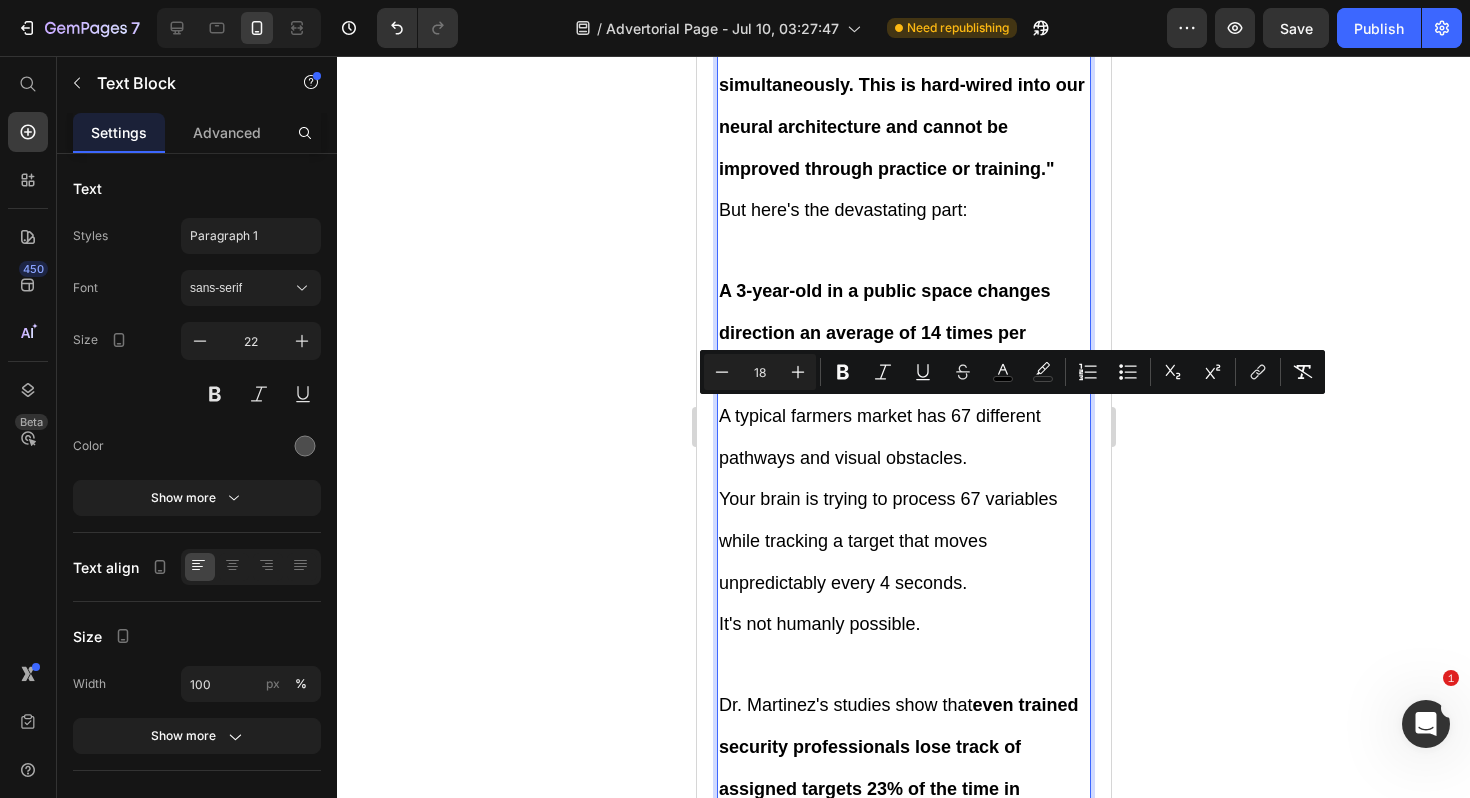 click on "A typical farmers market has 67 different pathways and visual obstacles." at bounding box center (903, 436) 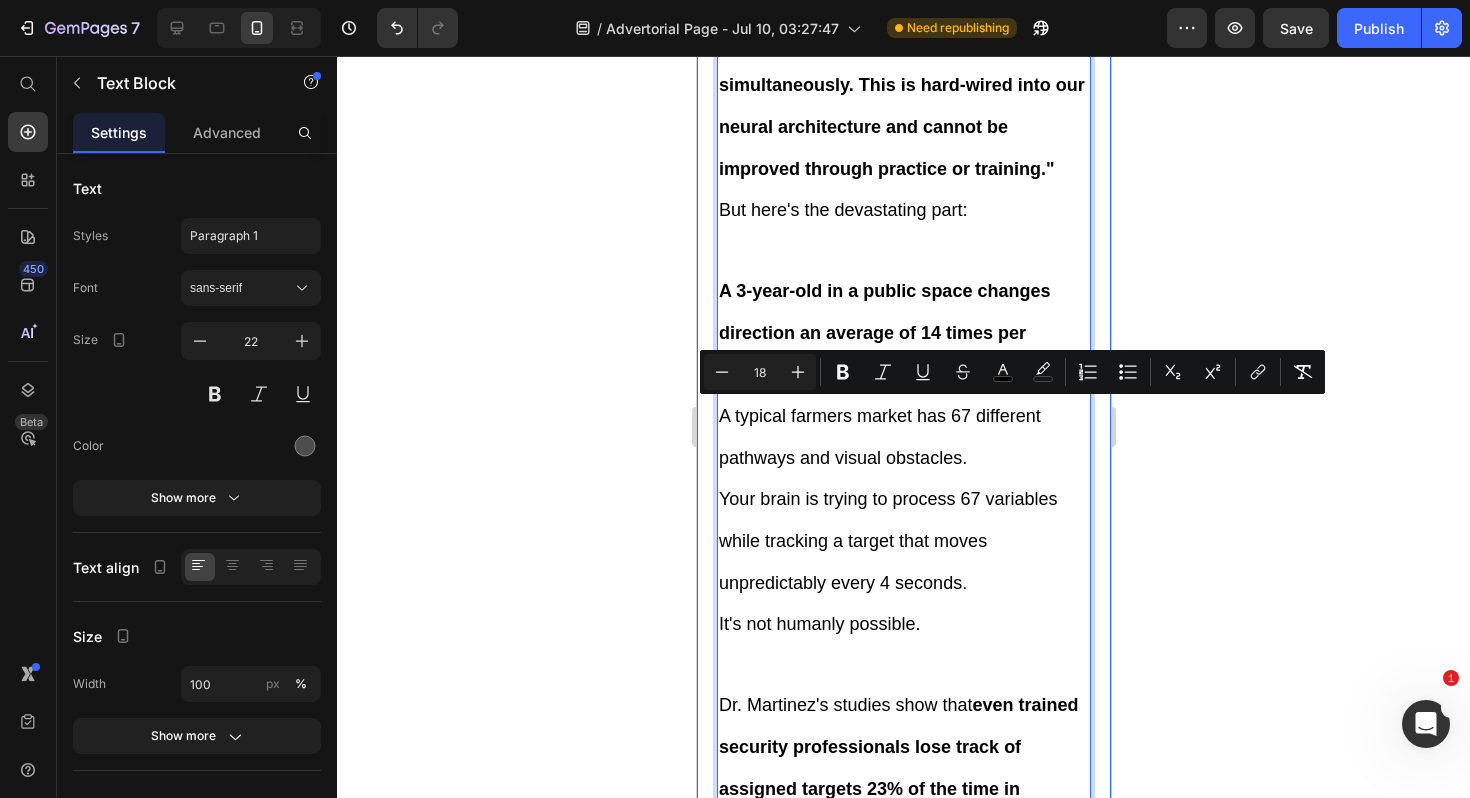 click 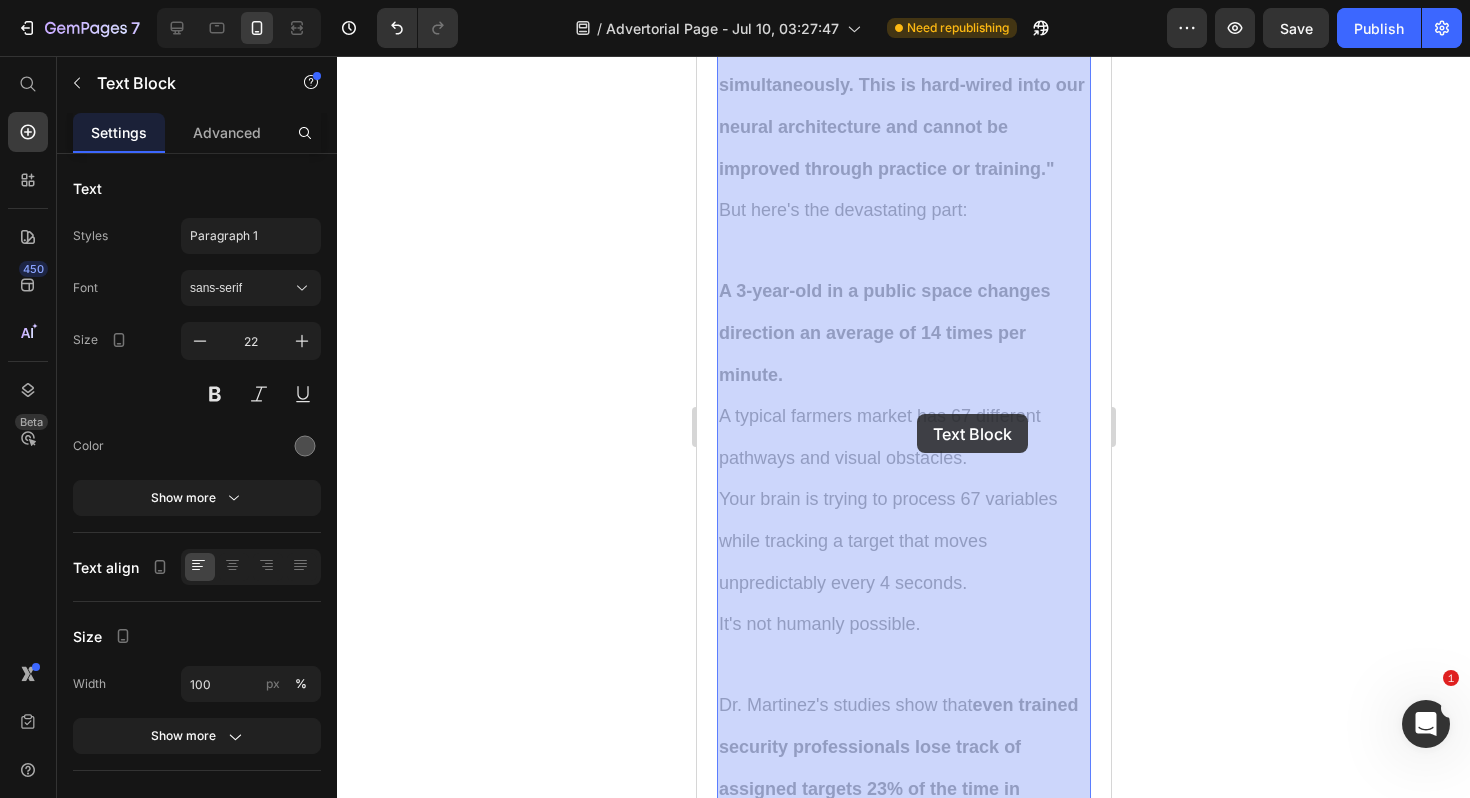 drag, startPoint x: 951, startPoint y: 412, endPoint x: 914, endPoint y: 414, distance: 37.054016 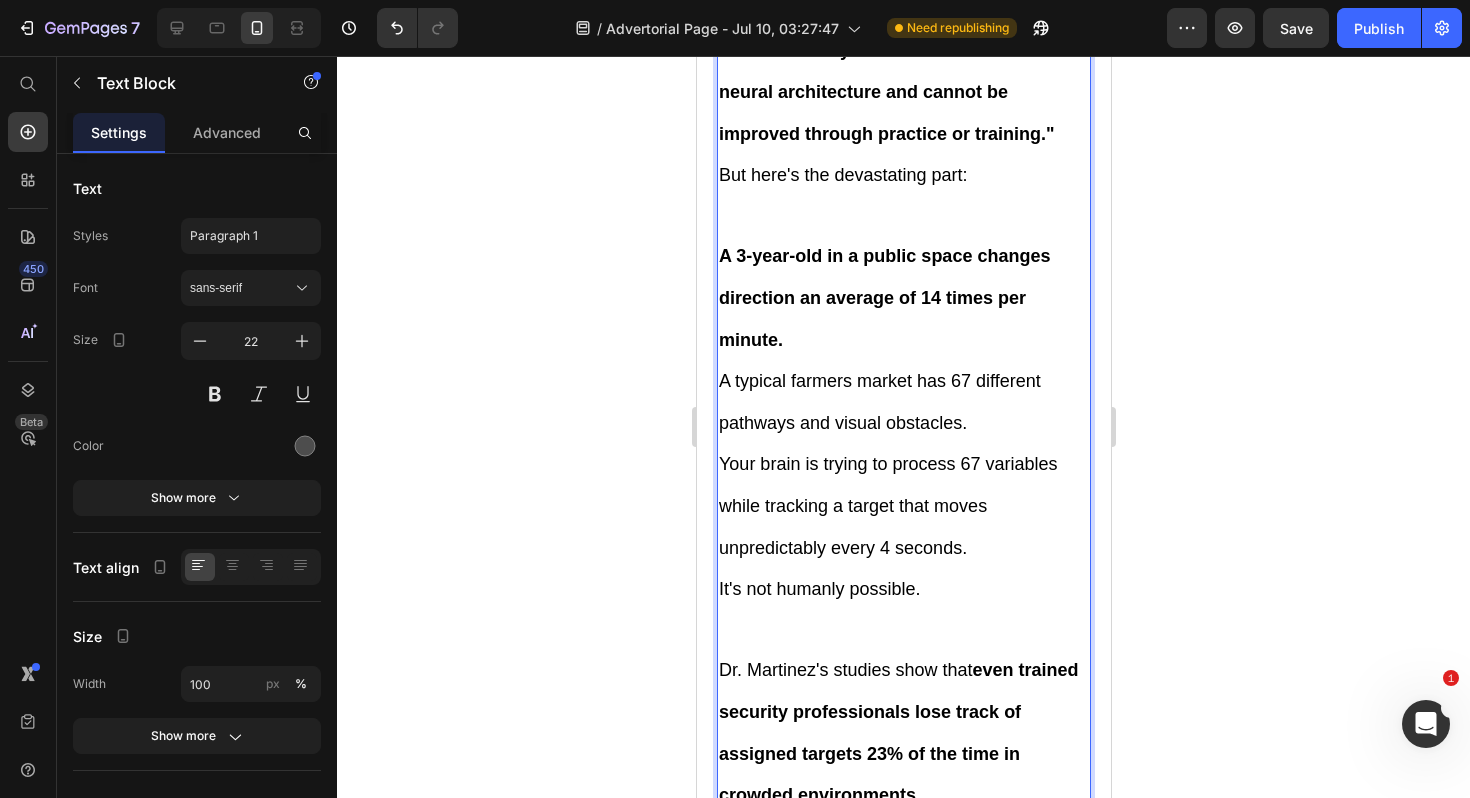 scroll, scrollTop: 5534, scrollLeft: 0, axis: vertical 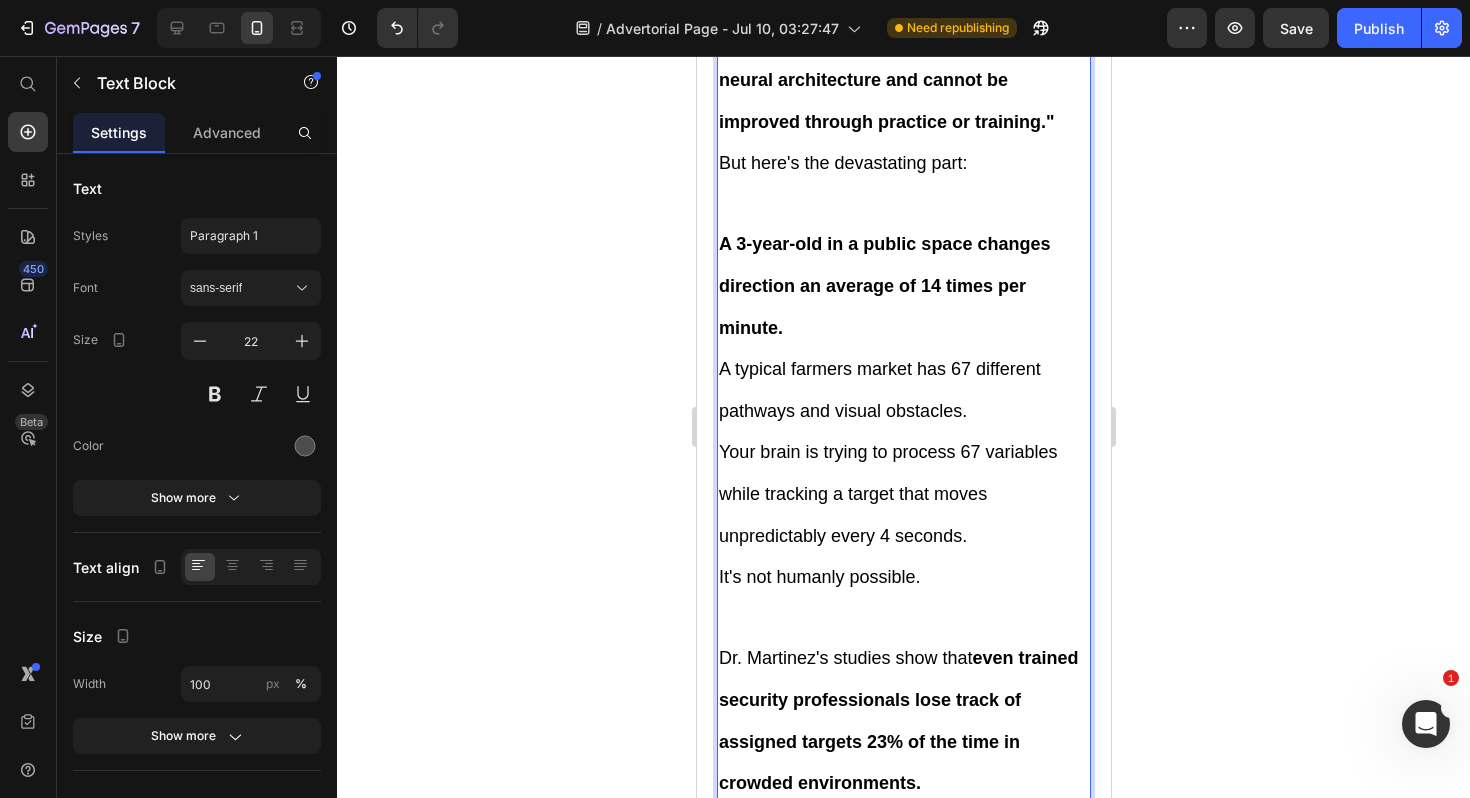 click on "A typical farmers market has 67 different pathways and visual obstacles." at bounding box center (879, 390) 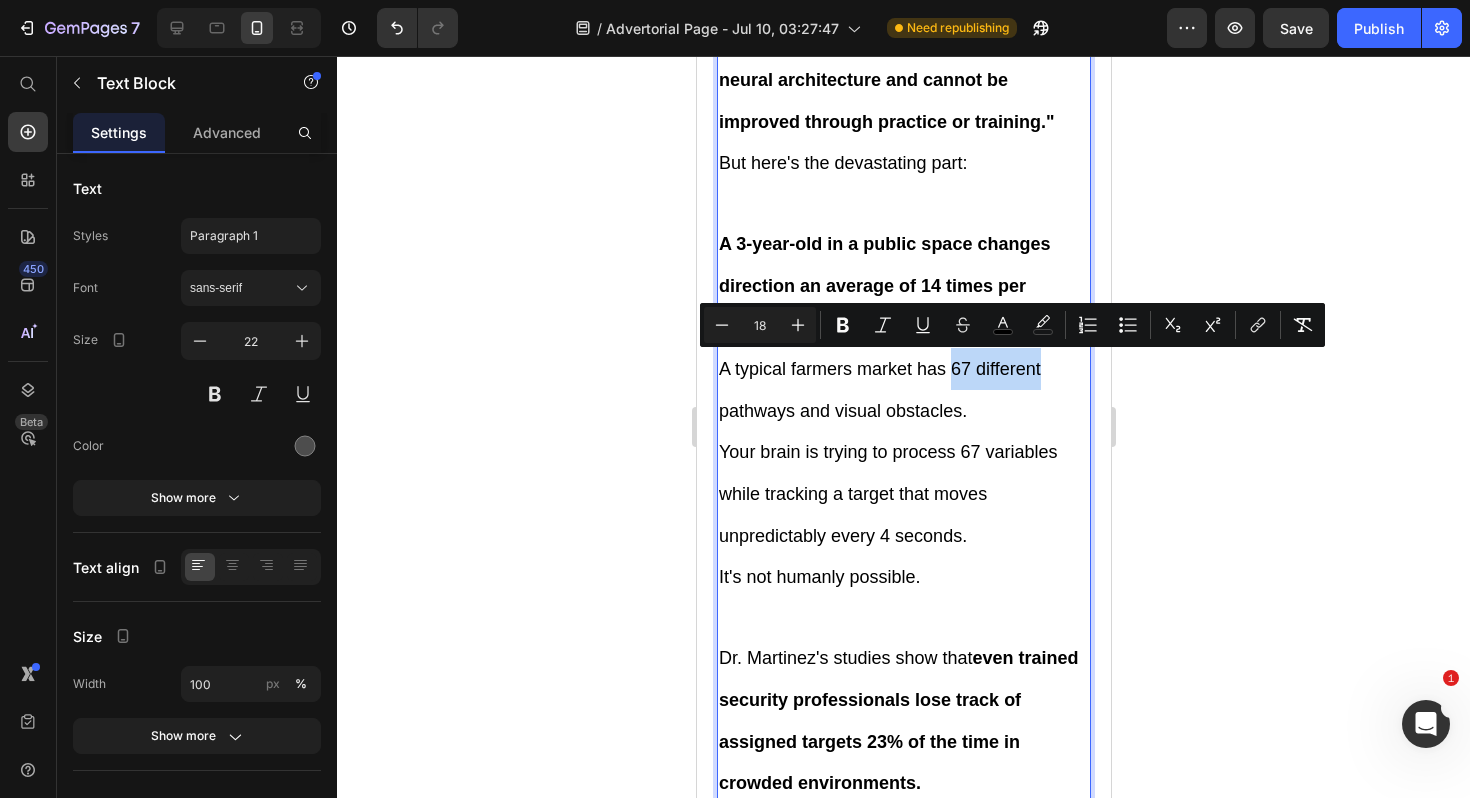 drag, startPoint x: 951, startPoint y: 364, endPoint x: 1046, endPoint y: 371, distance: 95.257545 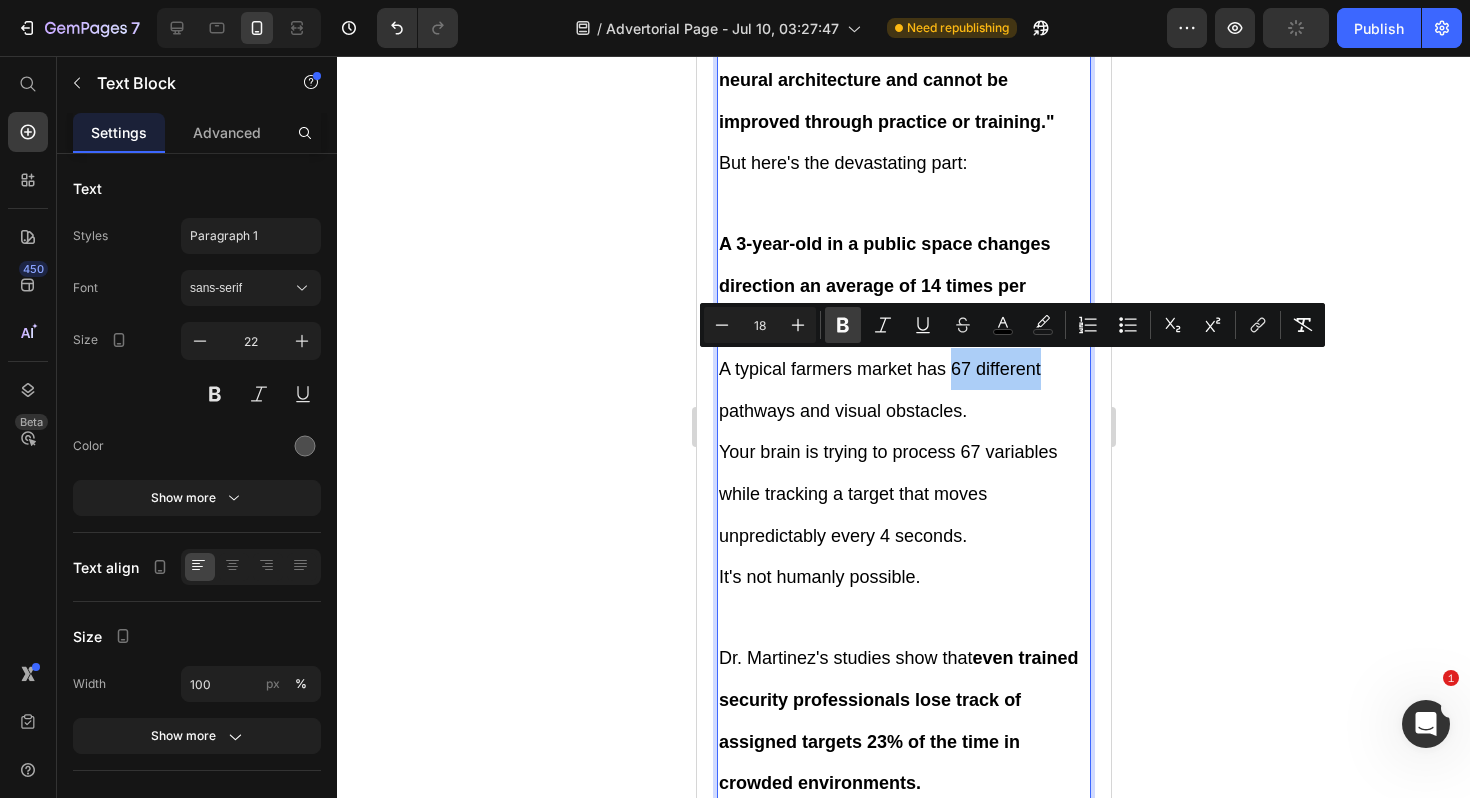 click 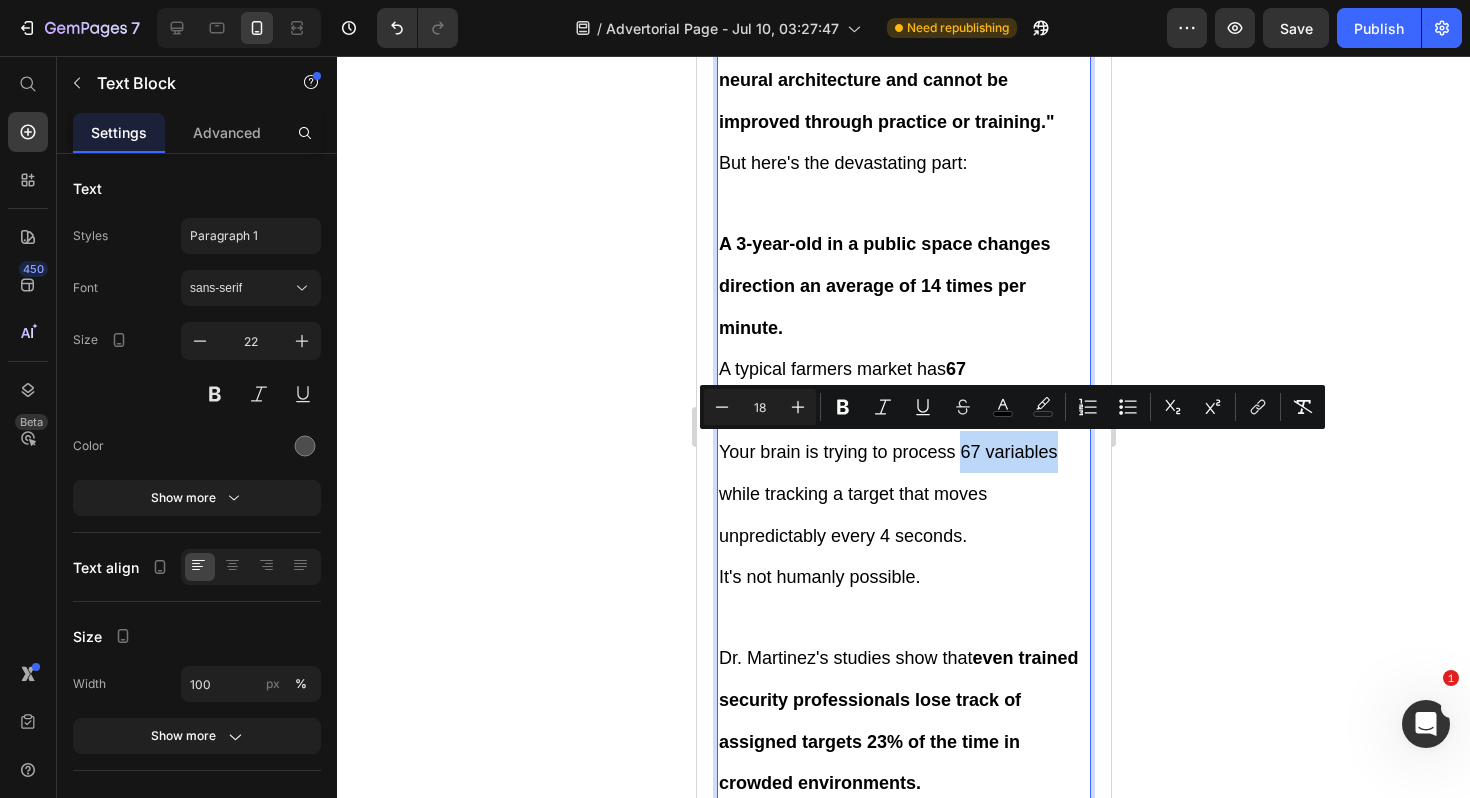 drag, startPoint x: 958, startPoint y: 451, endPoint x: 1054, endPoint y: 459, distance: 96.332756 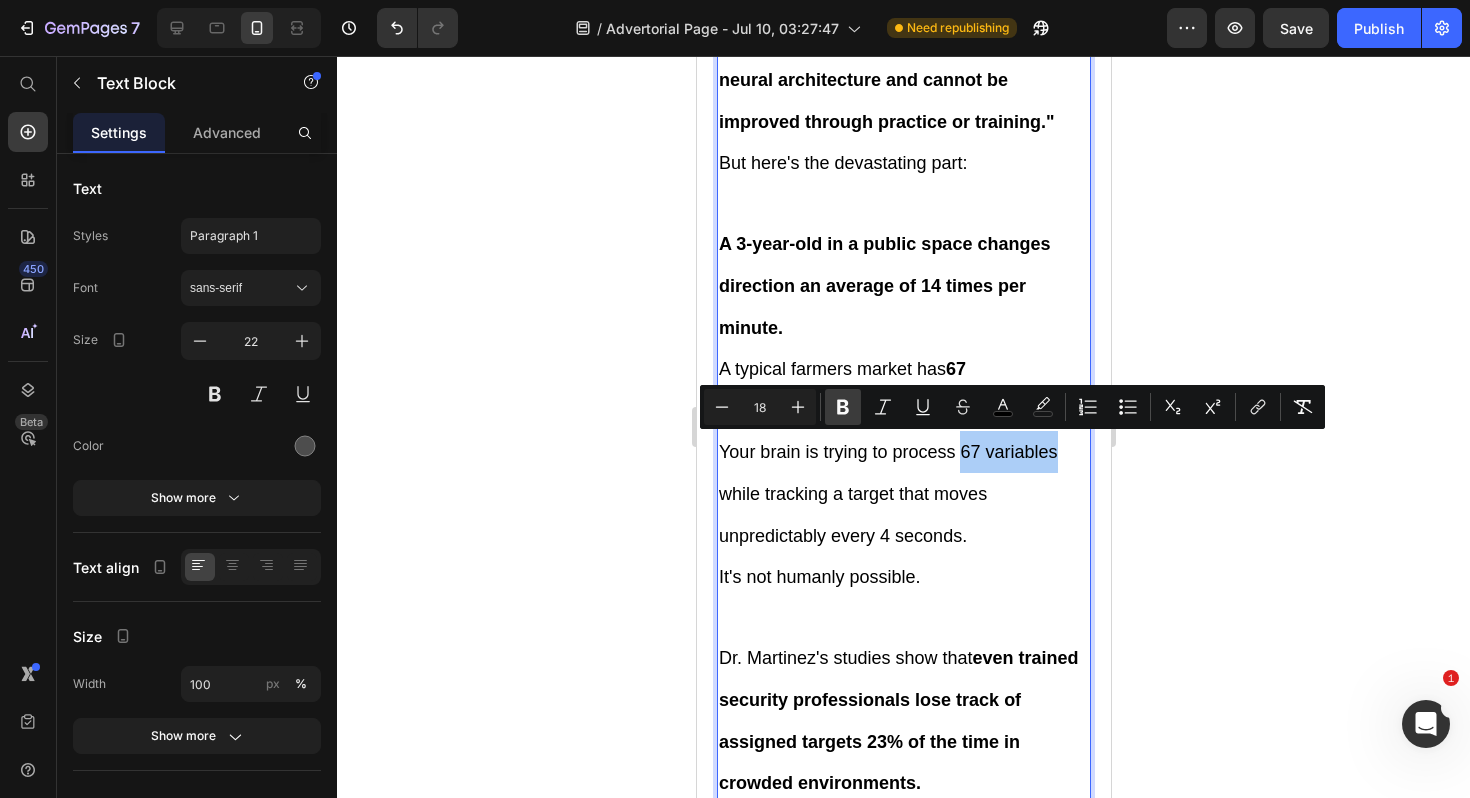 click 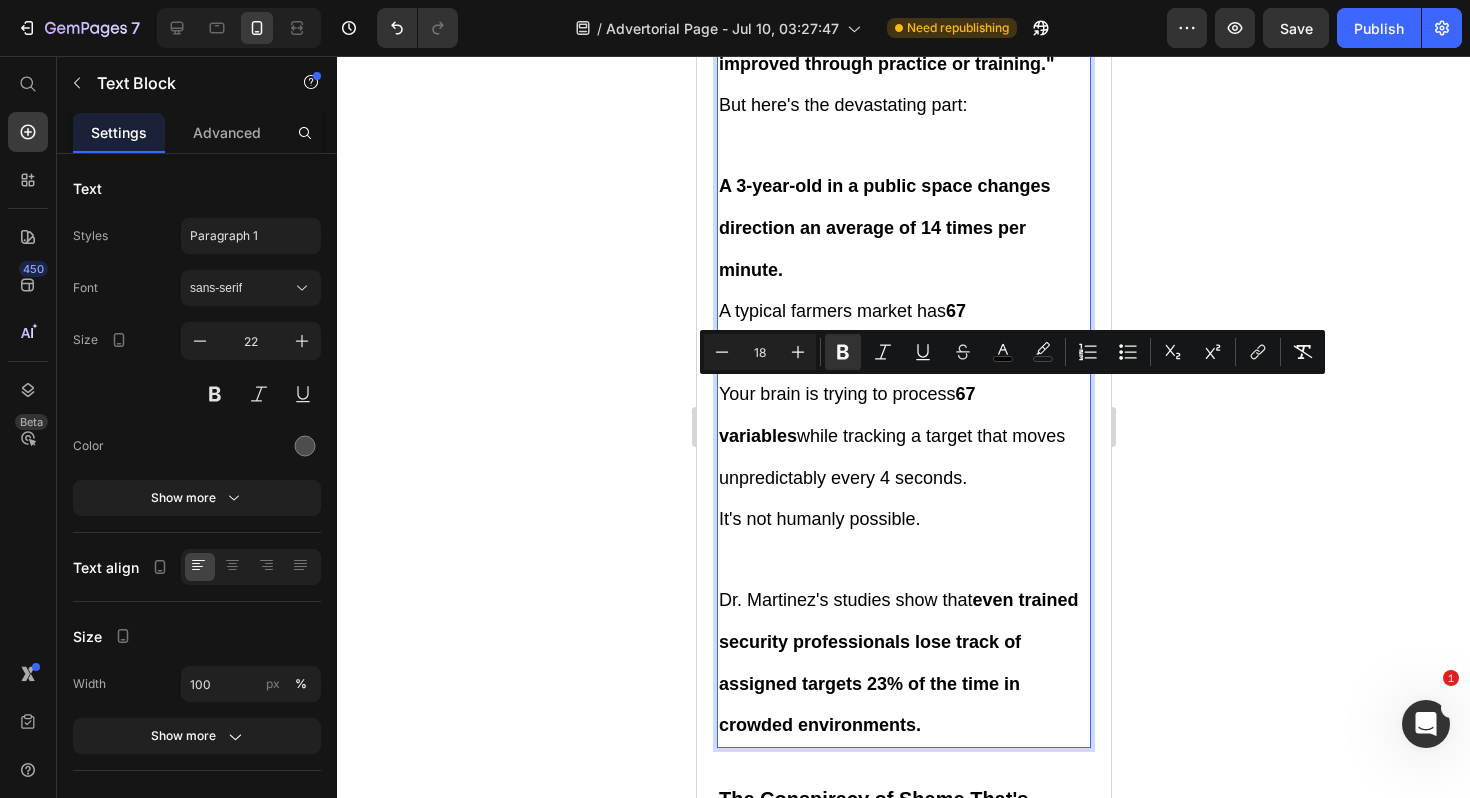 scroll, scrollTop: 5593, scrollLeft: 0, axis: vertical 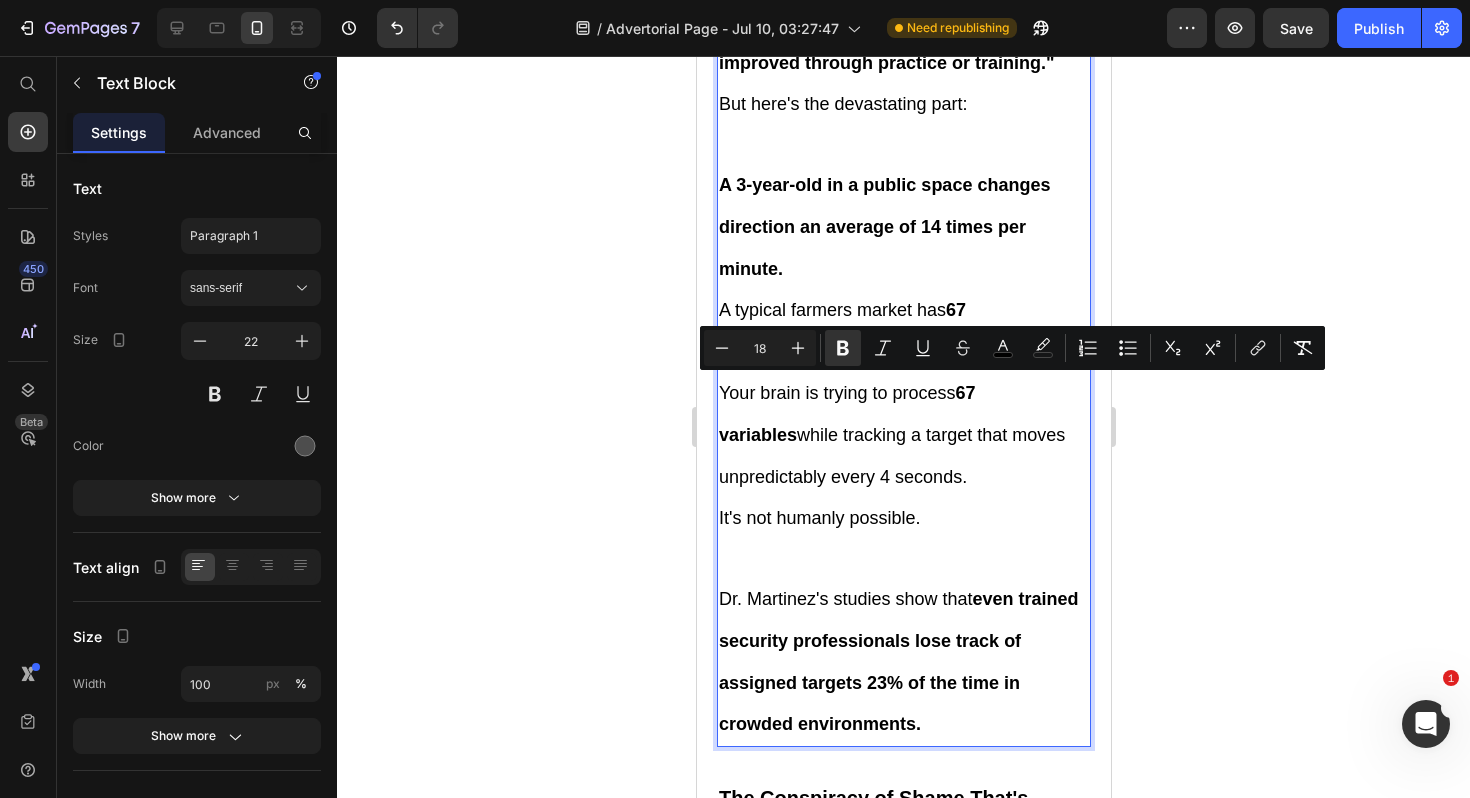click on "It's not humanly possible." at bounding box center [819, 518] 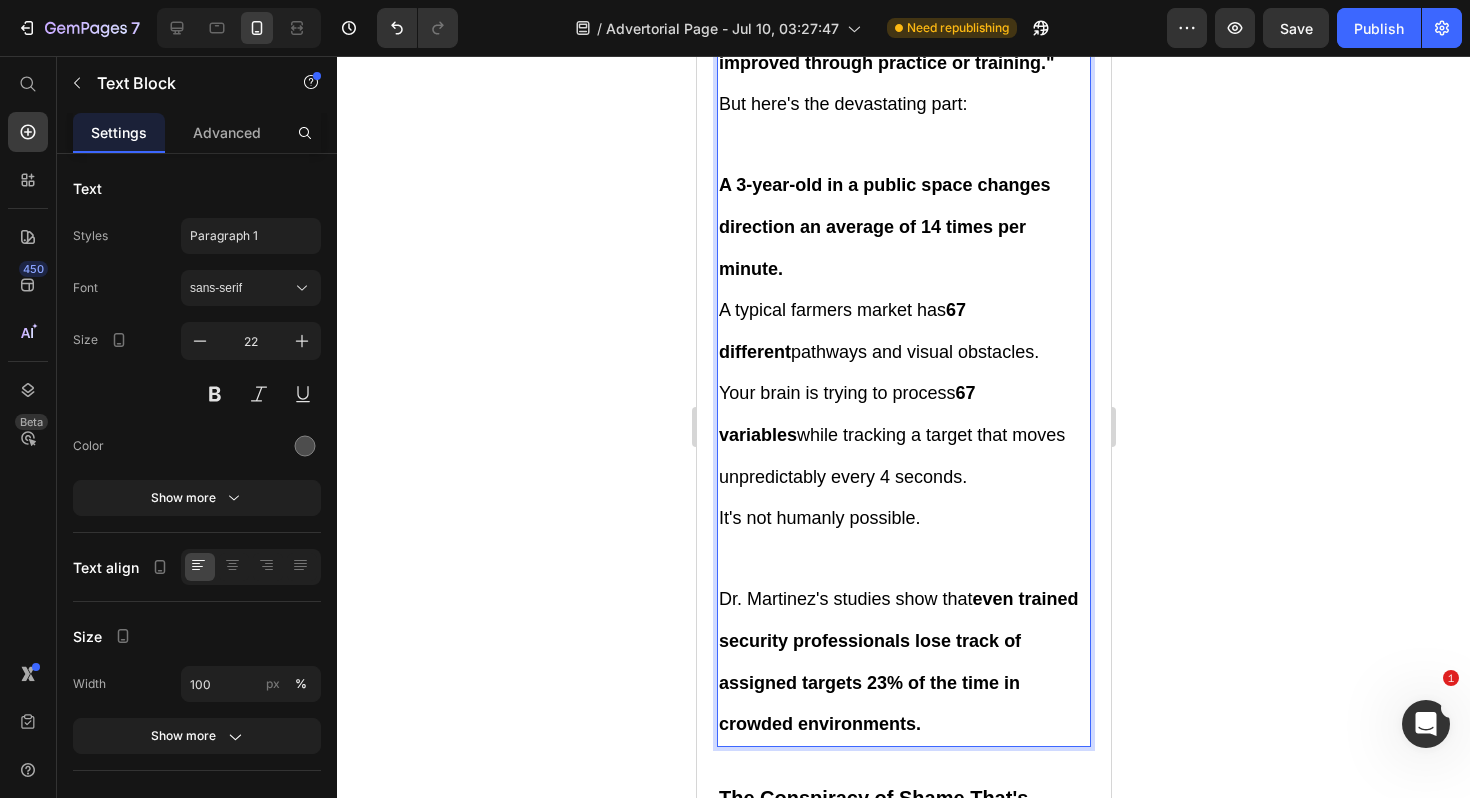 drag, startPoint x: 719, startPoint y: 345, endPoint x: 968, endPoint y: 358, distance: 249.33913 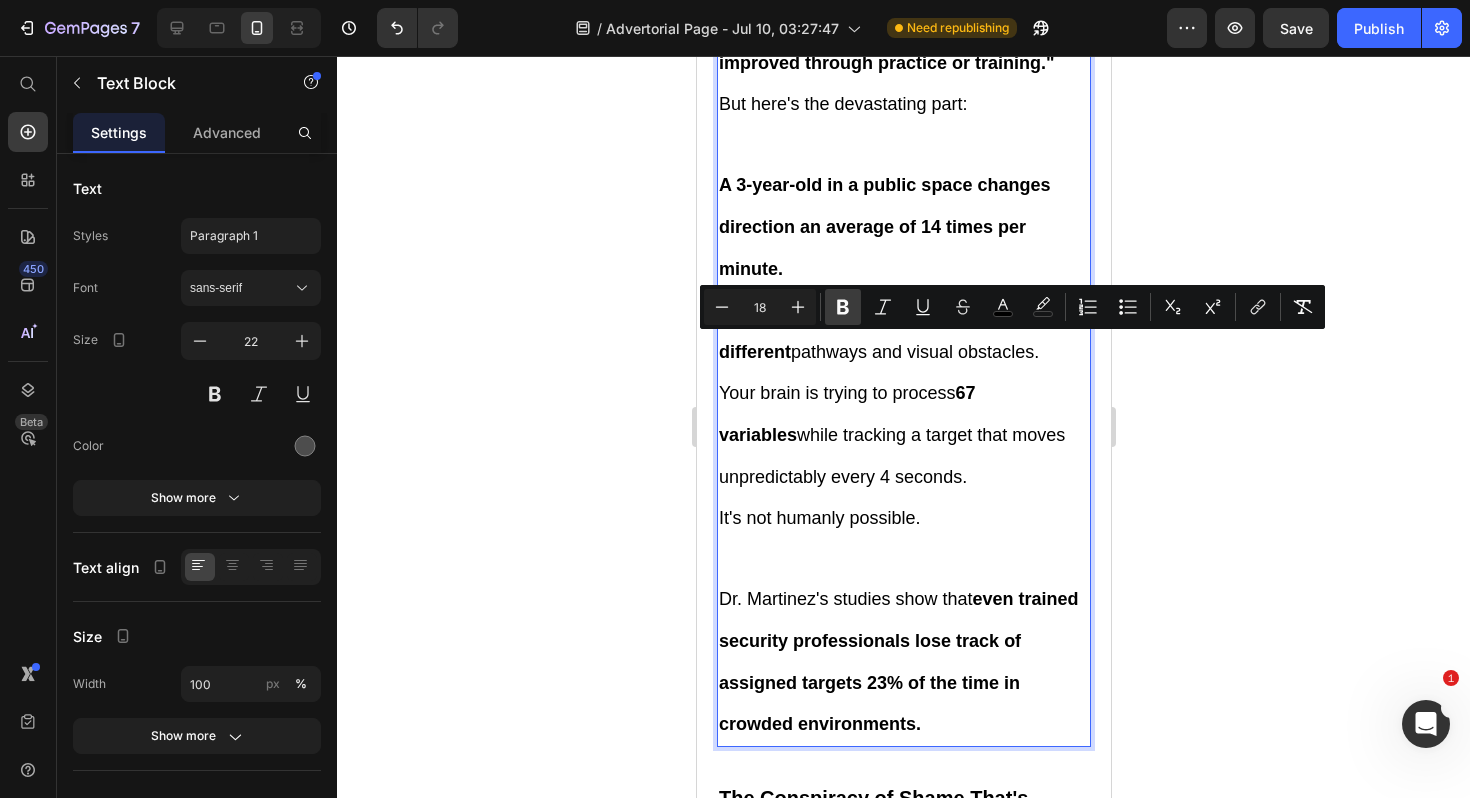 click 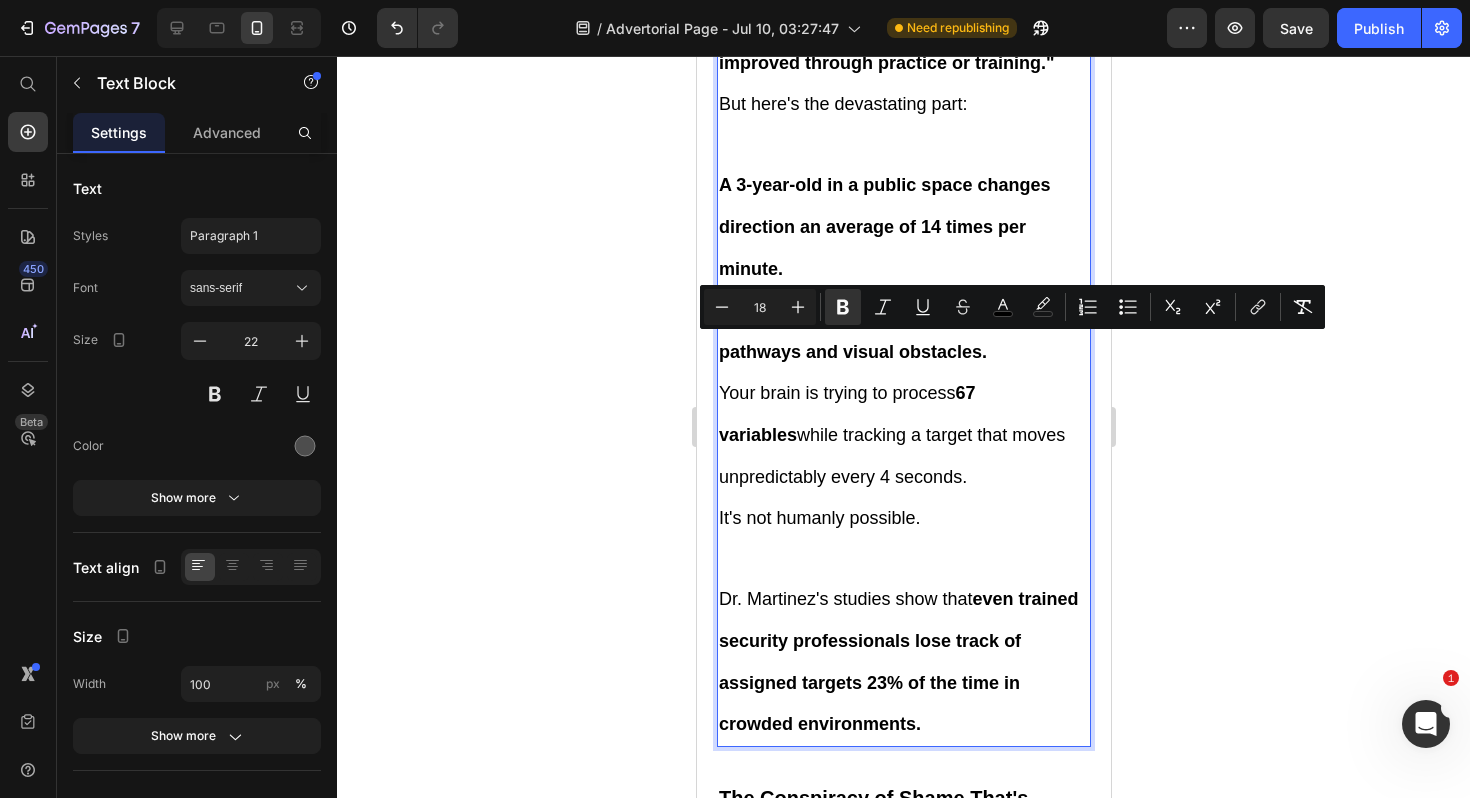 click on "Your brain is trying to process 67 variables while tracking a target that moves unpredictably every 4 seconds." at bounding box center (903, 434) 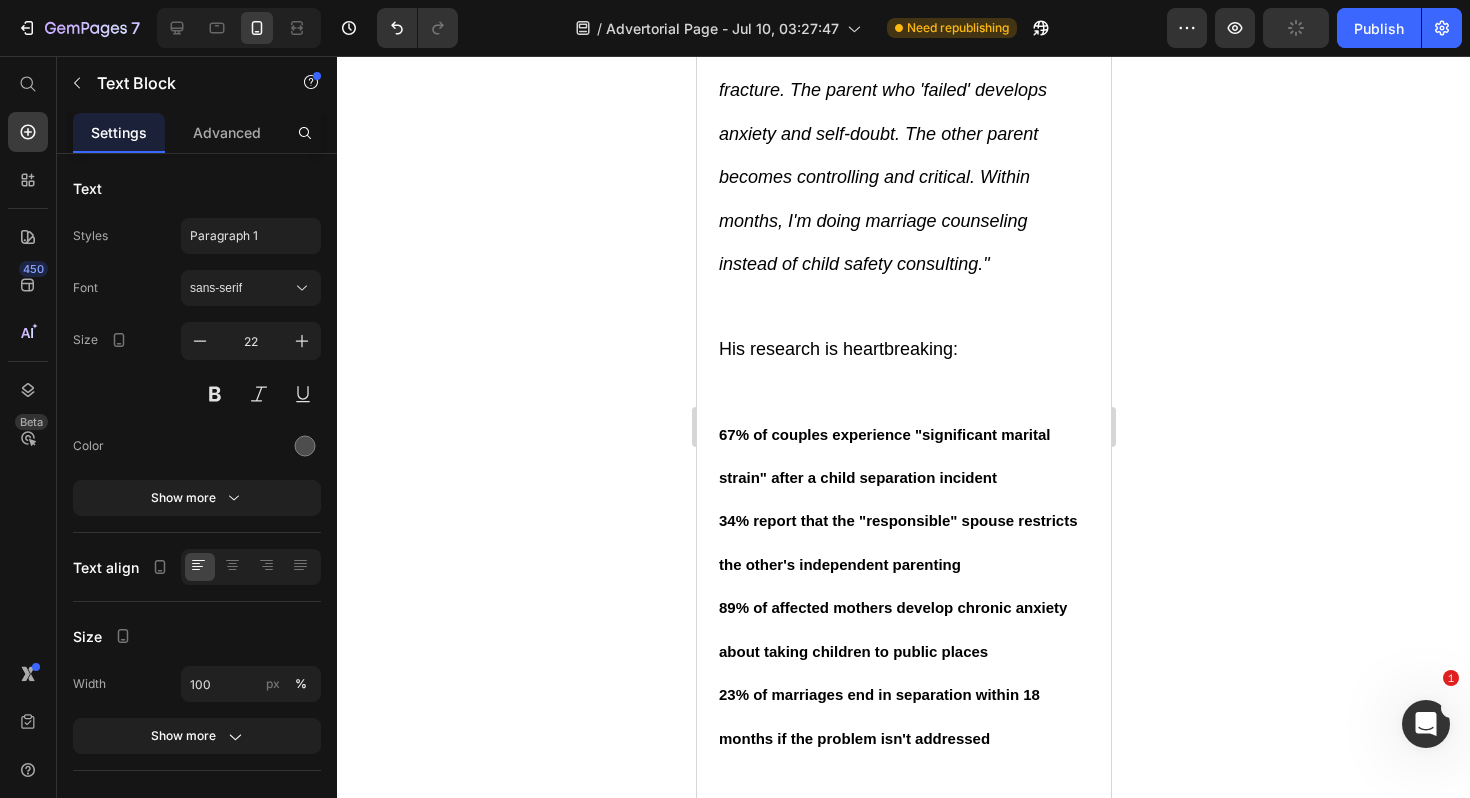 scroll, scrollTop: 6996, scrollLeft: 0, axis: vertical 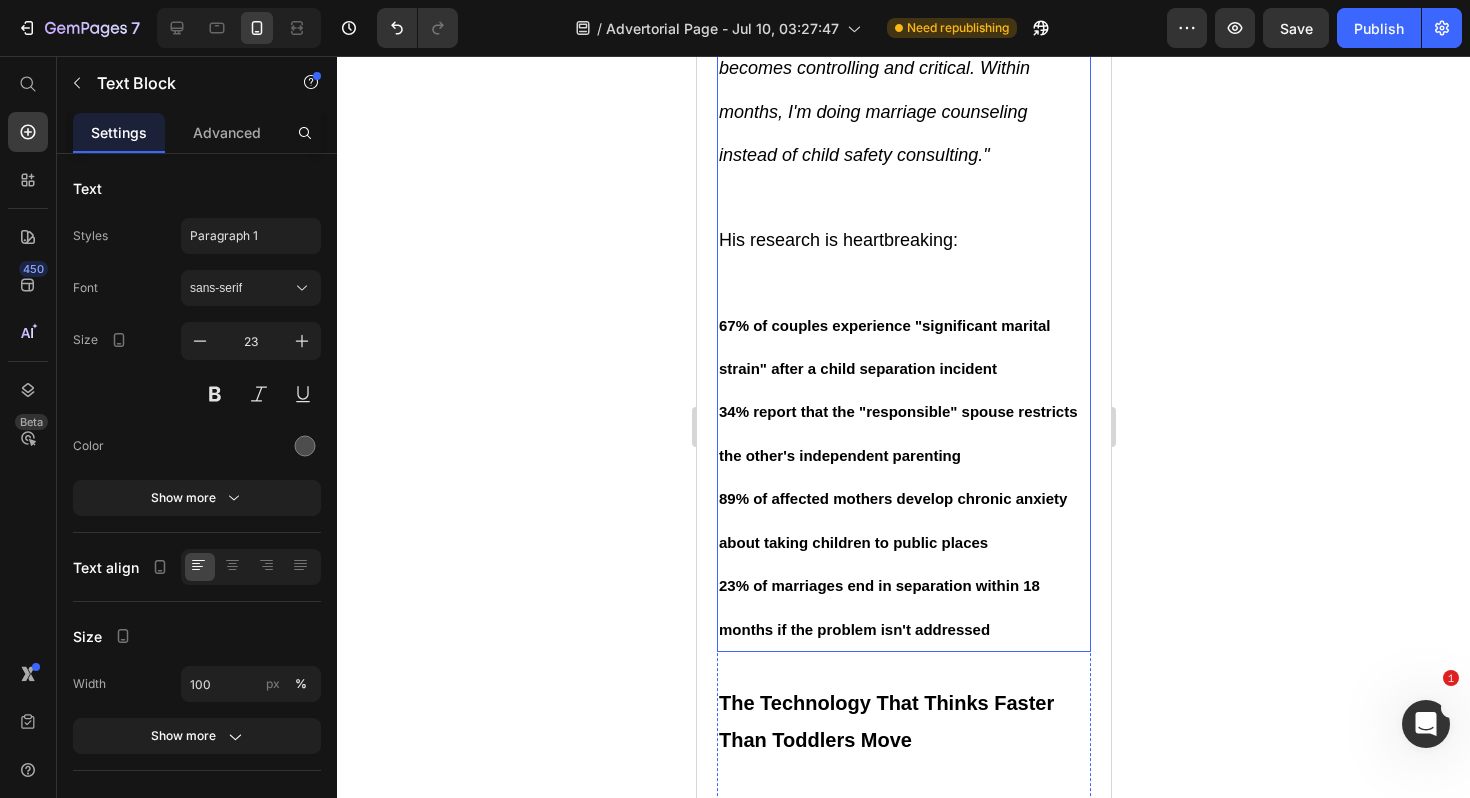 click at bounding box center (903, 281) 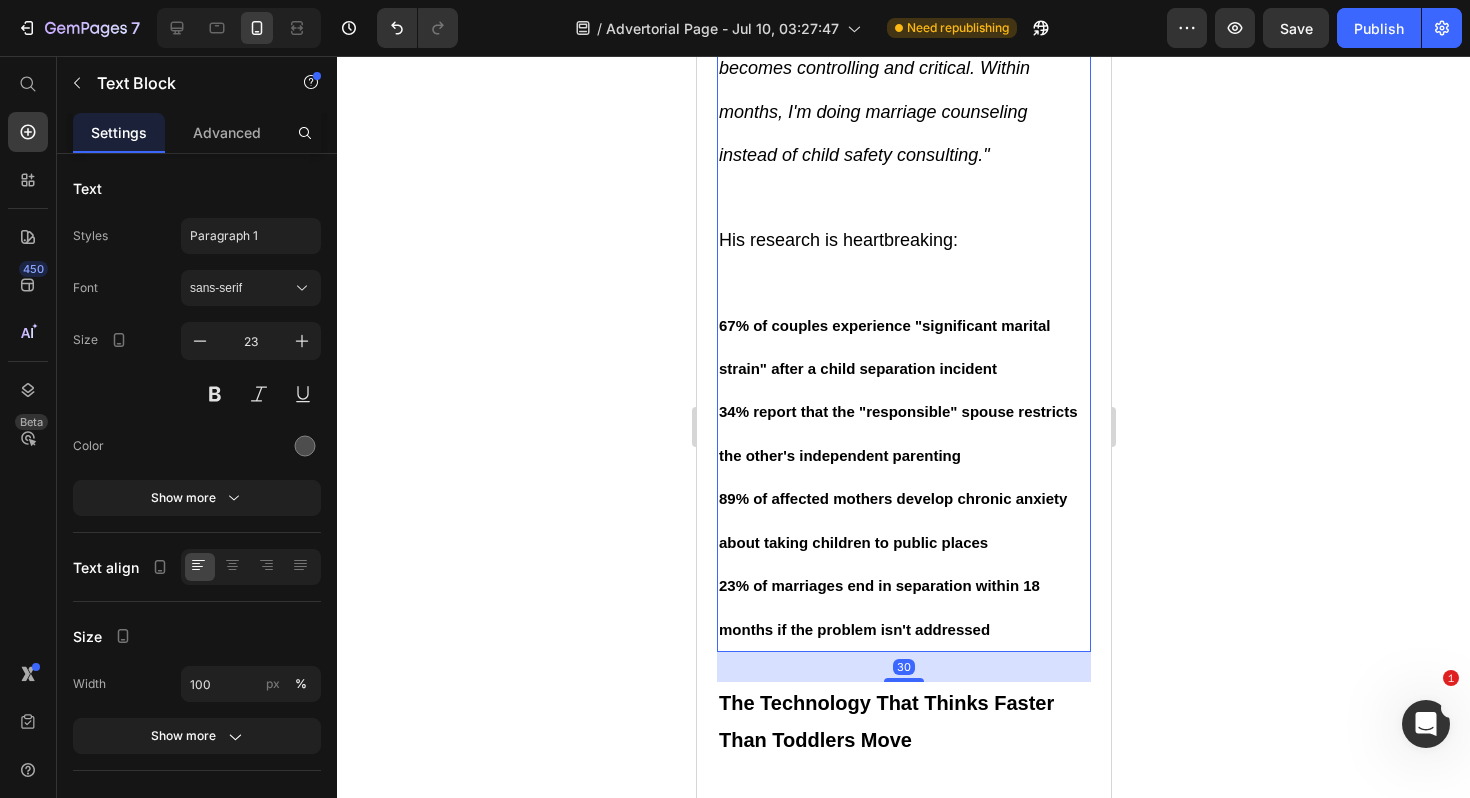 click at bounding box center (903, 281) 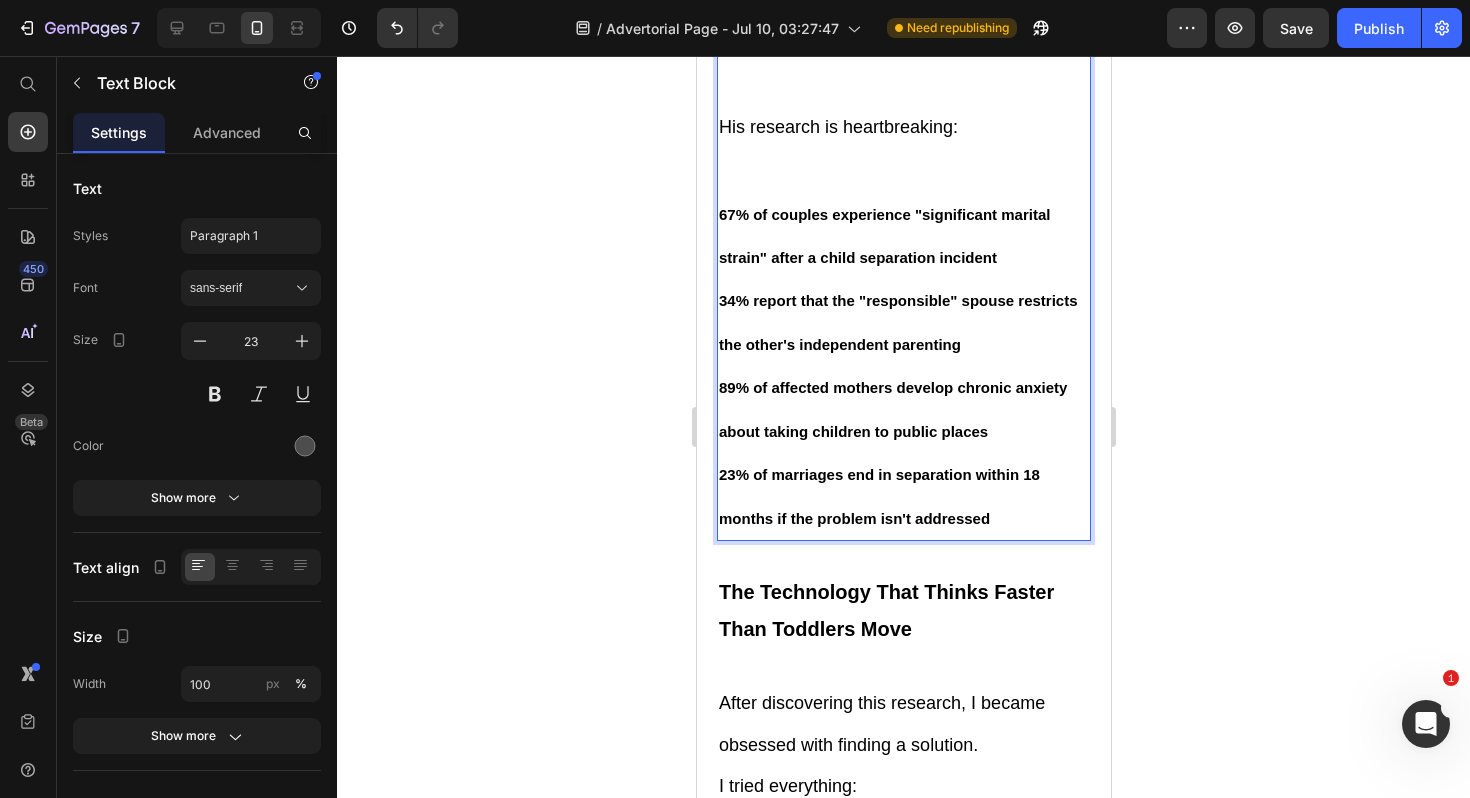 scroll, scrollTop: 7113, scrollLeft: 0, axis: vertical 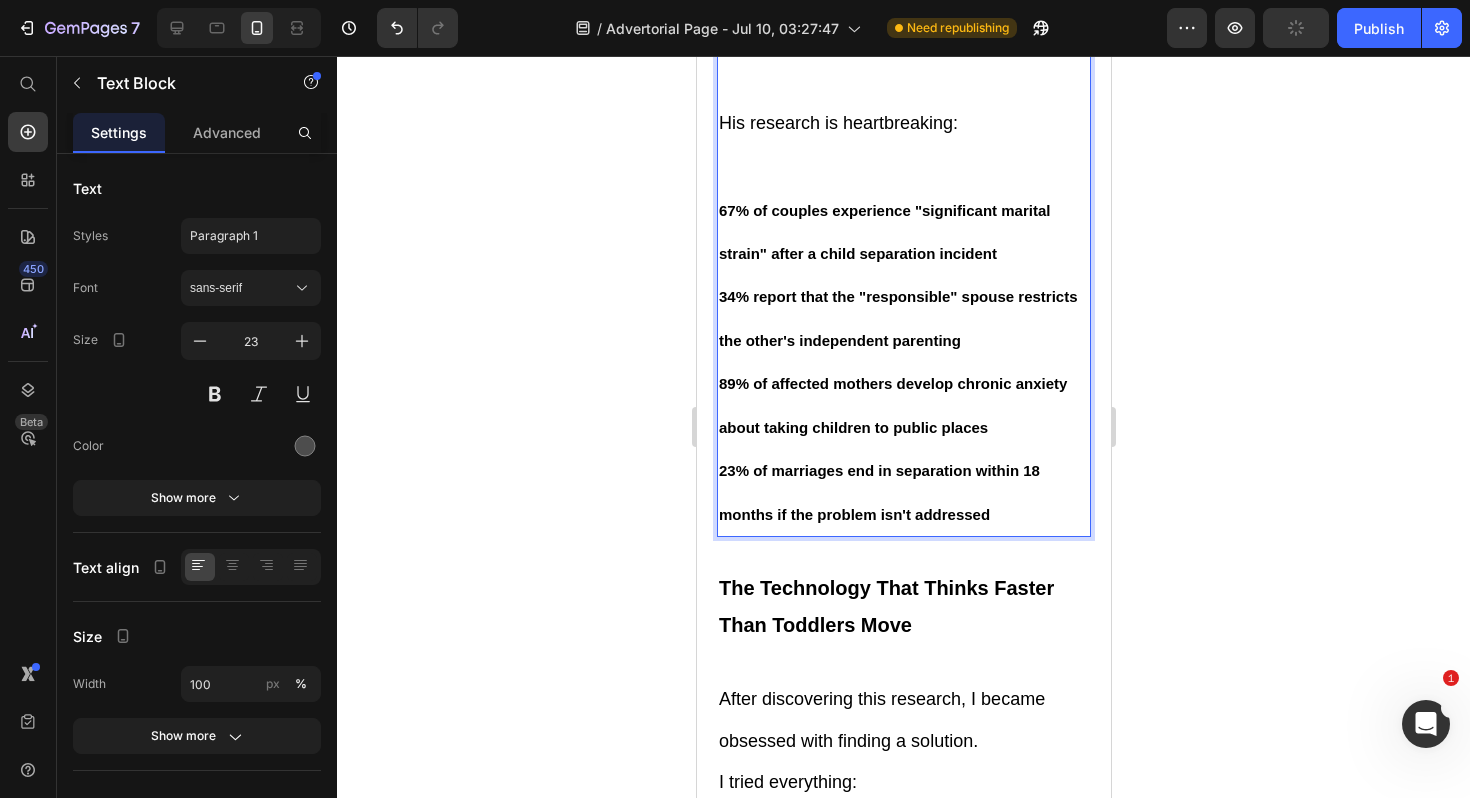 click on "67% of couples experience "significant marital strain" after a child separation incident" at bounding box center (903, 231) 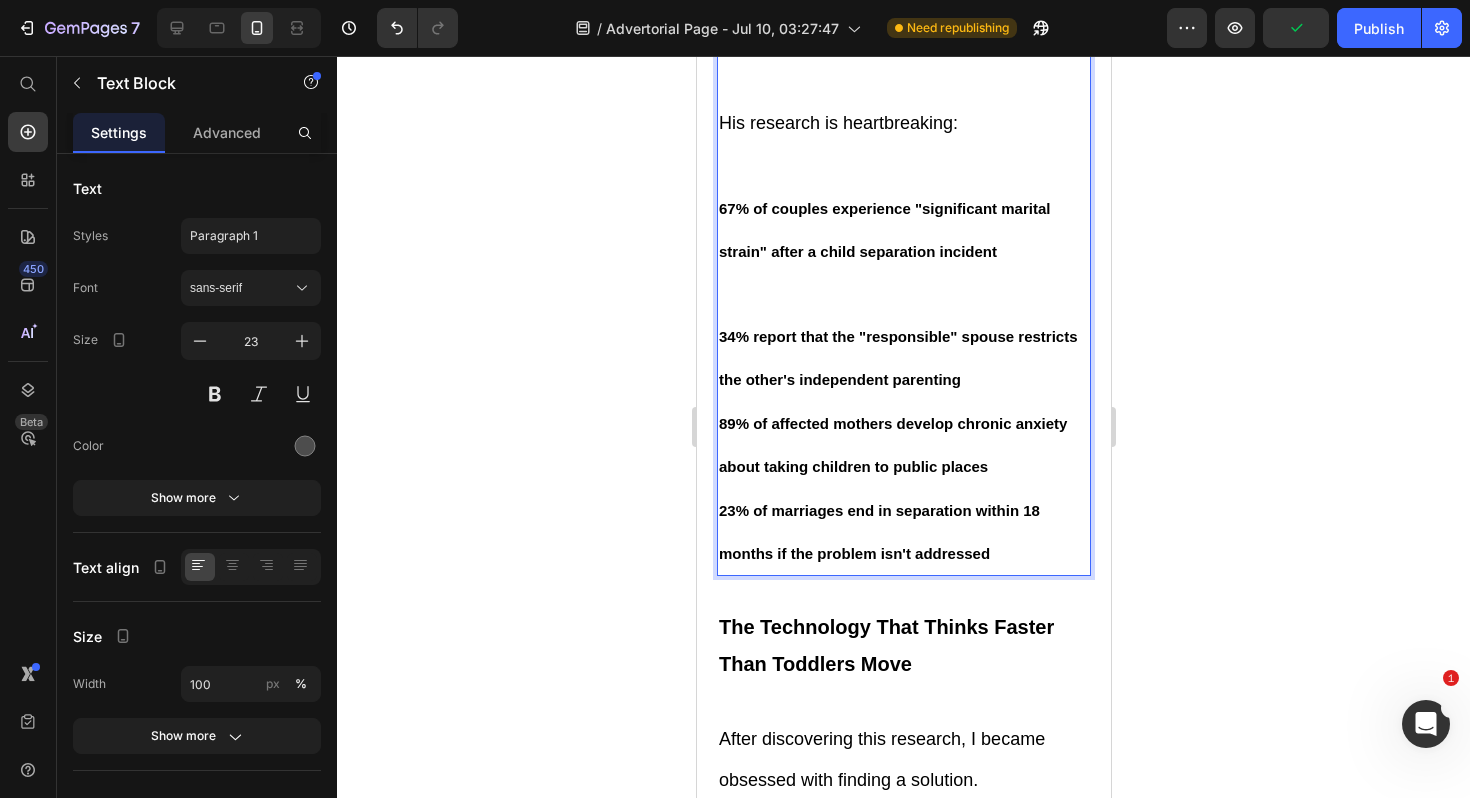 click on "34% report that the "responsible" spouse restricts the other's independent parenting" at bounding box center (903, 357) 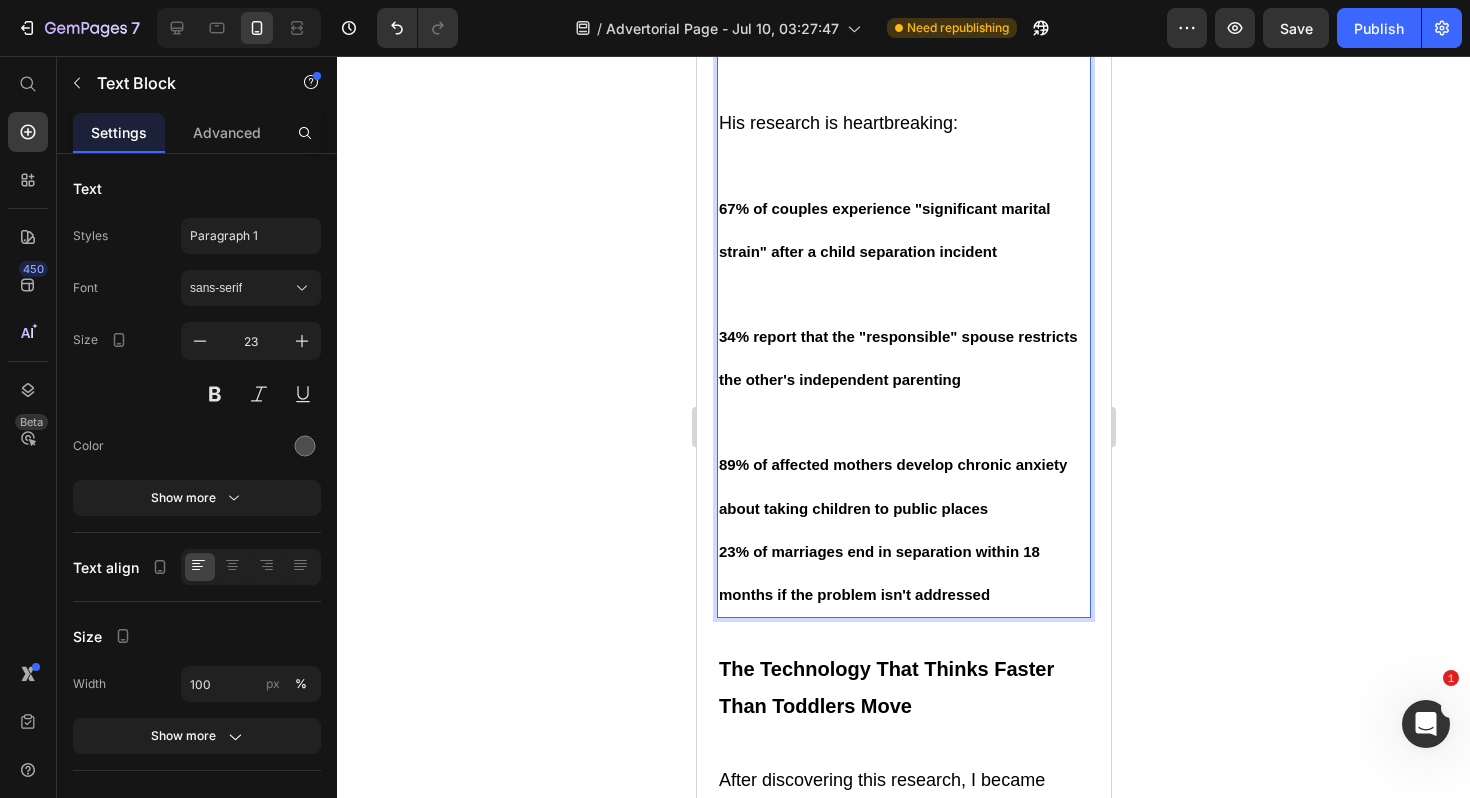 click on "89% of affected mothers develop chronic anxiety about taking children to public places" at bounding box center [903, 485] 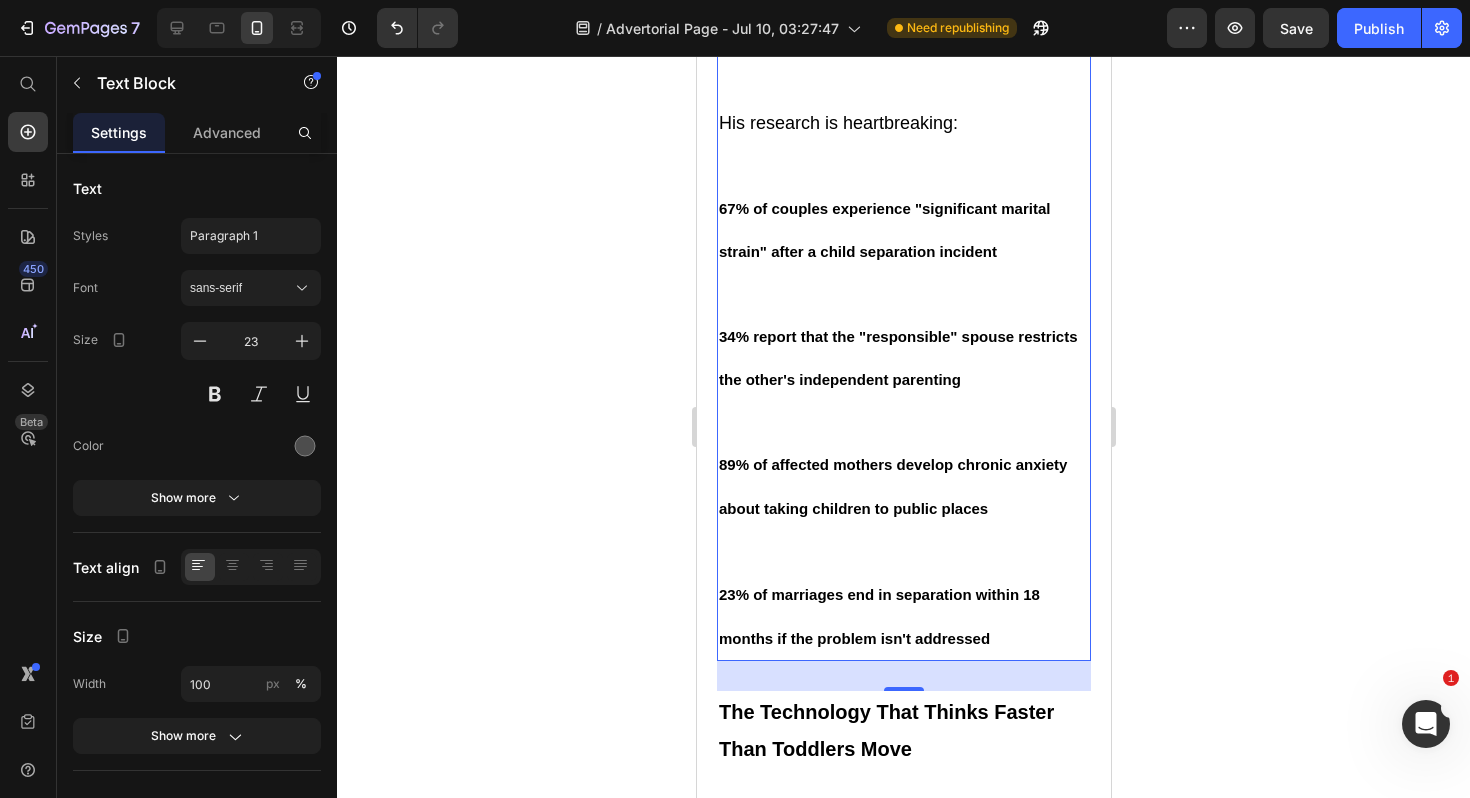 click 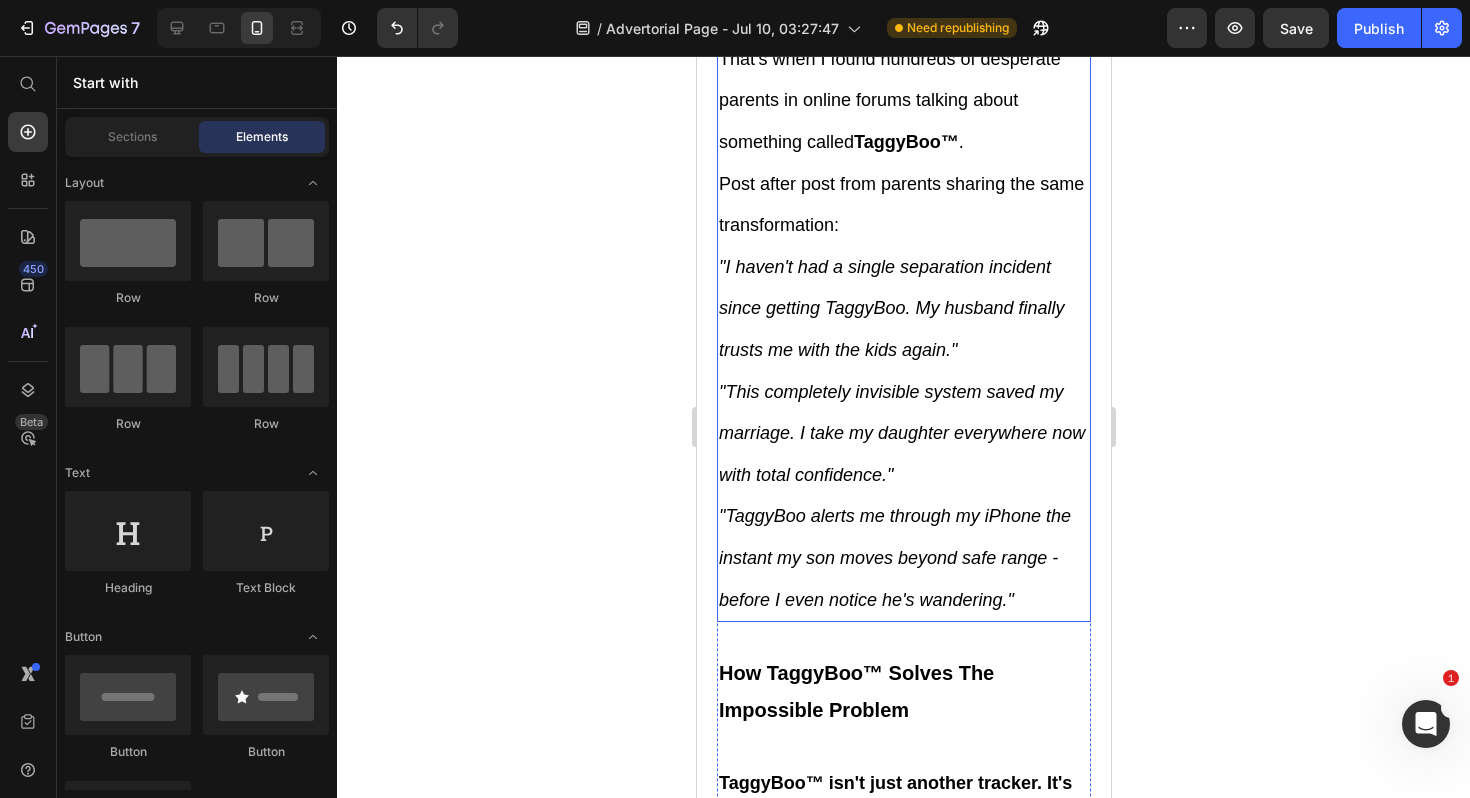 scroll, scrollTop: 8333, scrollLeft: 0, axis: vertical 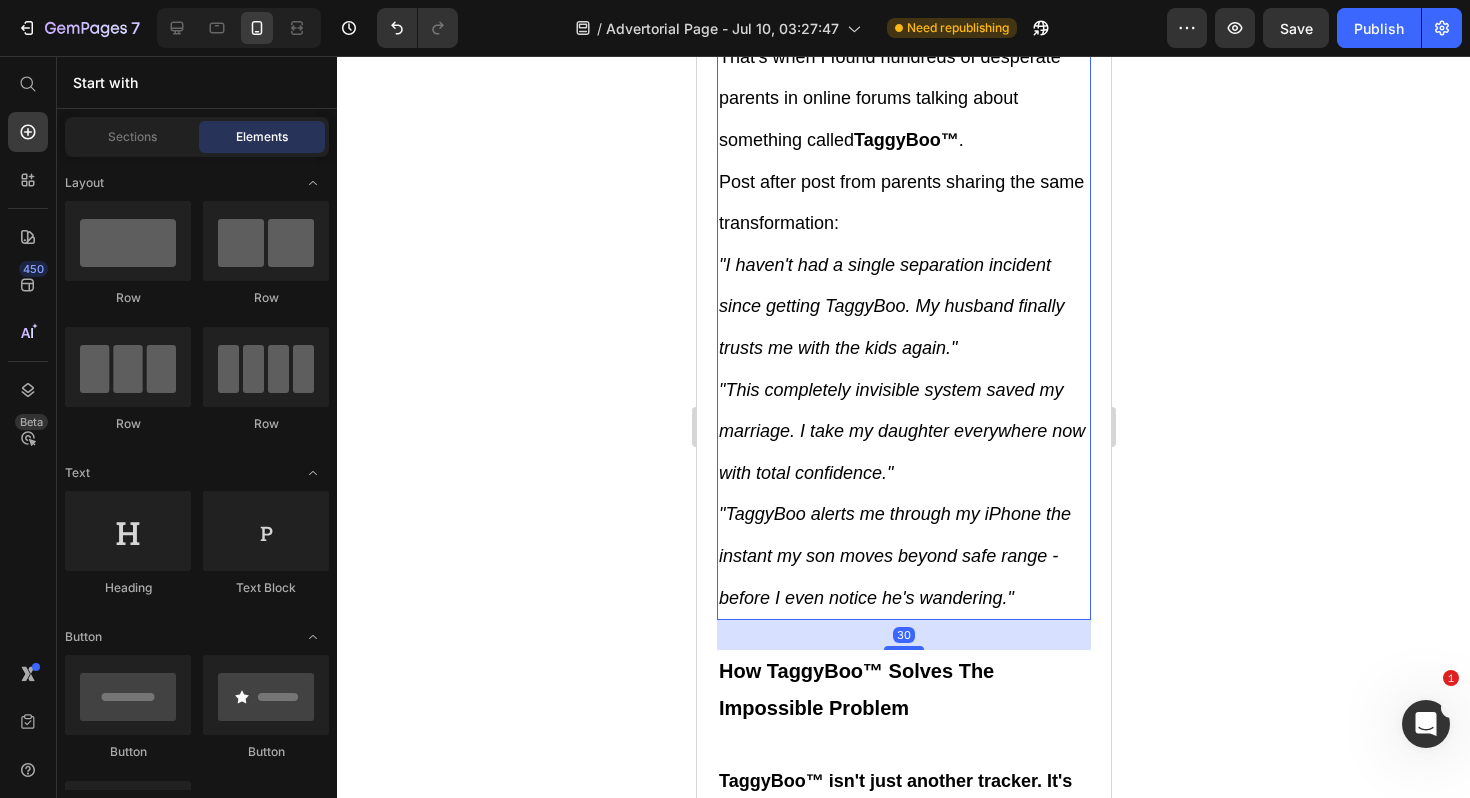 click on "Post after post from parents sharing the same transformation:" at bounding box center [903, 202] 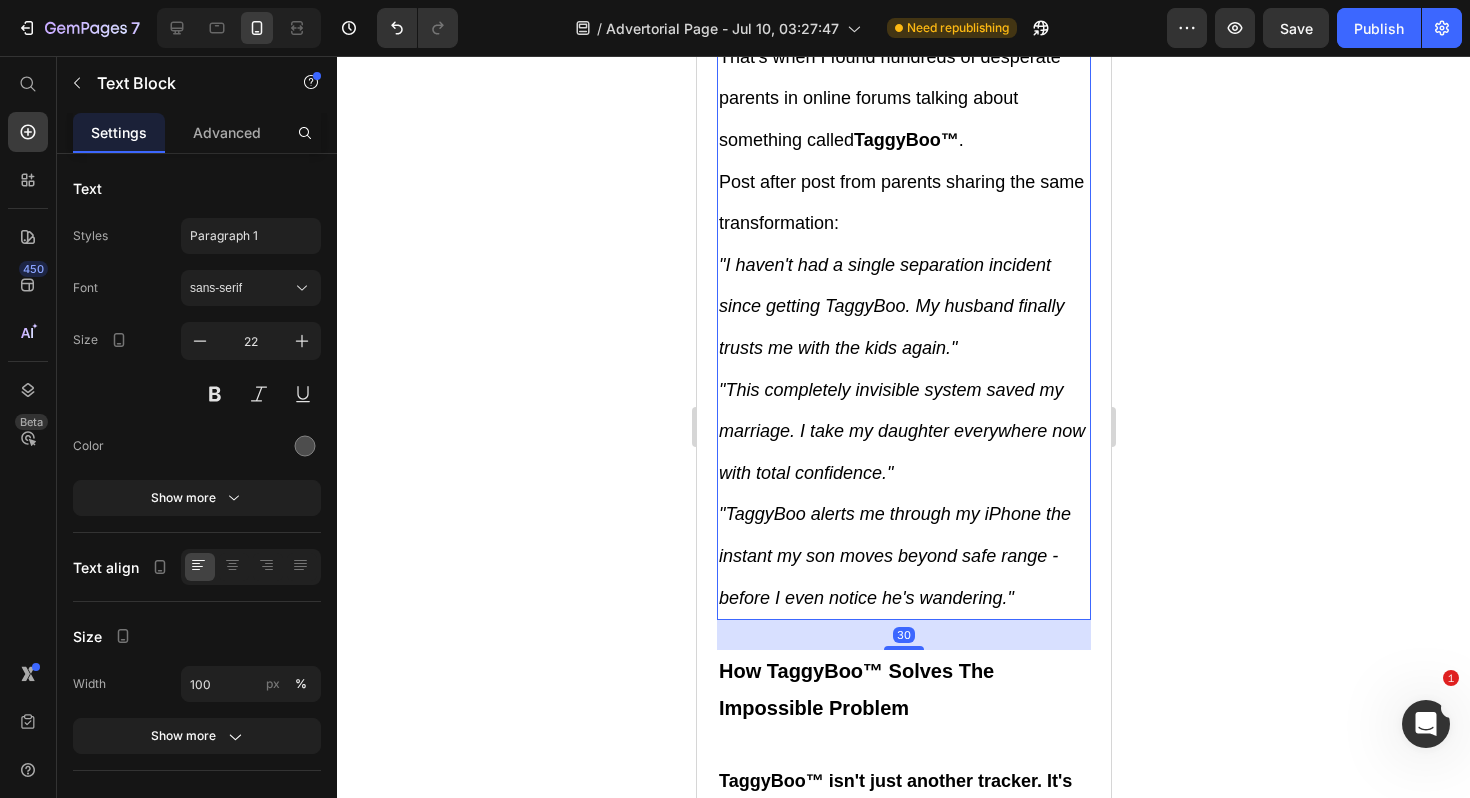 click on "Post after post from parents sharing the same transformation:" at bounding box center (903, 202) 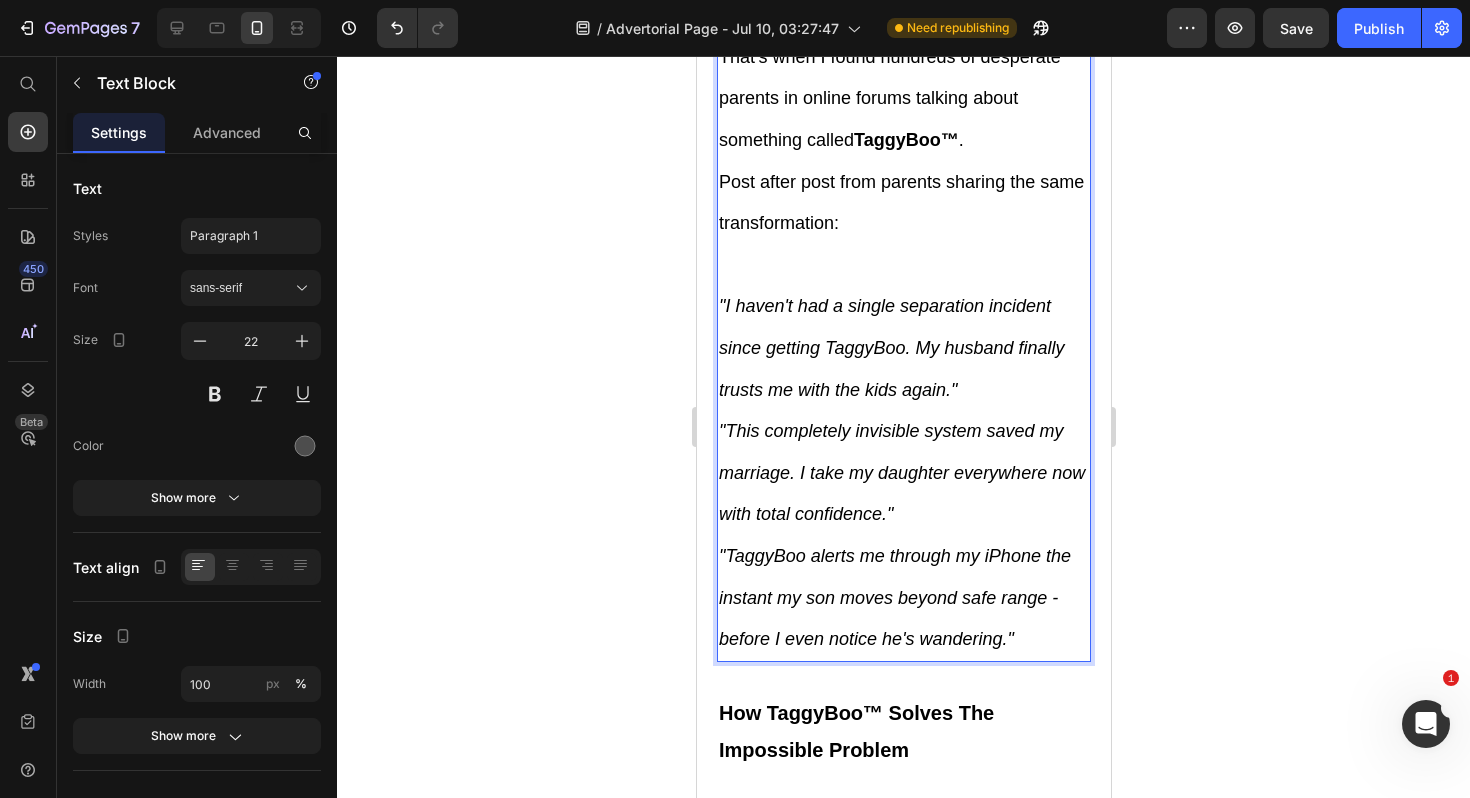 click 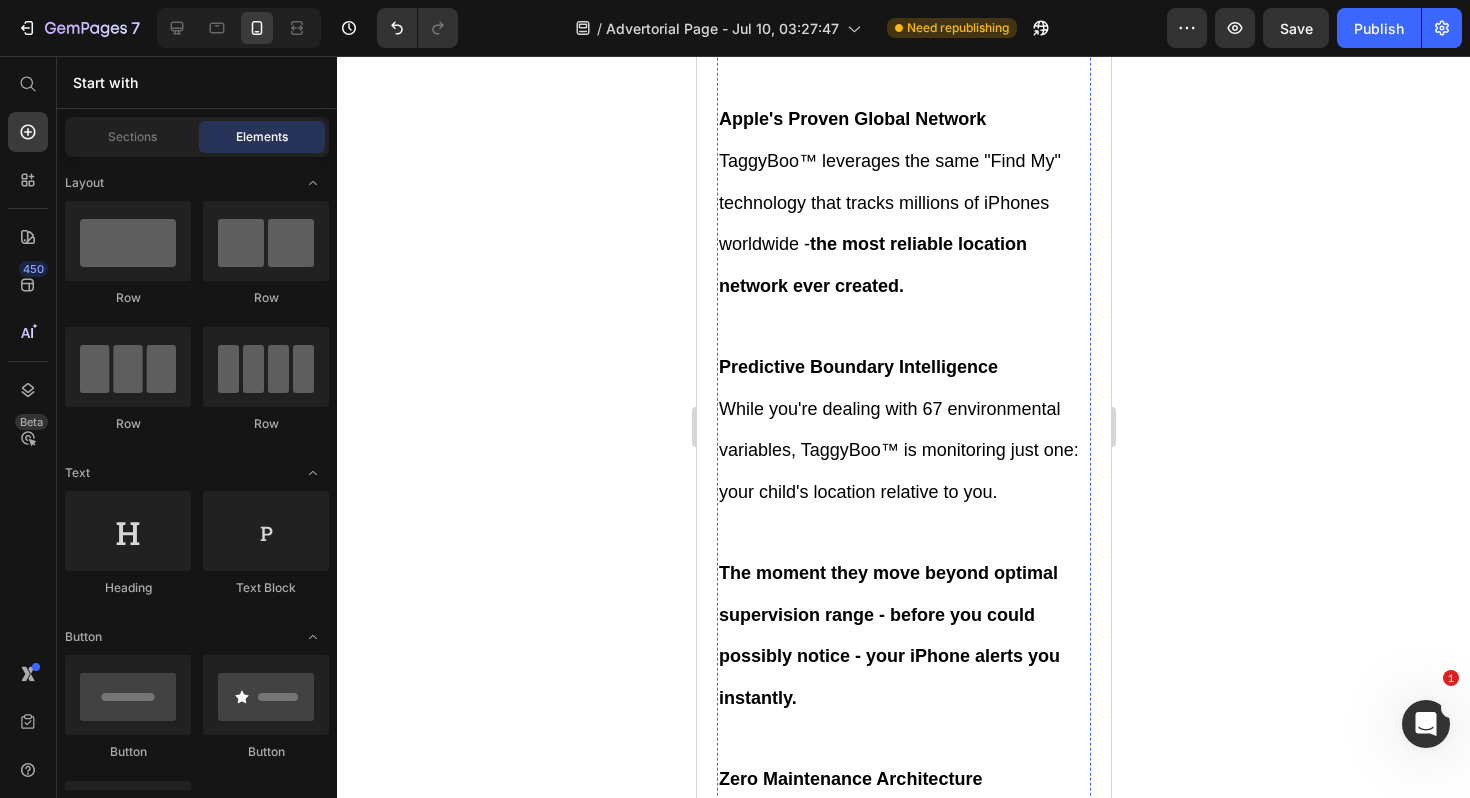 scroll, scrollTop: 9701, scrollLeft: 0, axis: vertical 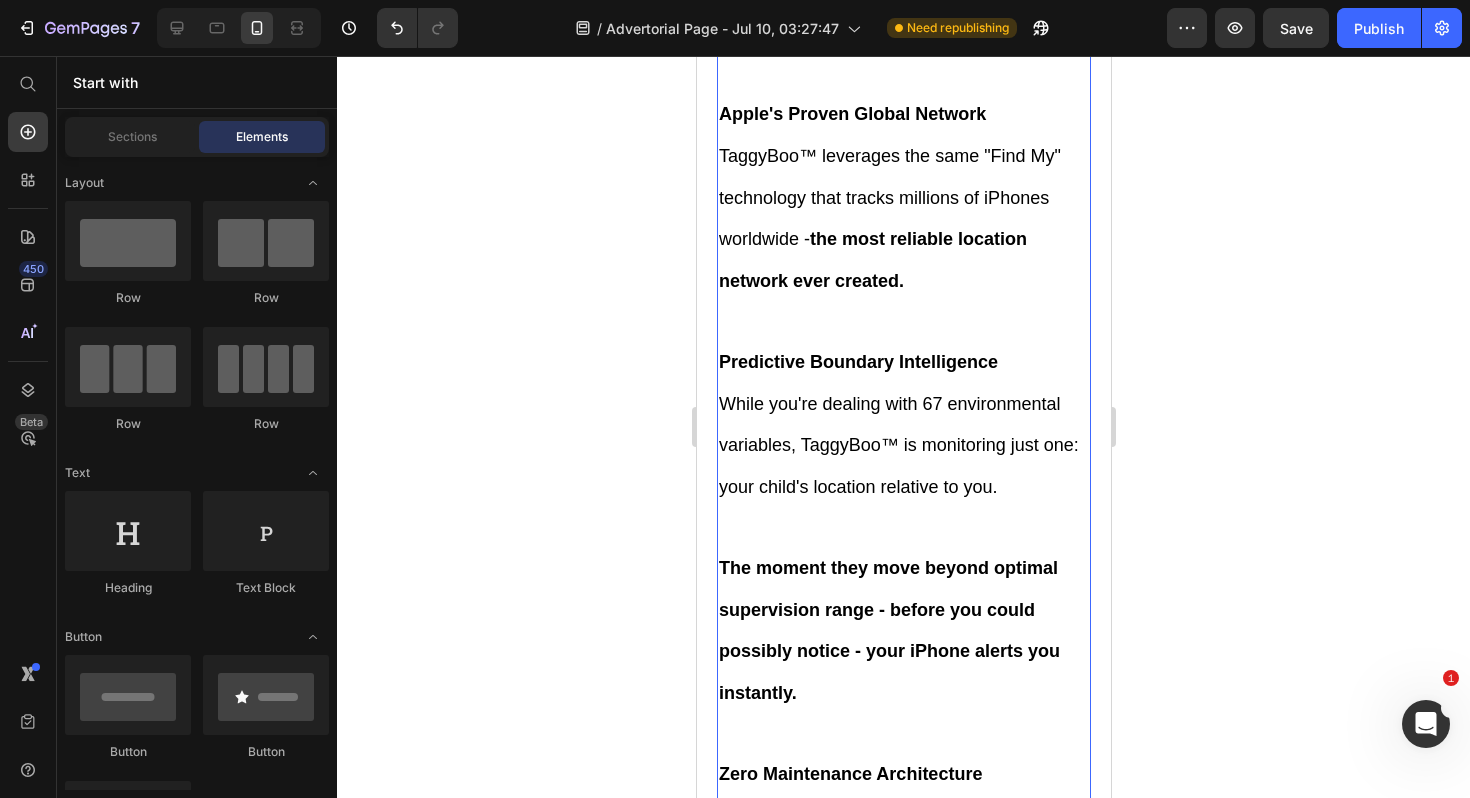 click on "TaggyBoo™ leverages the same "Find My" technology that tracks millions of iPhones worldwide -  the most reliable location network ever created." at bounding box center [903, 238] 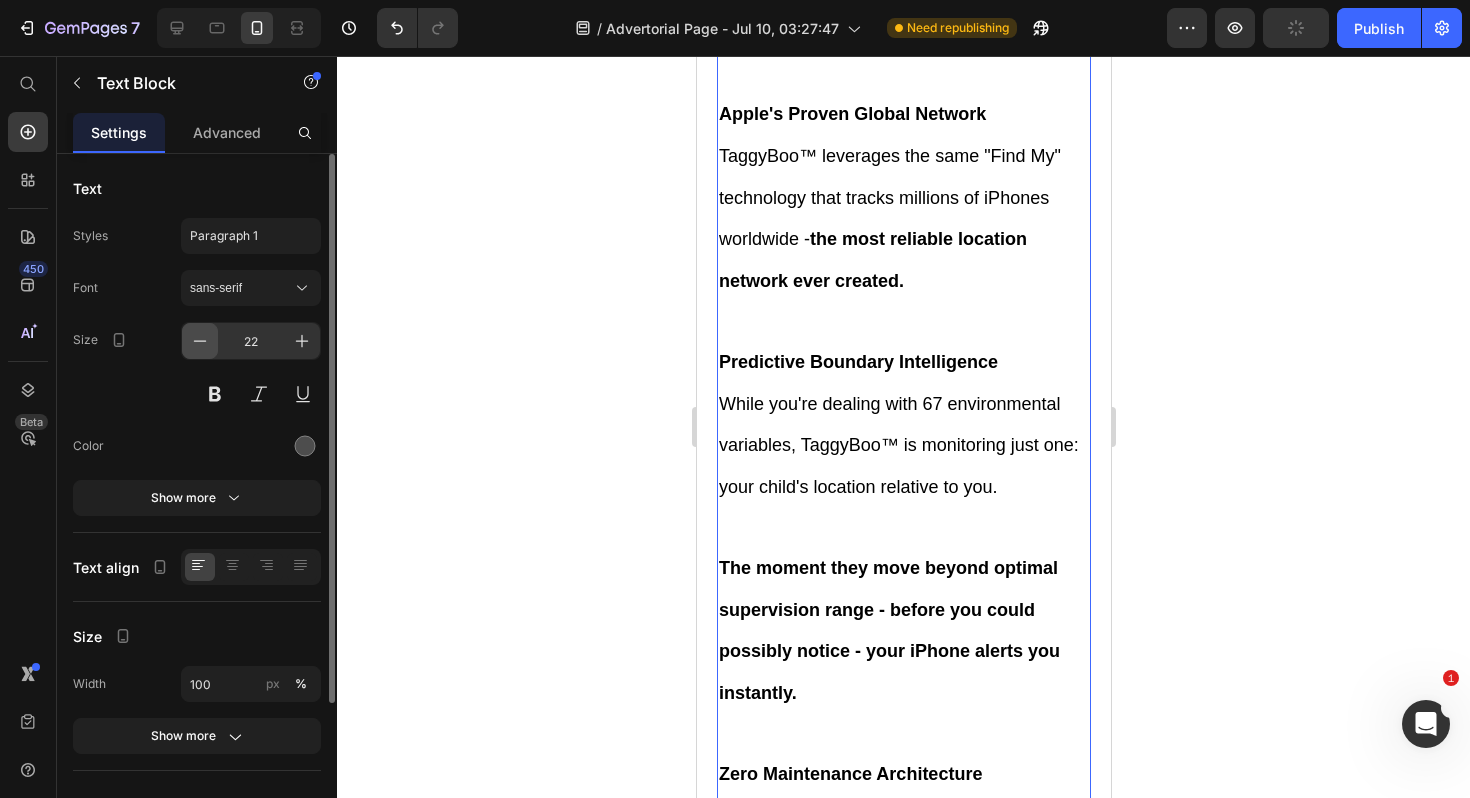 click 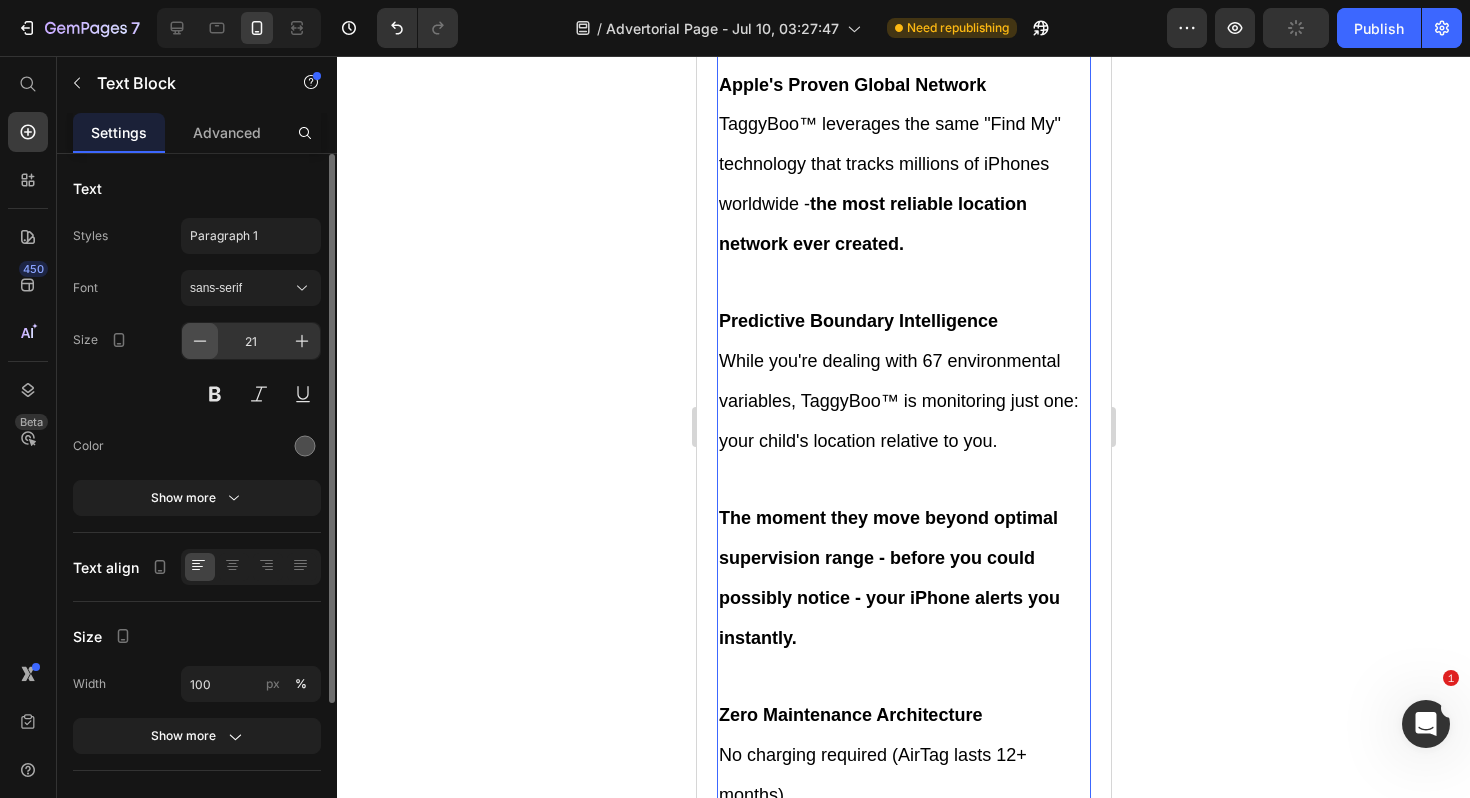 scroll, scrollTop: 9661, scrollLeft: 0, axis: vertical 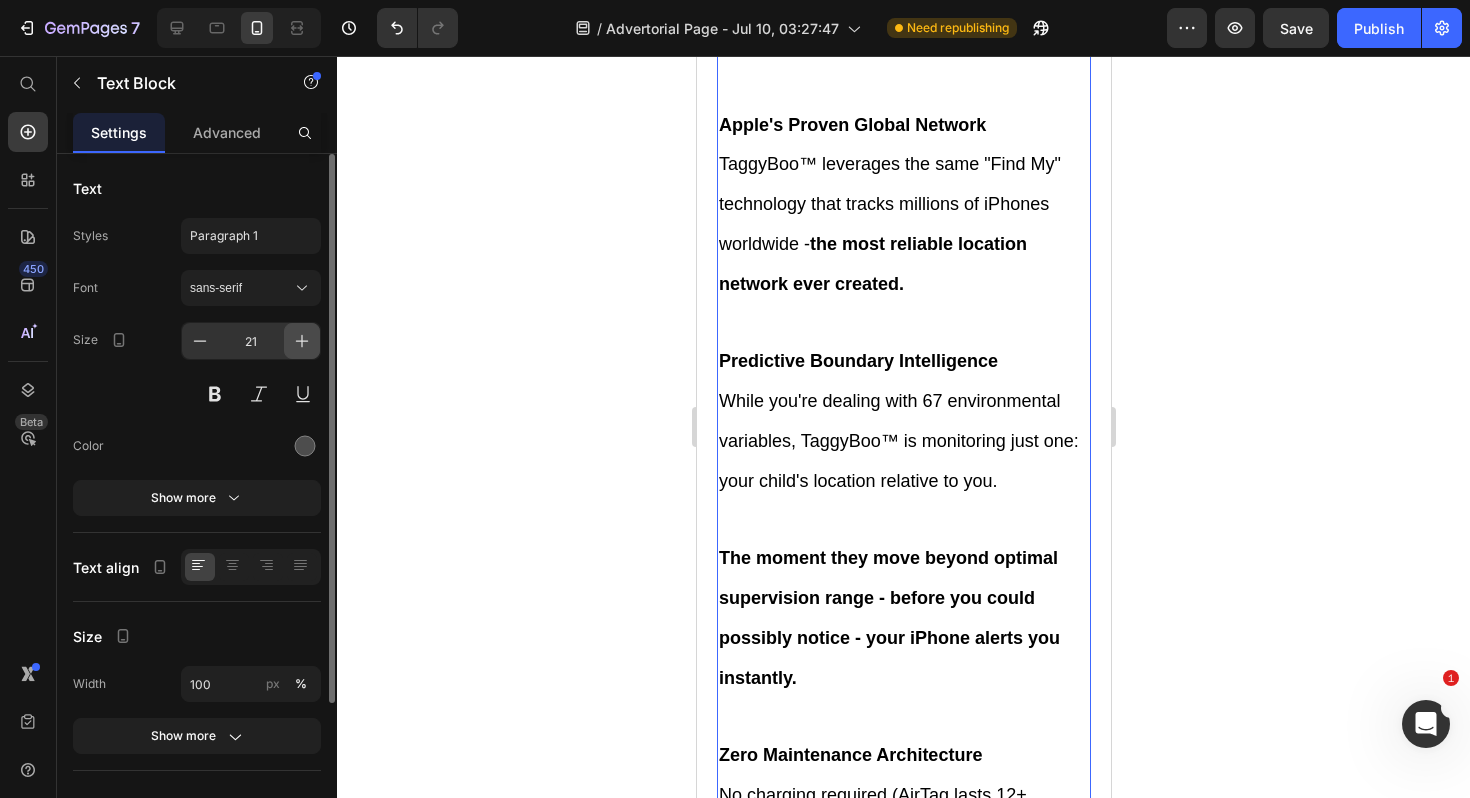 click 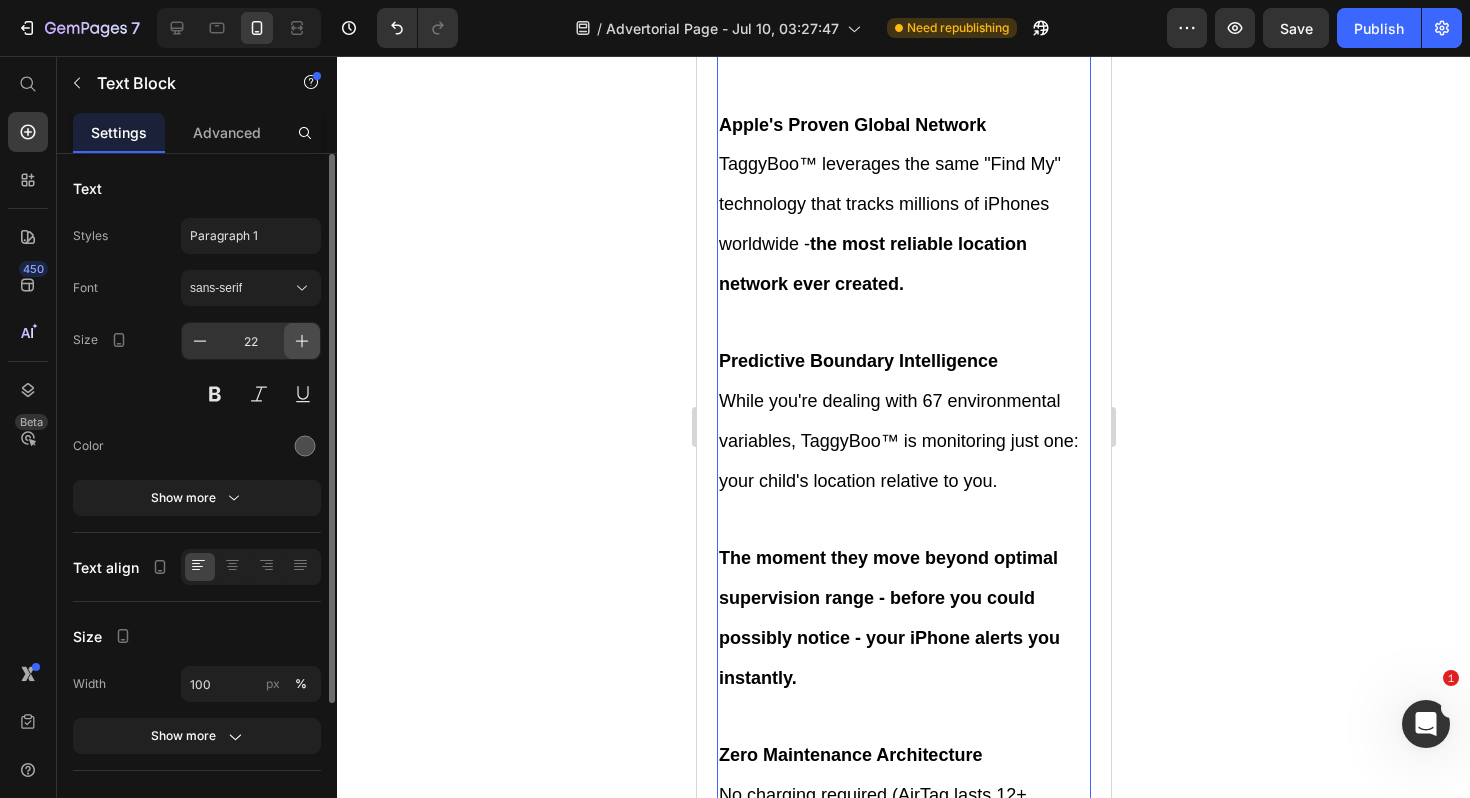scroll, scrollTop: 9701, scrollLeft: 0, axis: vertical 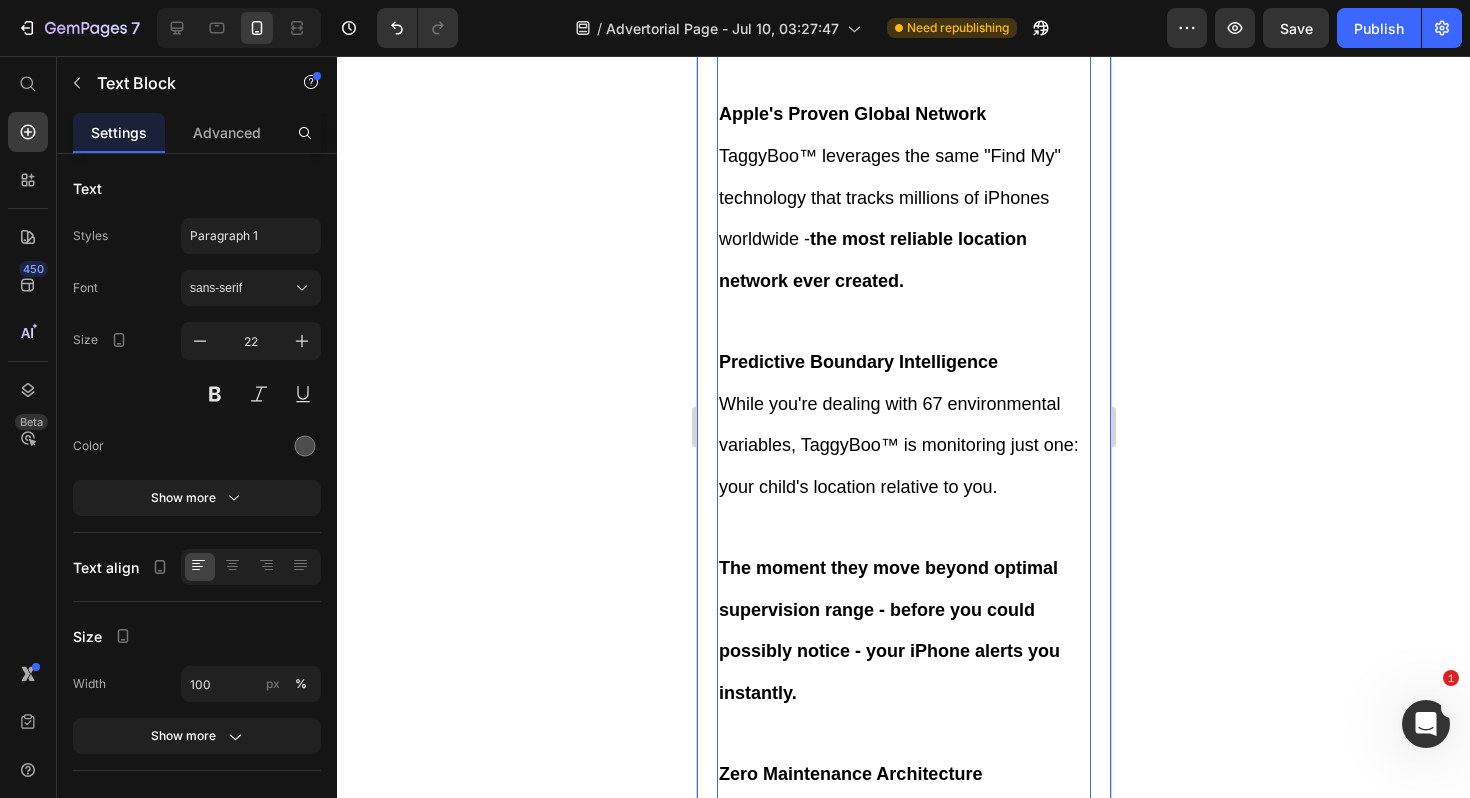 click 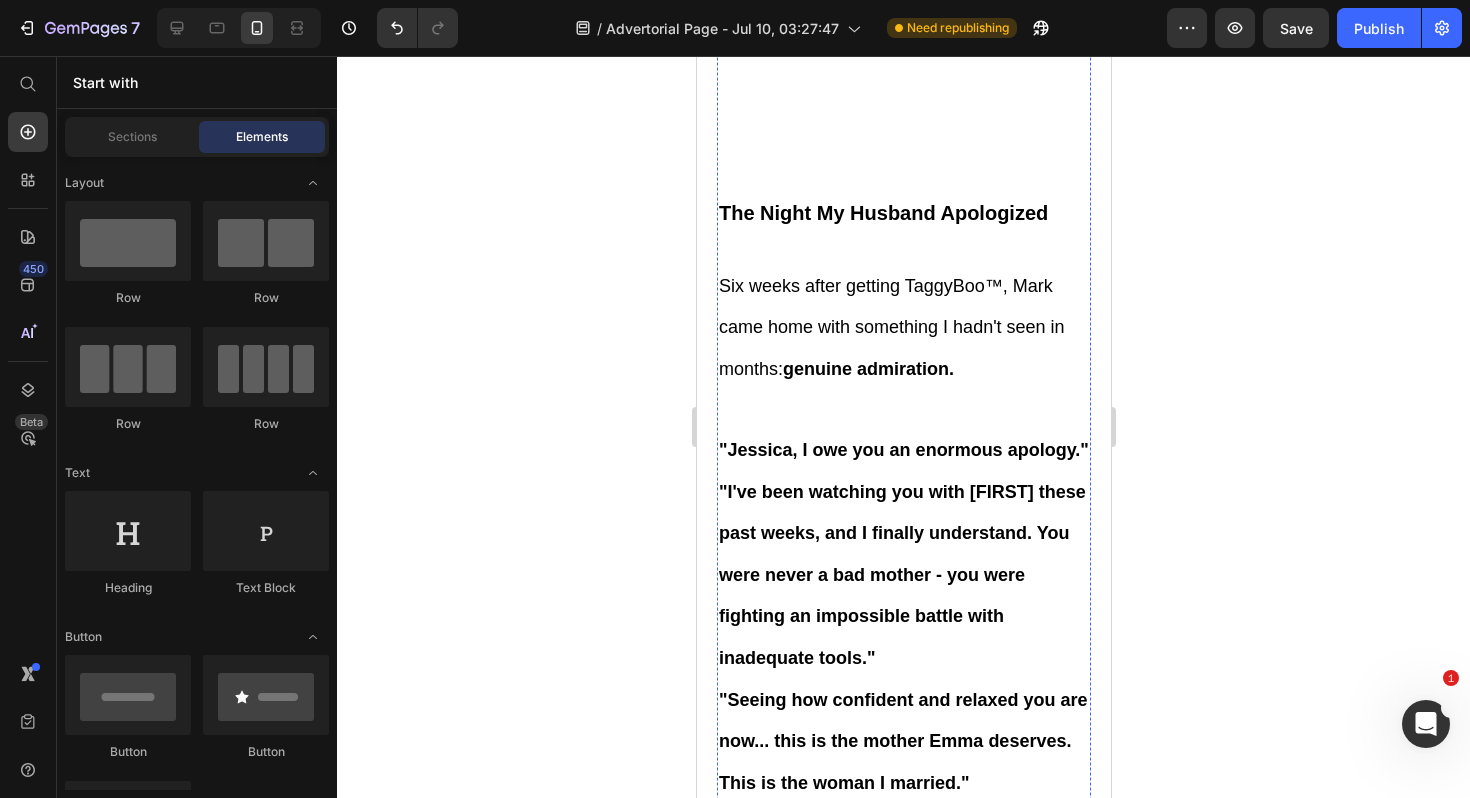 scroll, scrollTop: 14108, scrollLeft: 0, axis: vertical 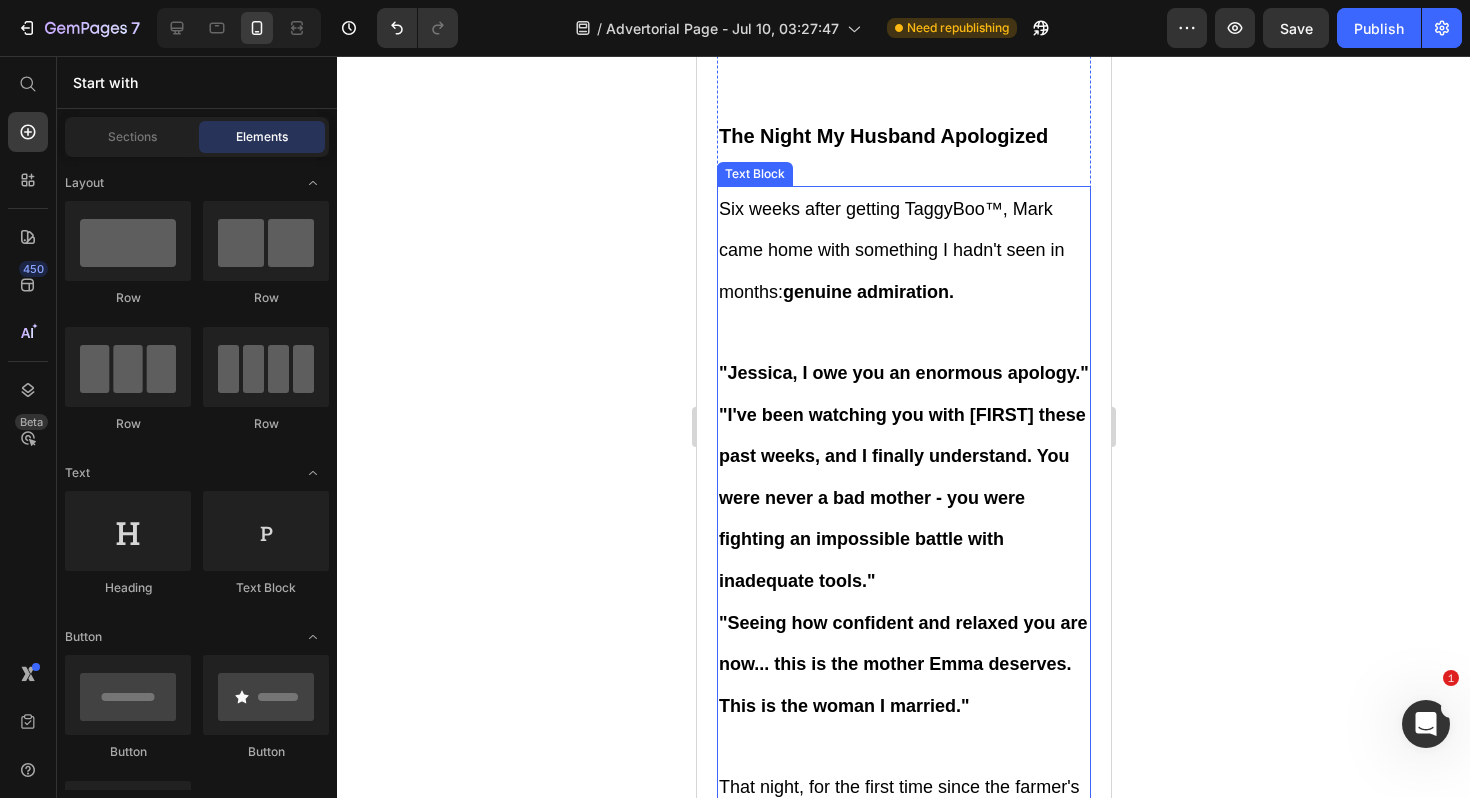 click on ""Seeing how confident and relaxed you are now... this is the mother Emma deserves. This is the woman I married."" at bounding box center [902, 664] 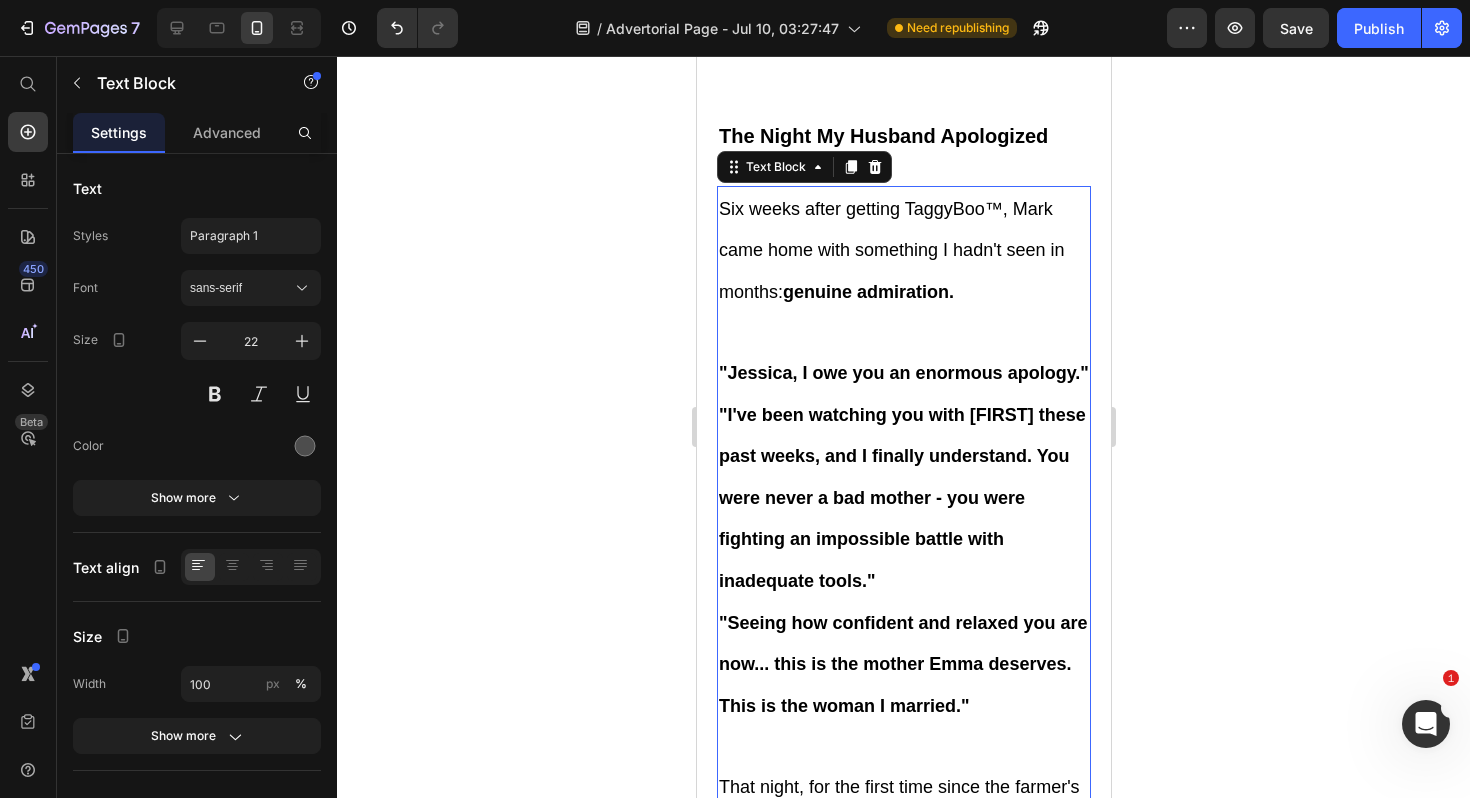 click on ""Seeing how confident and relaxed you are now... this is the mother Emma deserves. This is the woman I married."" at bounding box center [903, 684] 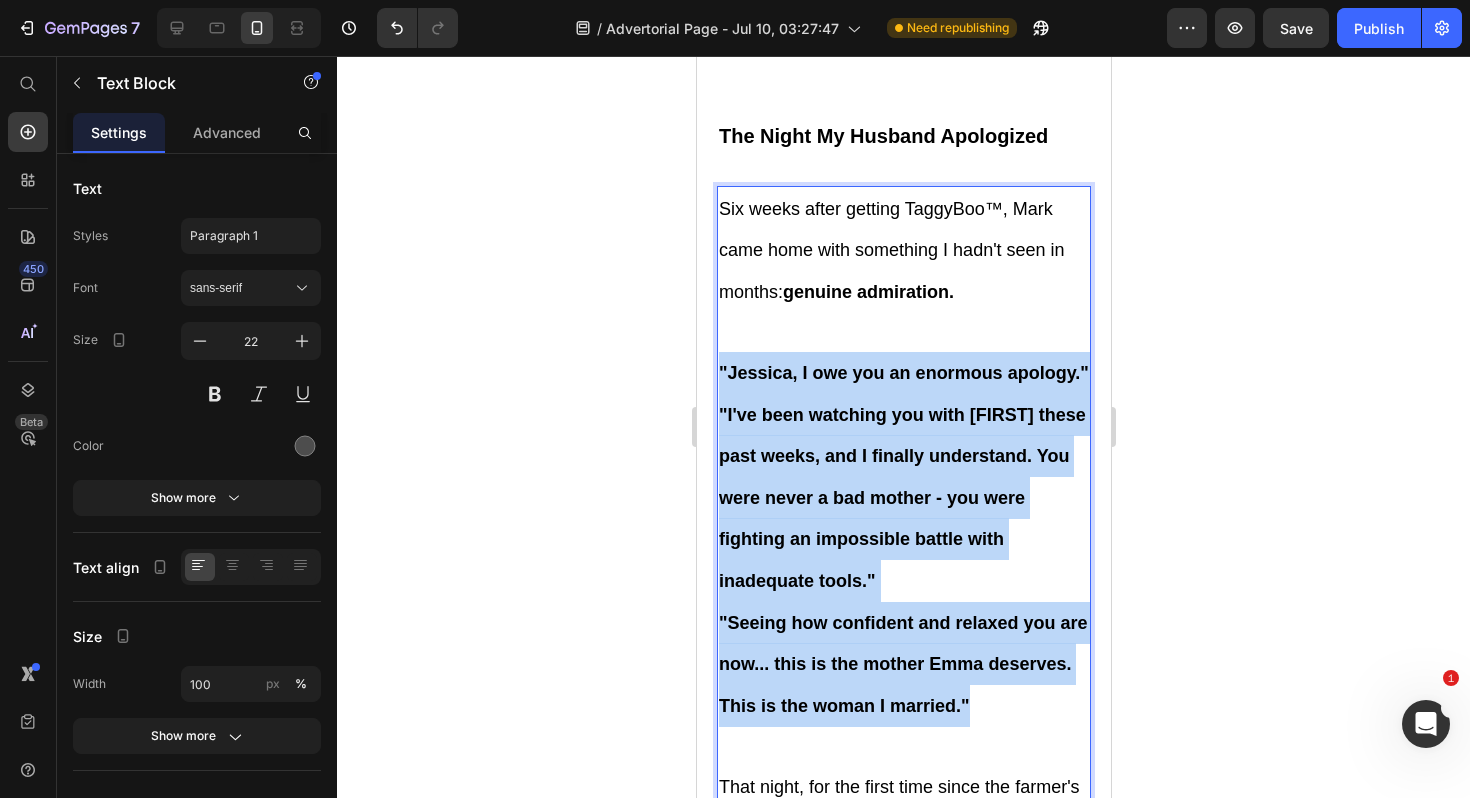 drag, startPoint x: 971, startPoint y: 659, endPoint x: 718, endPoint y: 329, distance: 415.82327 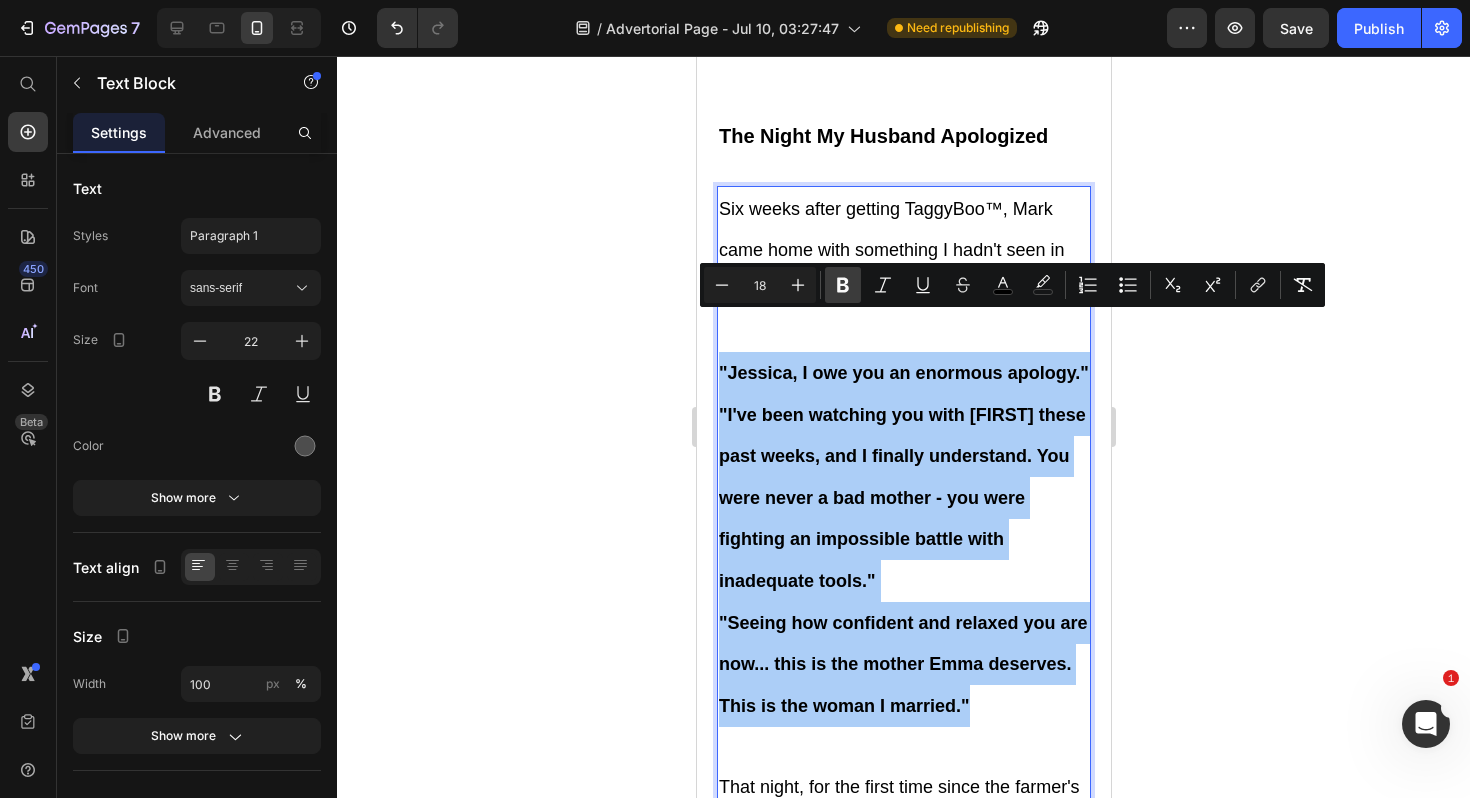 click 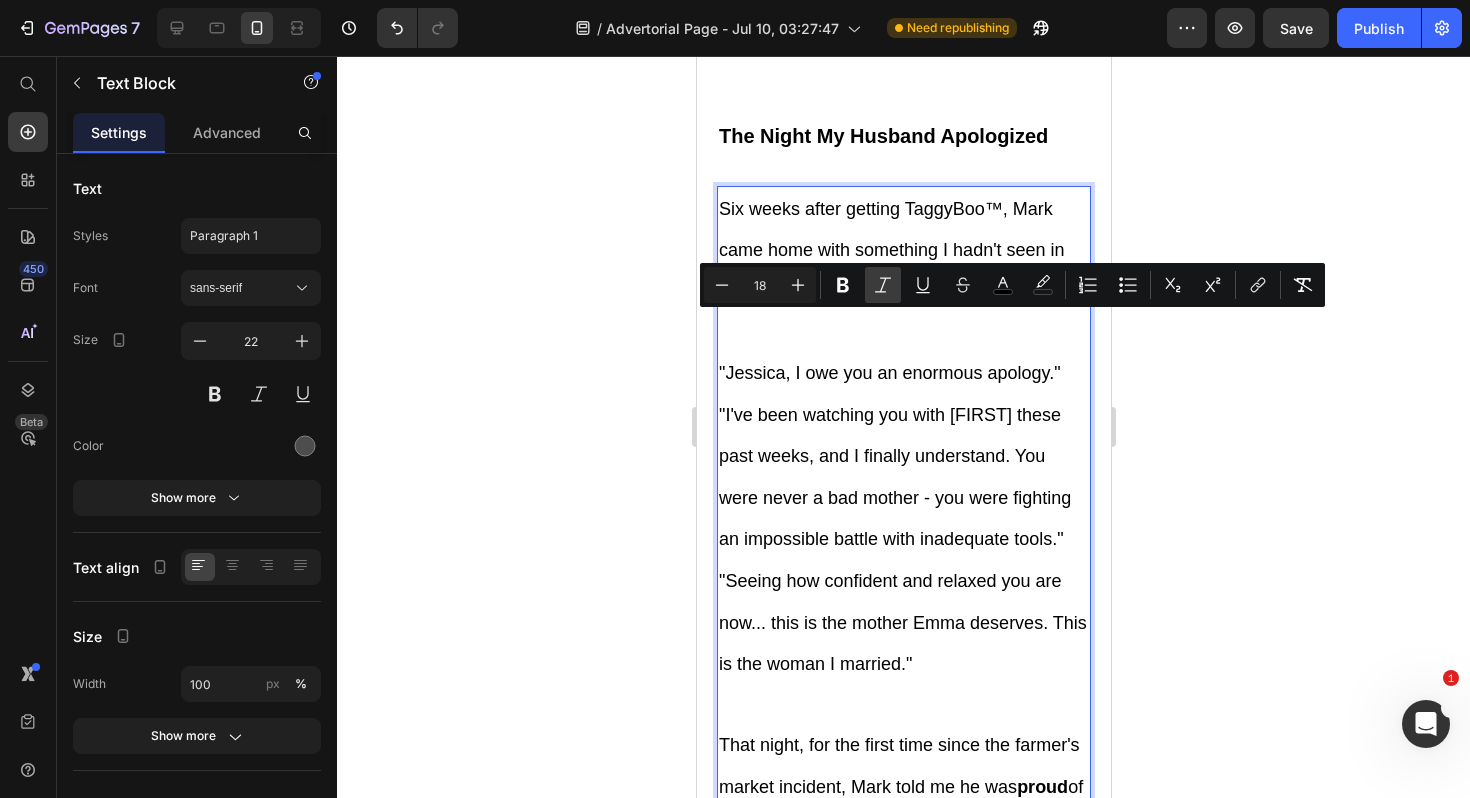 click 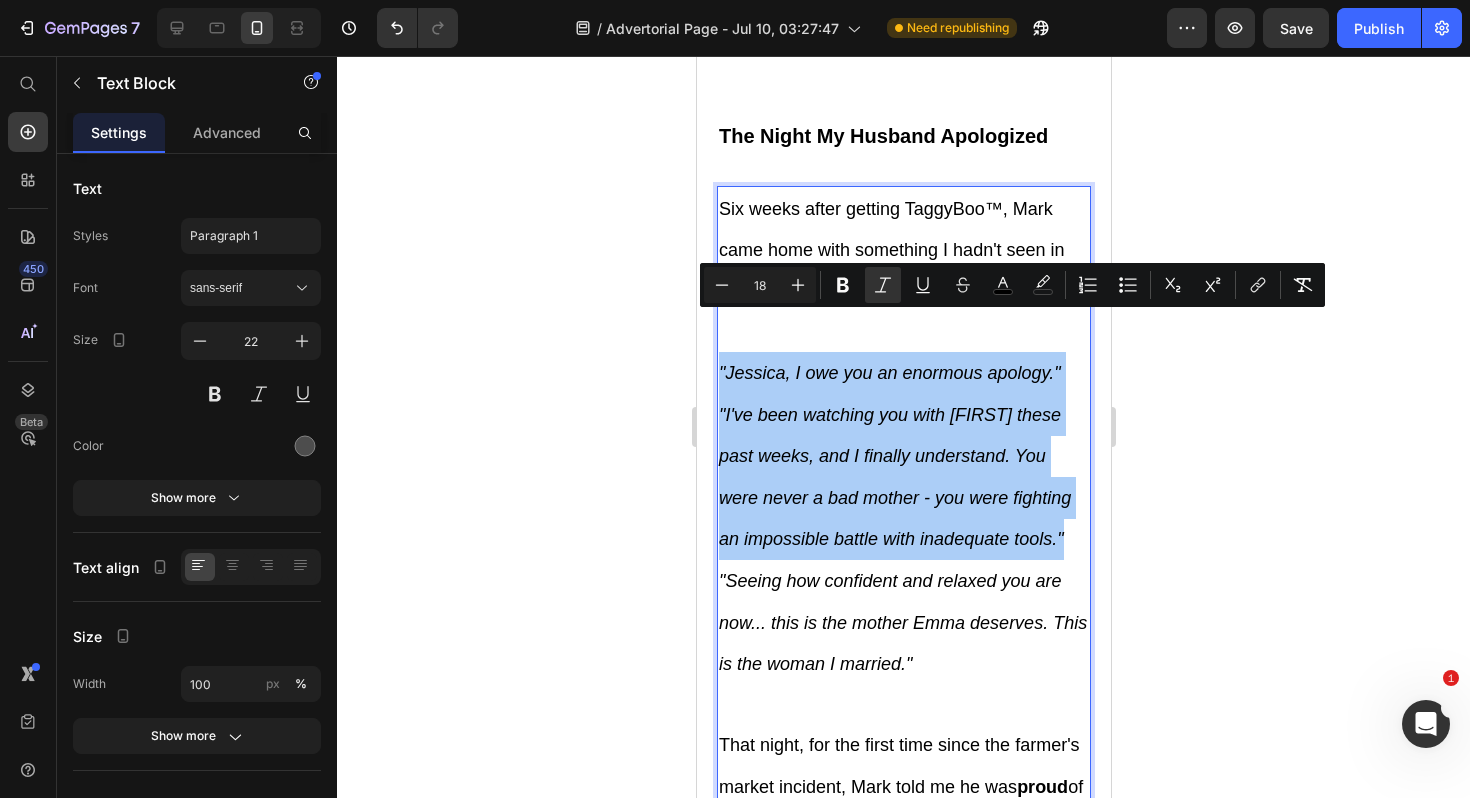 click 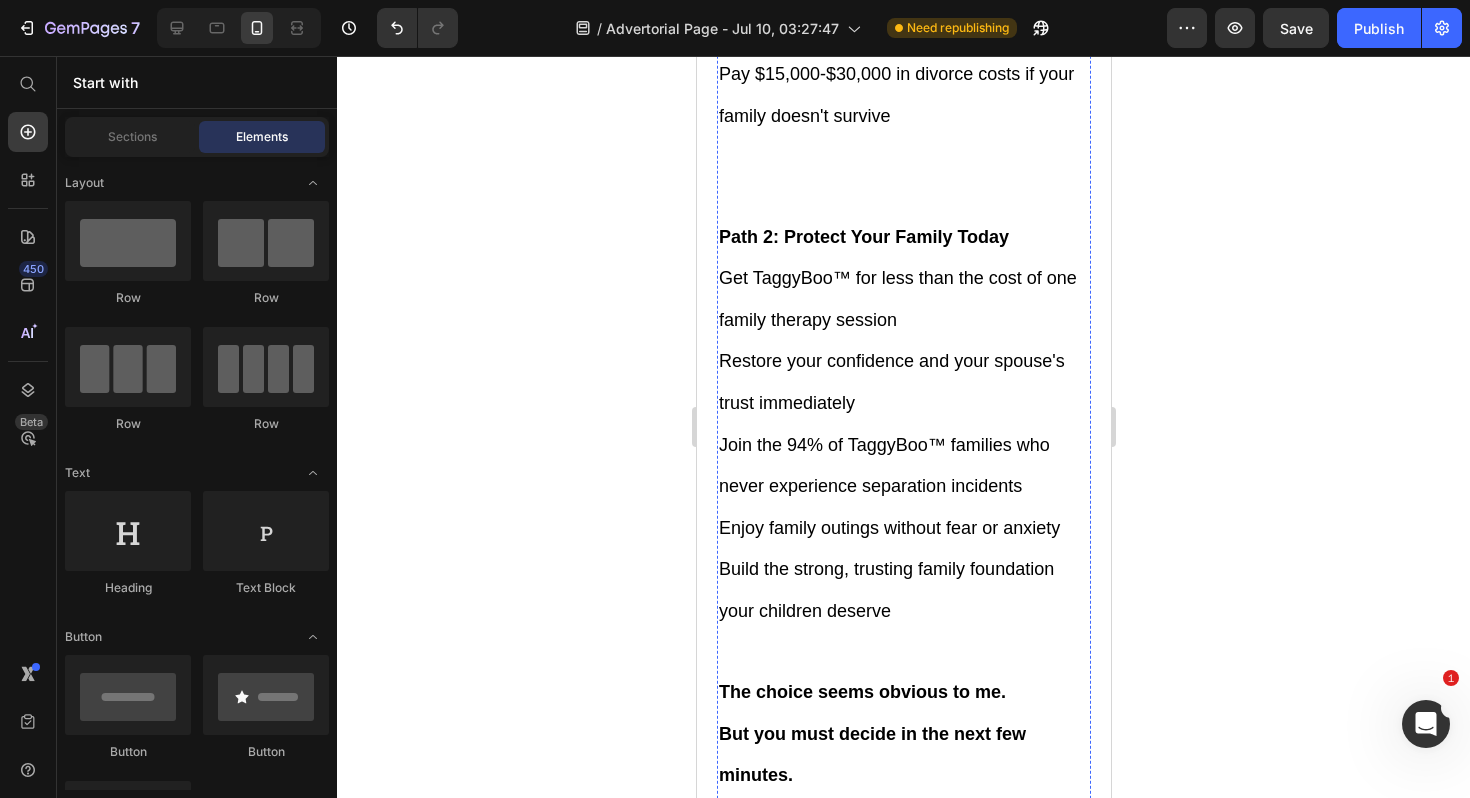 scroll, scrollTop: 22766, scrollLeft: 0, axis: vertical 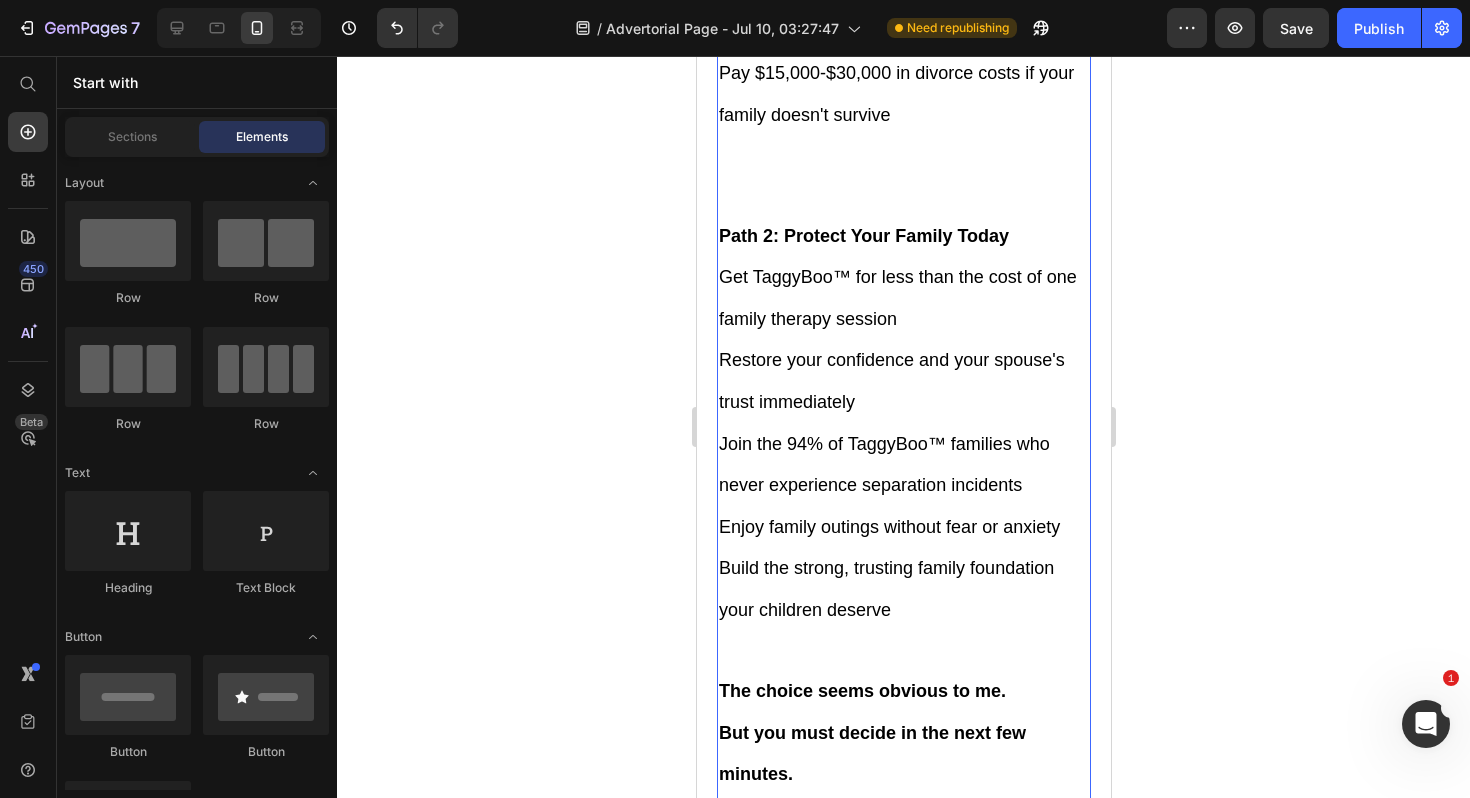 click on "Pay $15,000-$30,000 in divorce costs if your family doesn't survive" at bounding box center [903, 133] 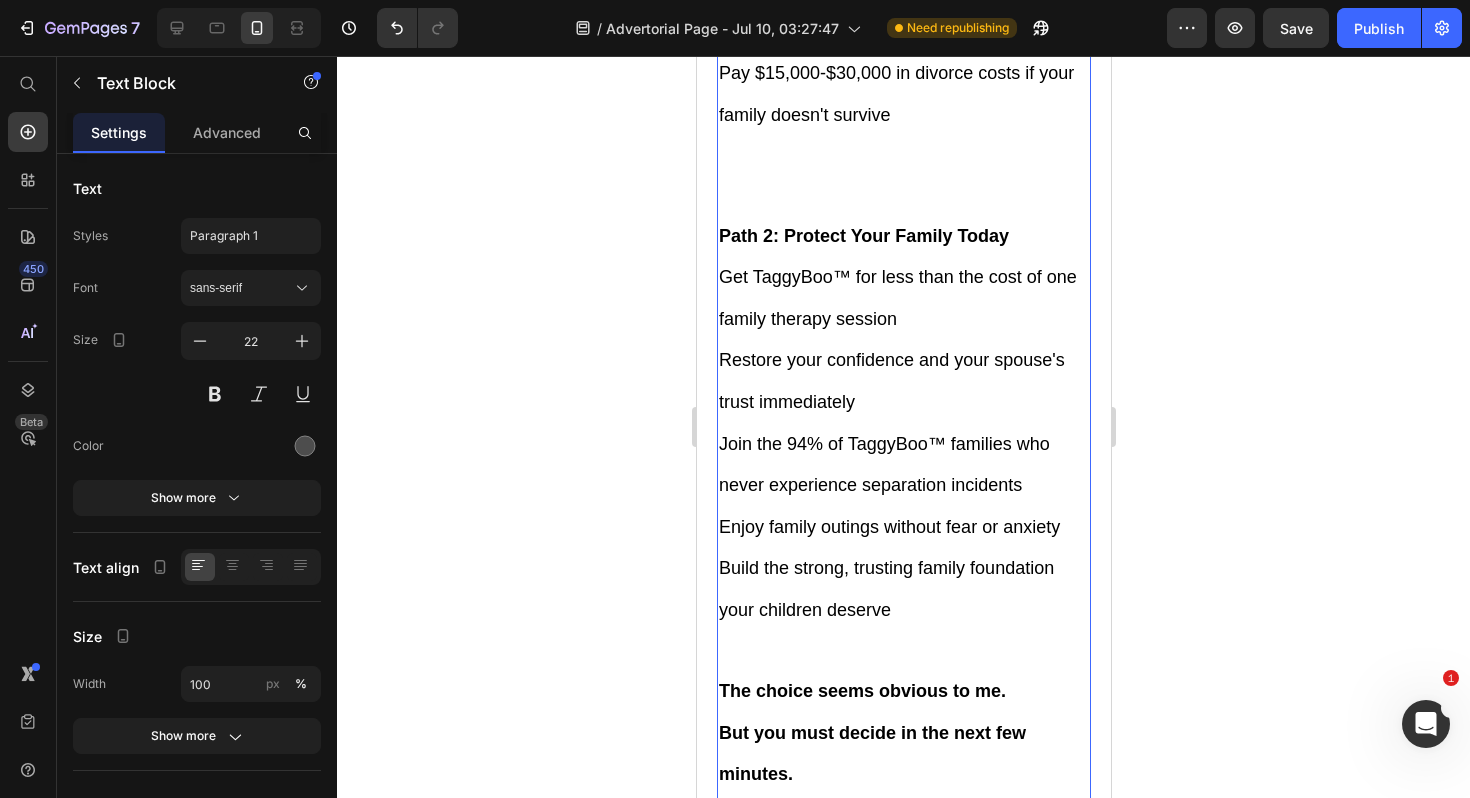 click on "Pay $15,000-$30,000 in divorce costs if your family doesn't survive" at bounding box center (903, 133) 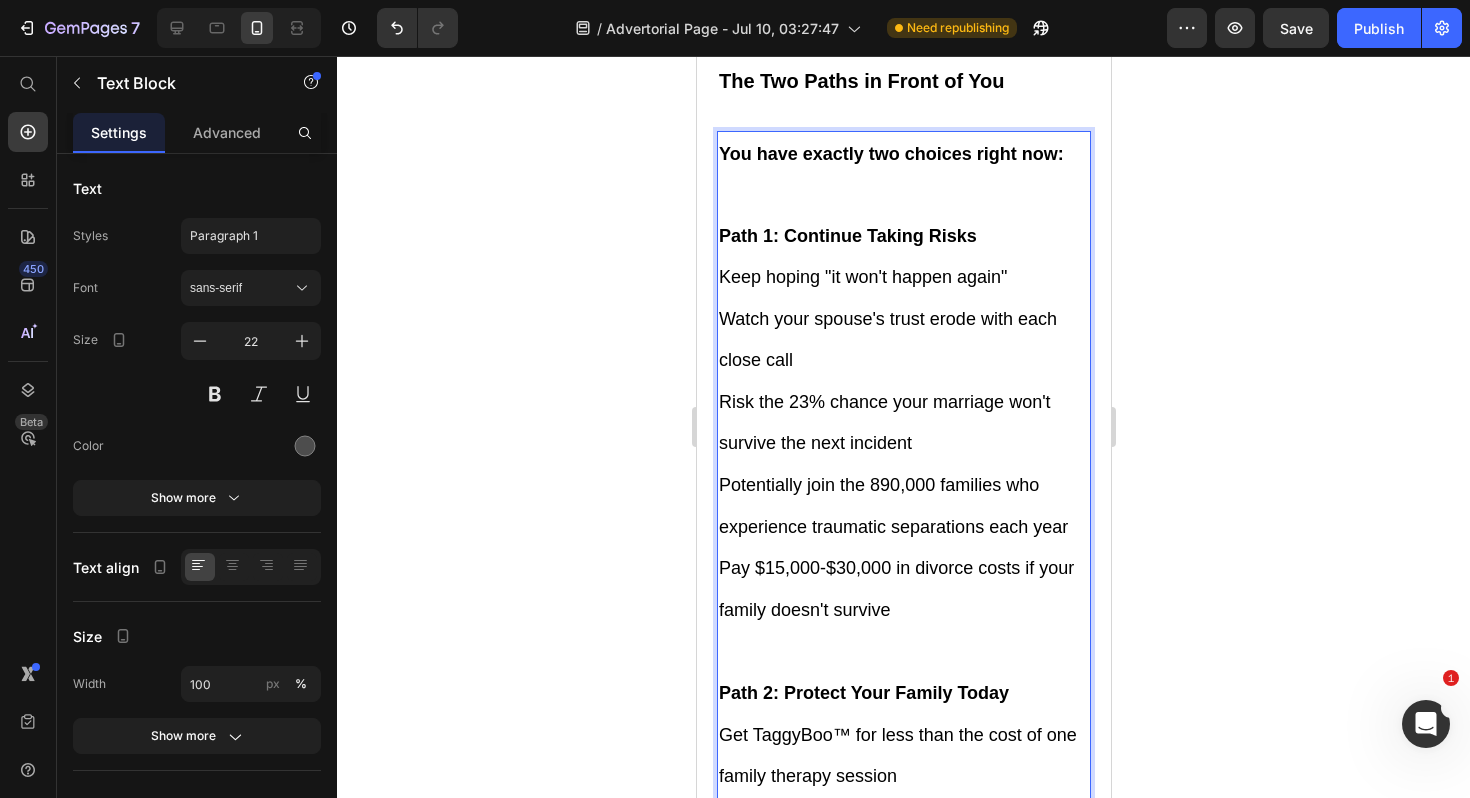 scroll, scrollTop: 22220, scrollLeft: 0, axis: vertical 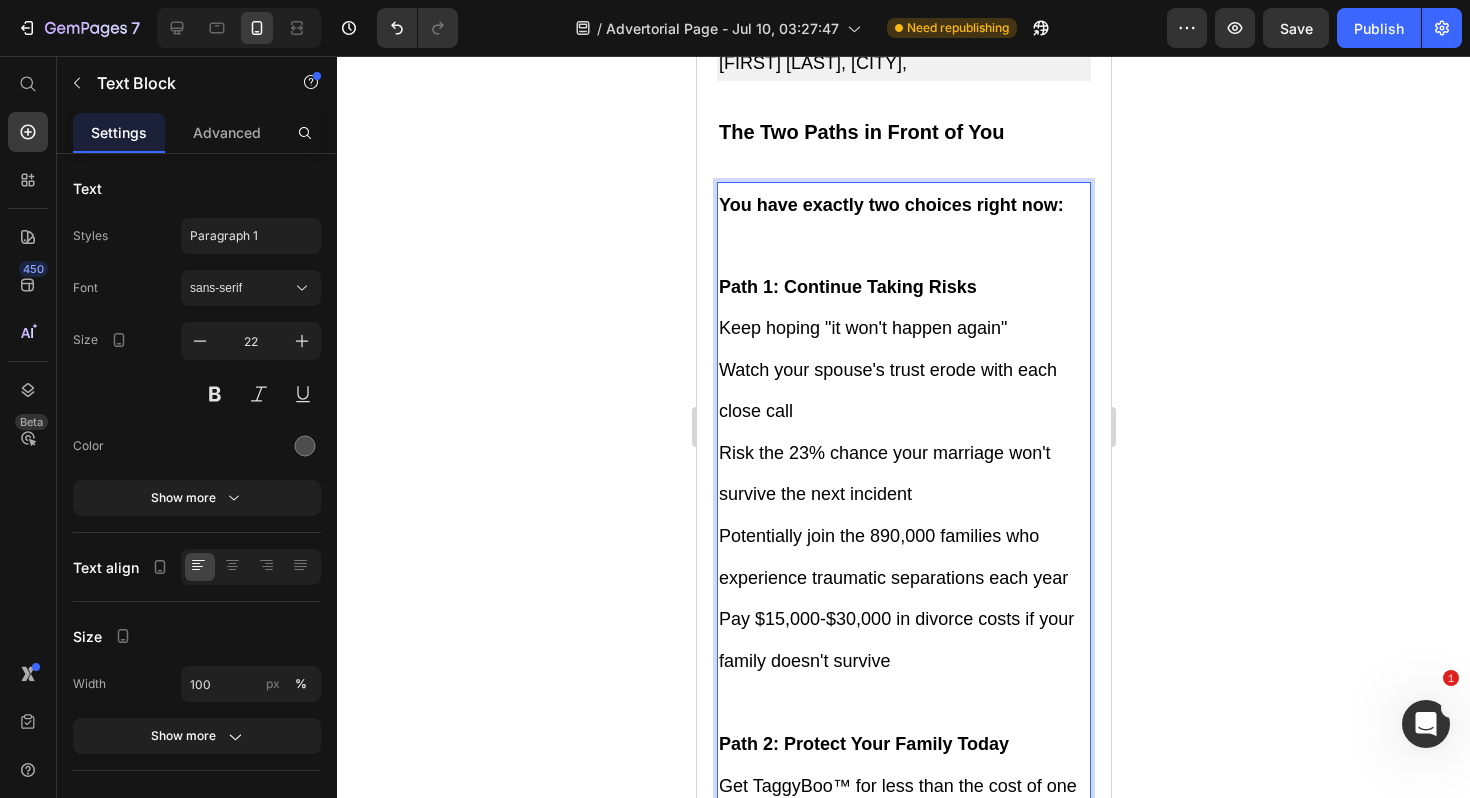 click on "Path 1: Continue Taking Risks" at bounding box center [903, 266] 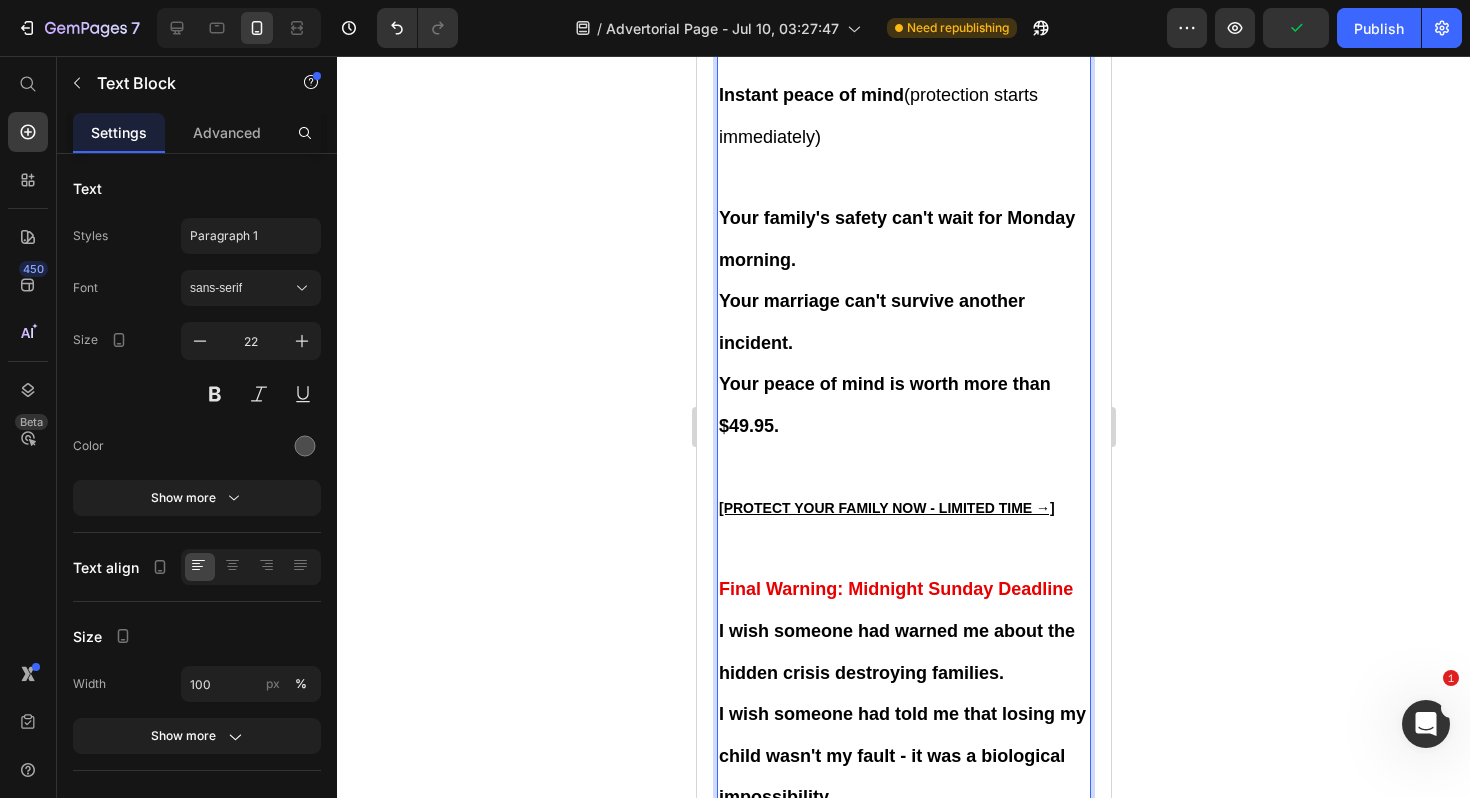 scroll, scrollTop: 24071, scrollLeft: 0, axis: vertical 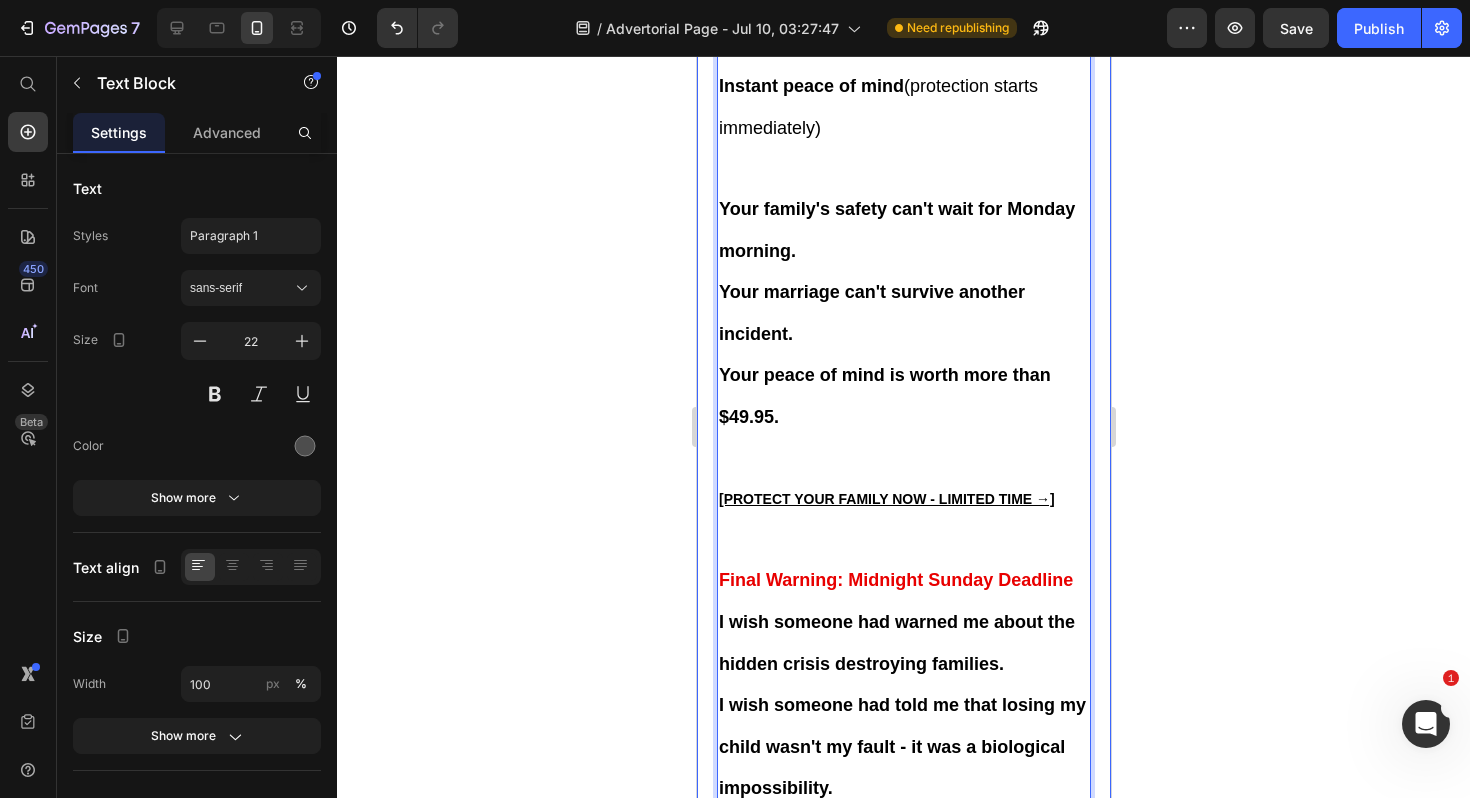 click 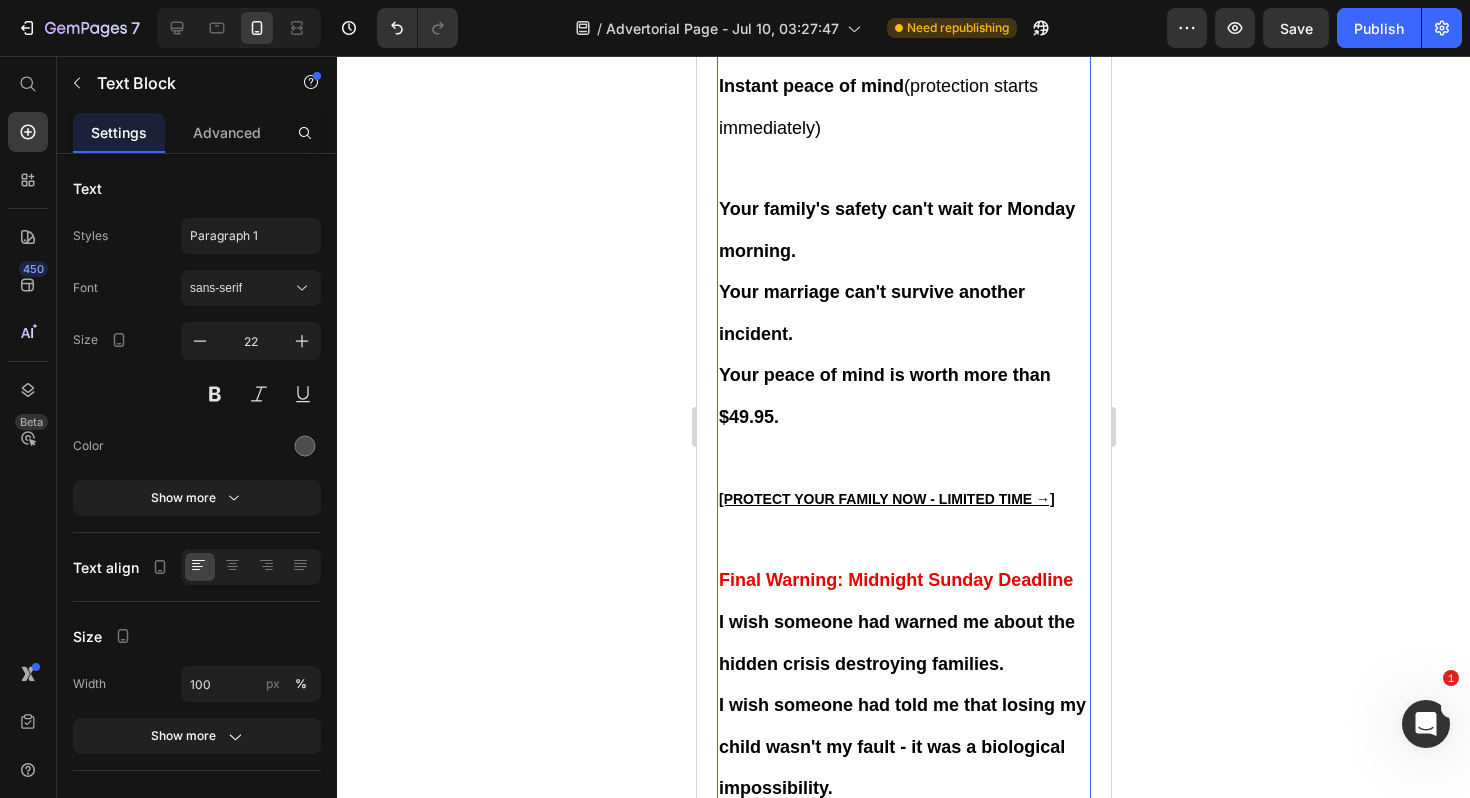 click on "[PROTECT YOUR FAMILY NOW - LIMITED TIME →]" at bounding box center (903, 498) 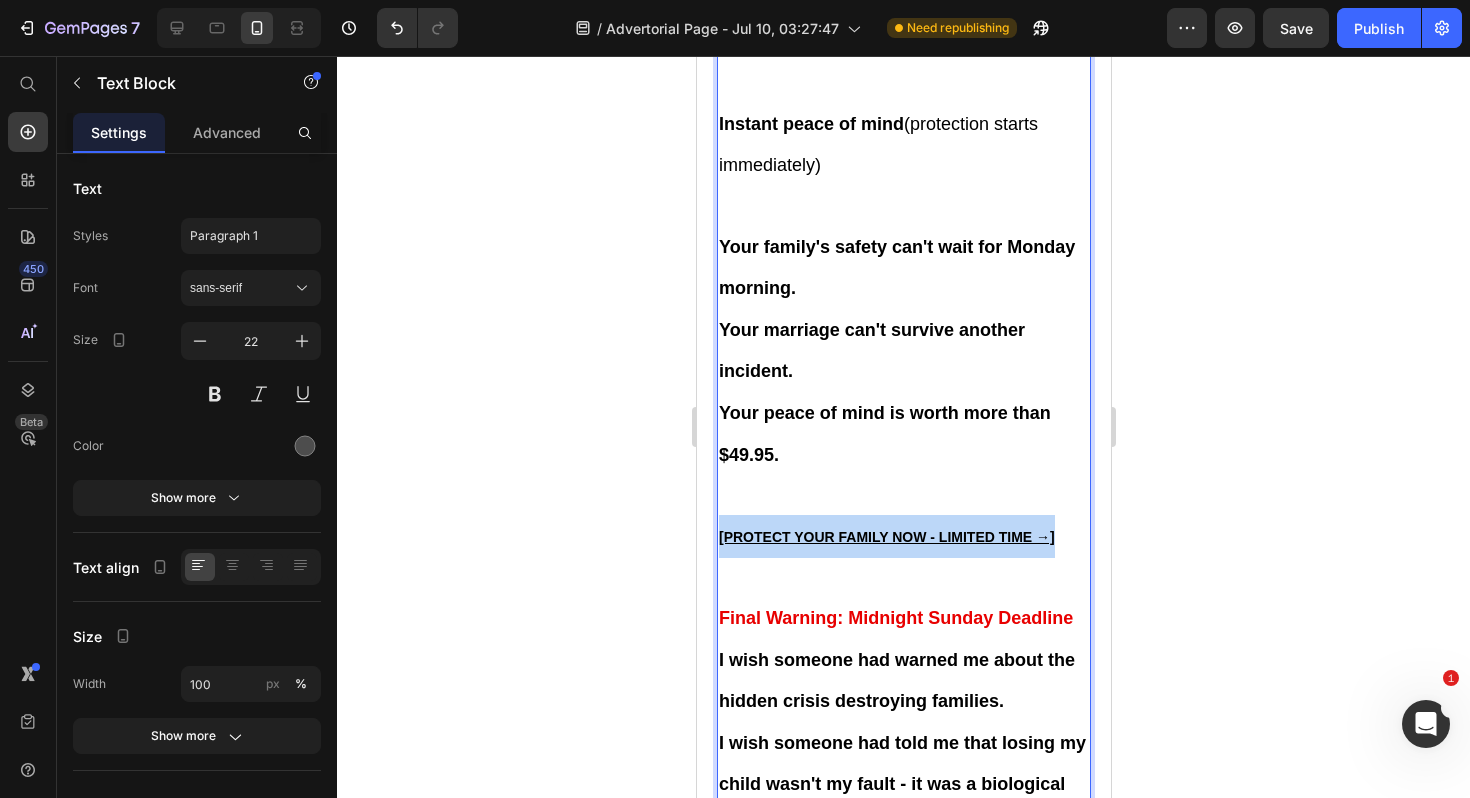 drag, startPoint x: 1065, startPoint y: 468, endPoint x: 1073, endPoint y: 513, distance: 45.705578 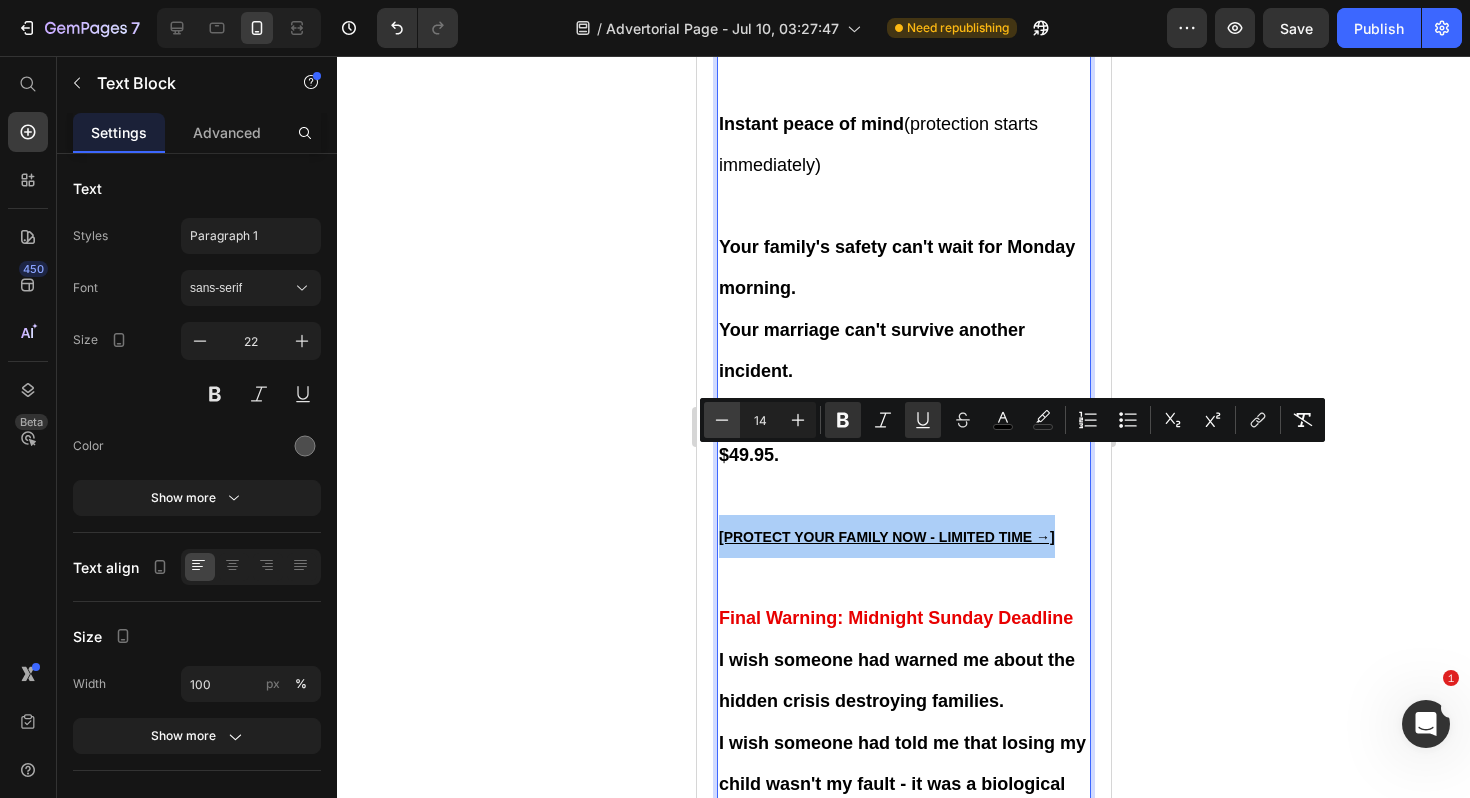 click 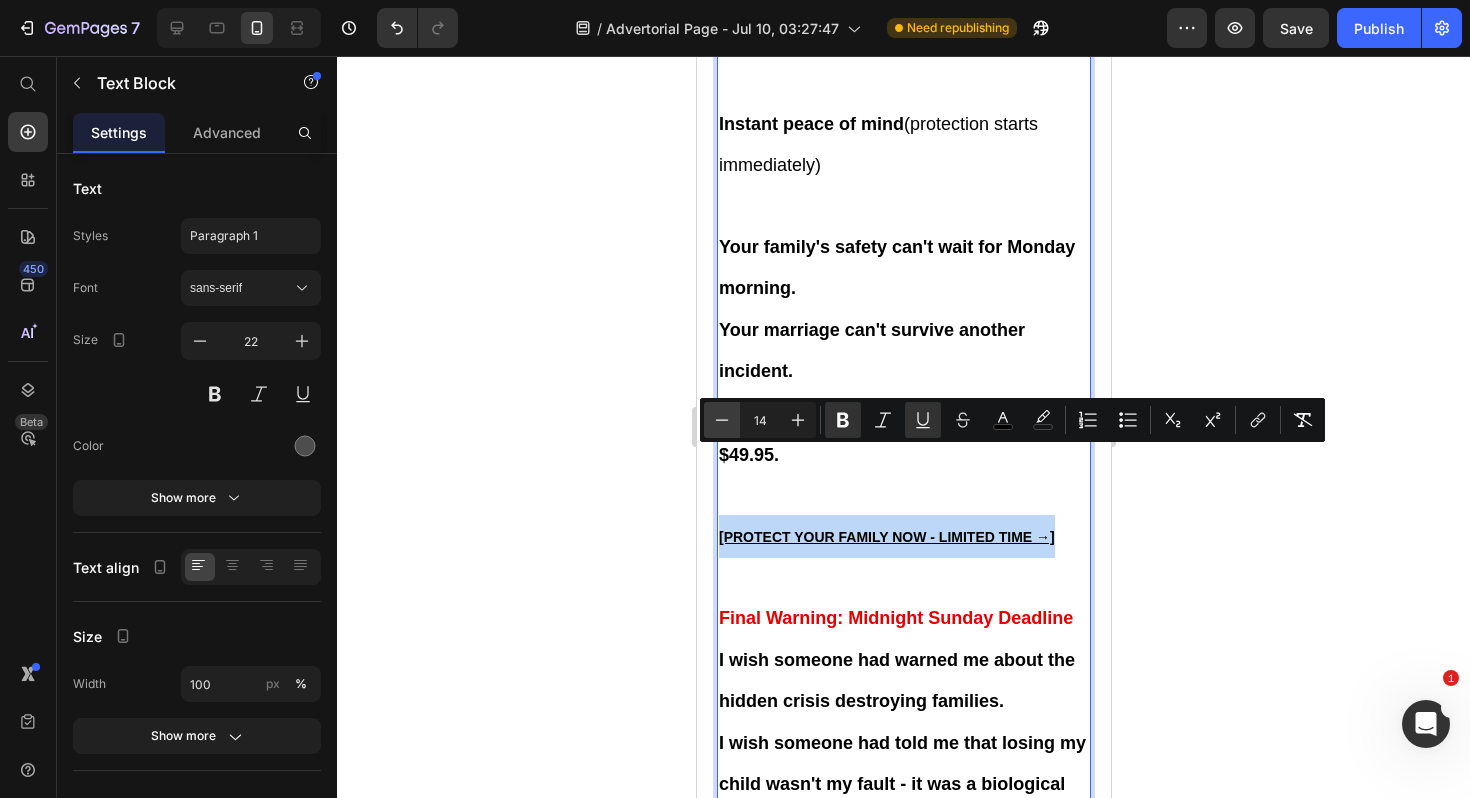 type on "13" 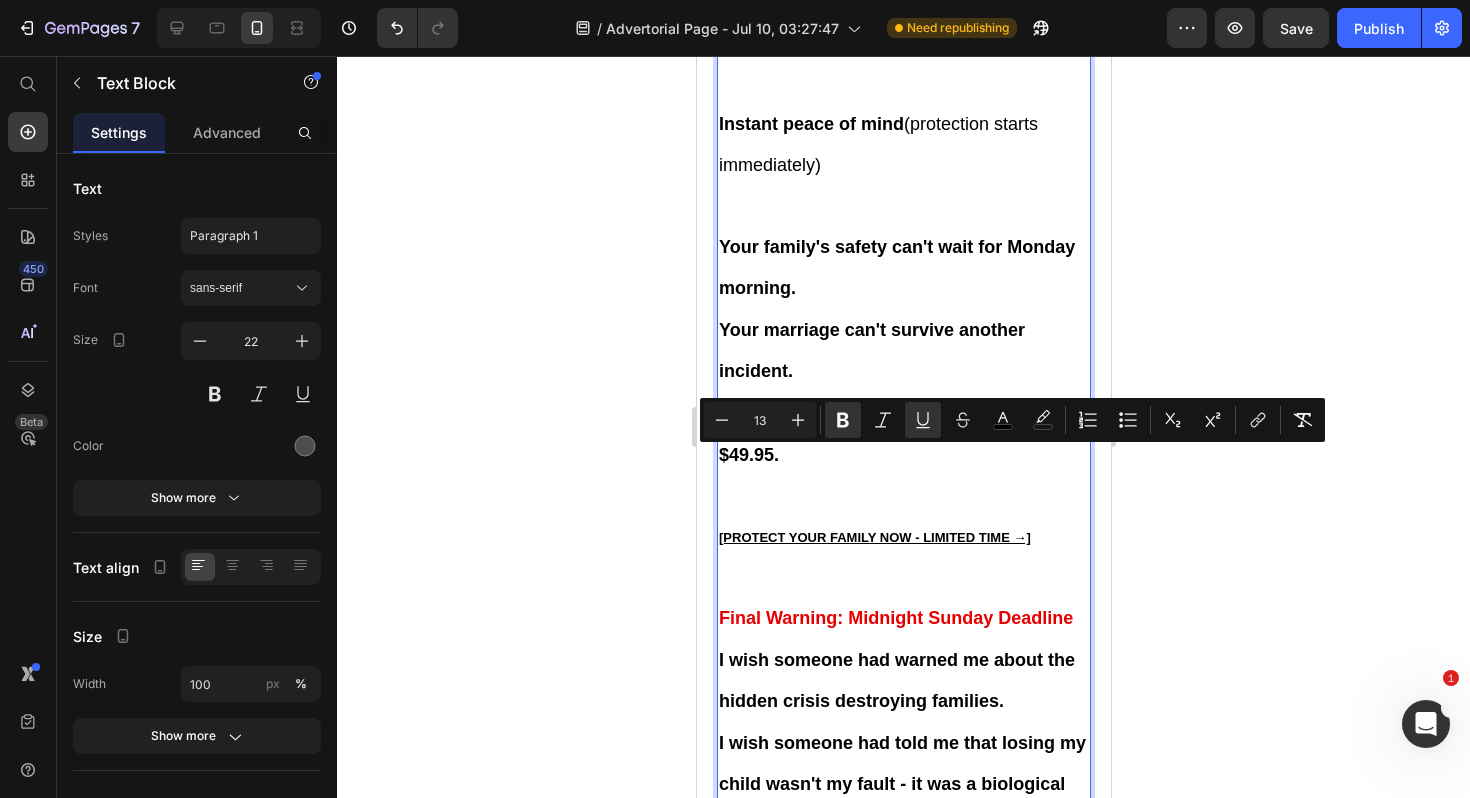 click 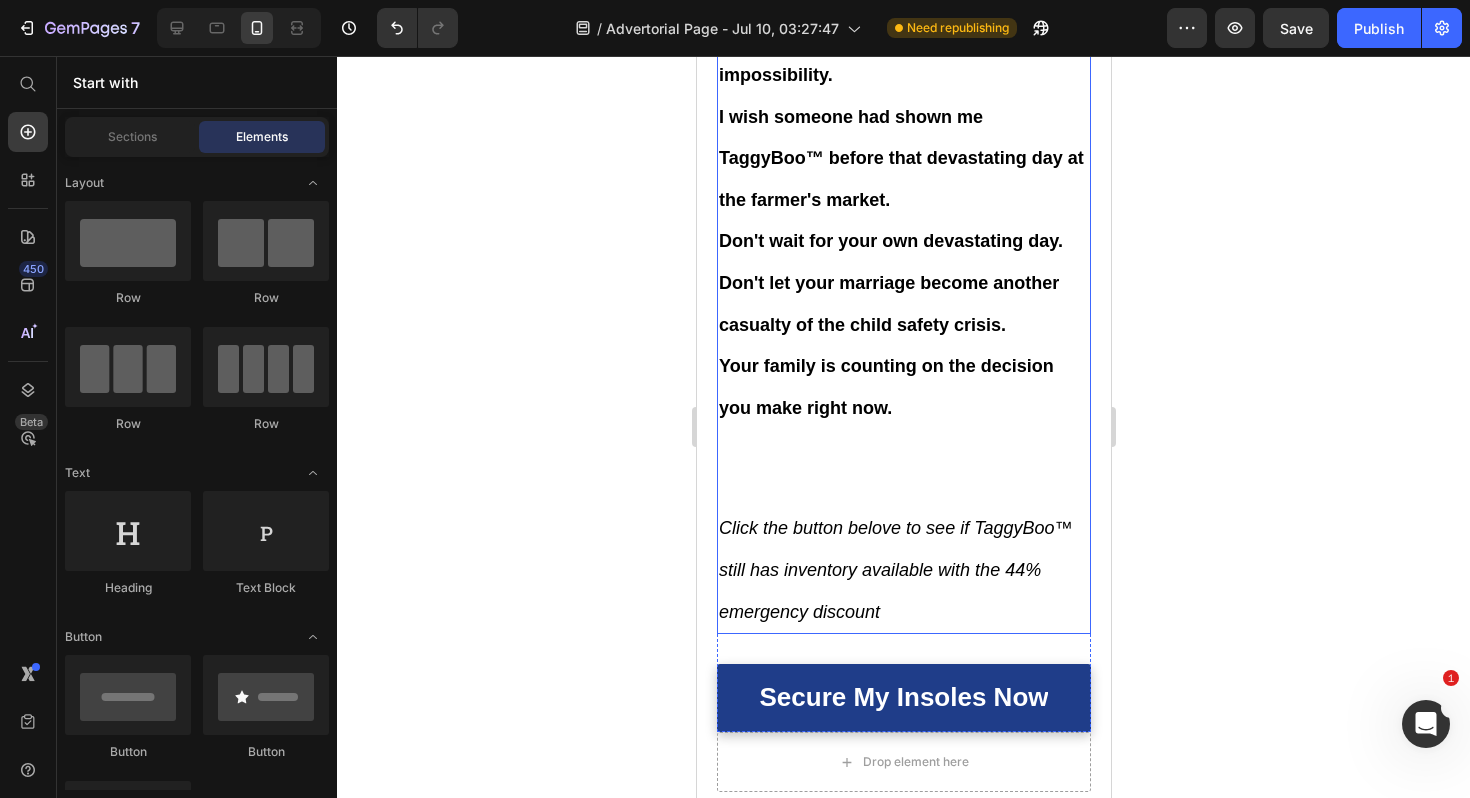 scroll, scrollTop: 24824, scrollLeft: 0, axis: vertical 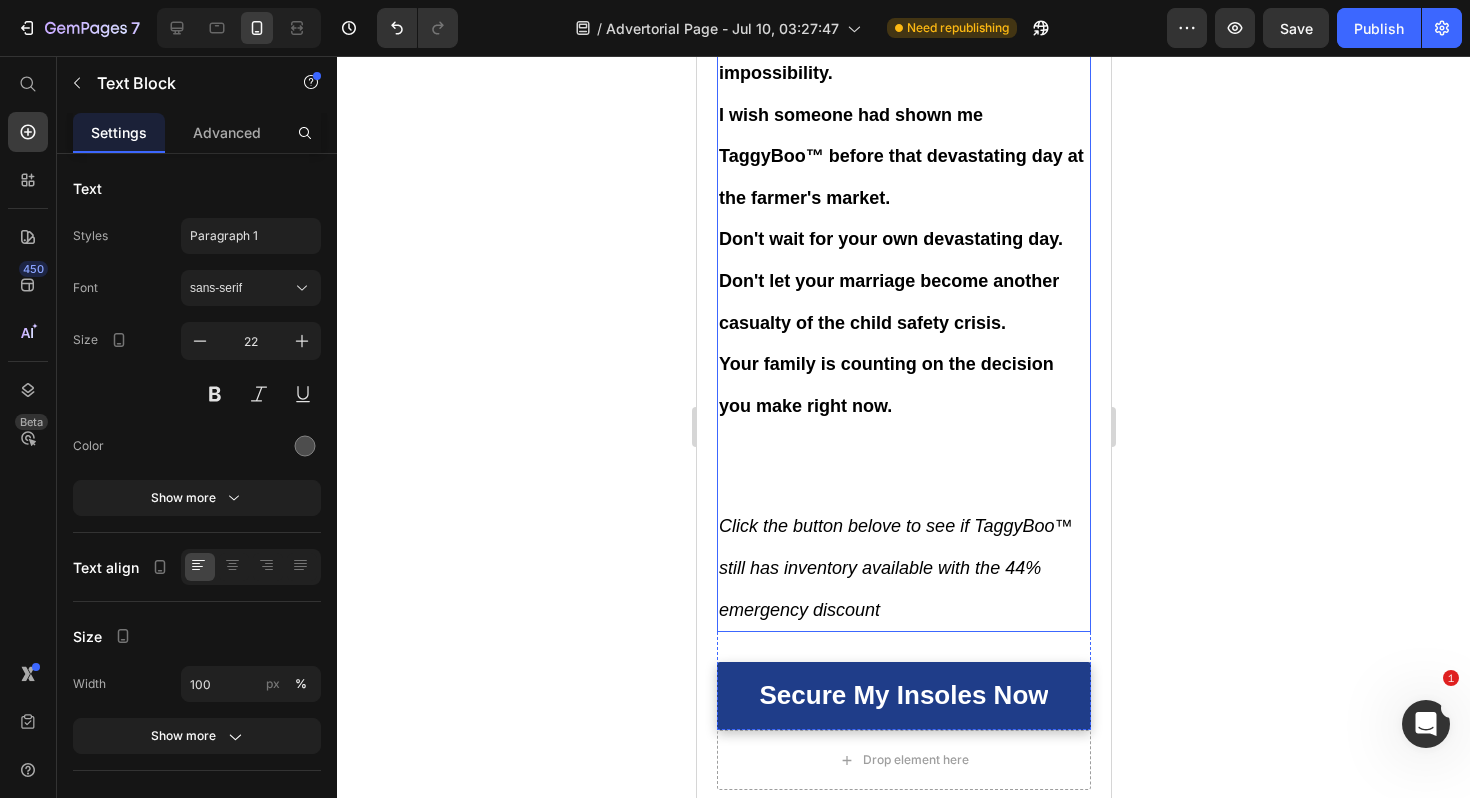 click on "Click the button belove to see if TaggyBoo™ still has inventory available with the 44% emergency discount" at bounding box center [903, 567] 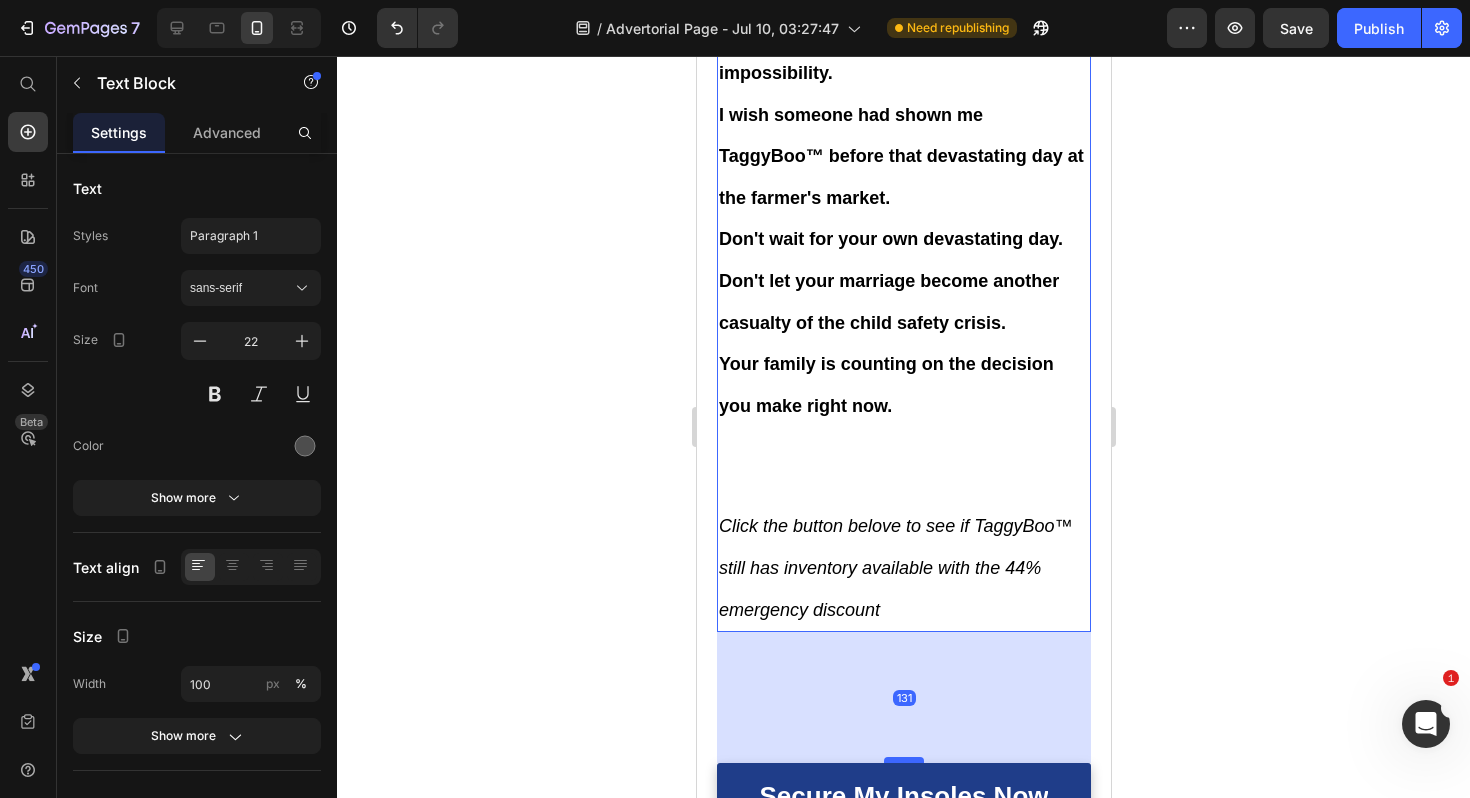 drag, startPoint x: 915, startPoint y: 620, endPoint x: 915, endPoint y: 721, distance: 101 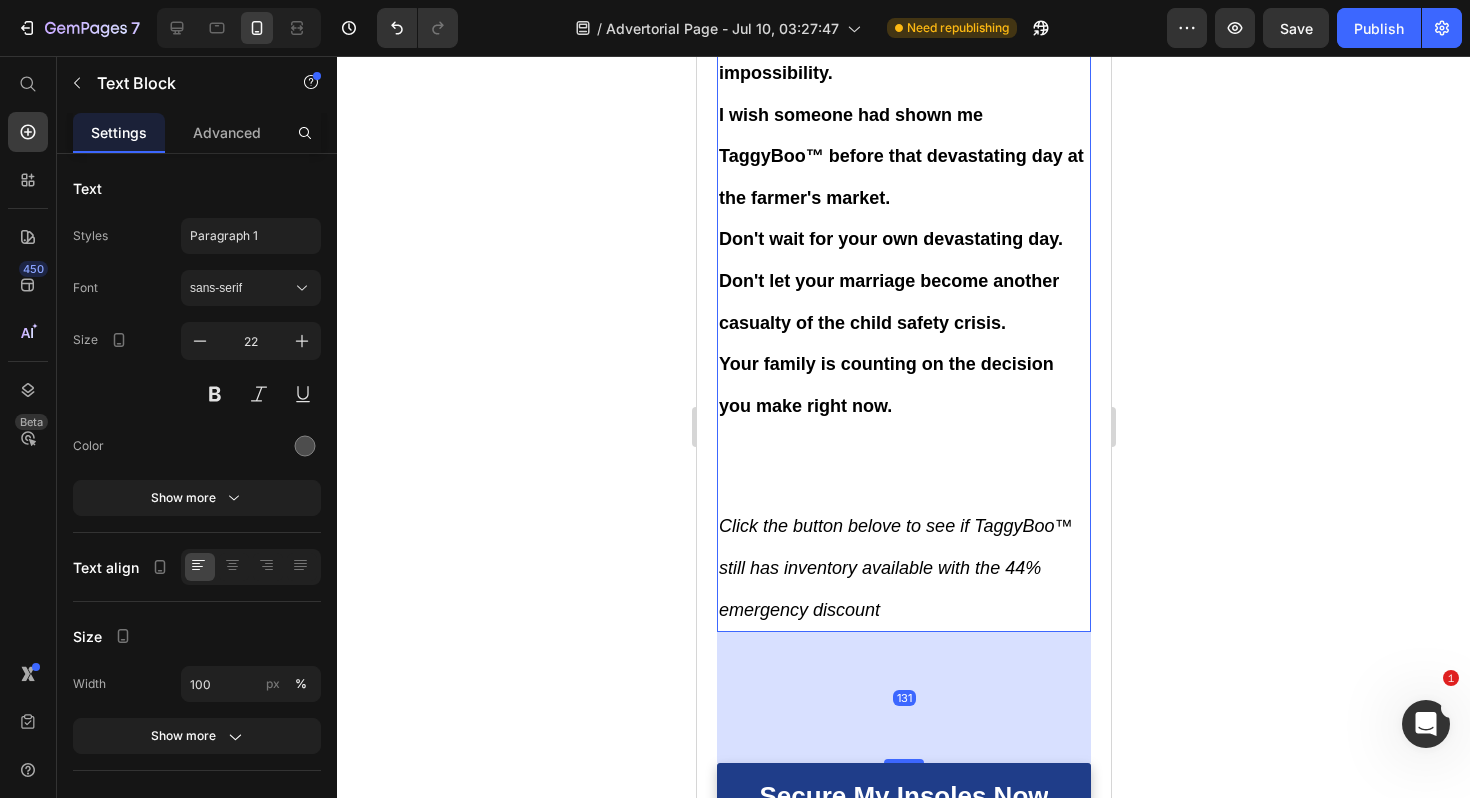 click 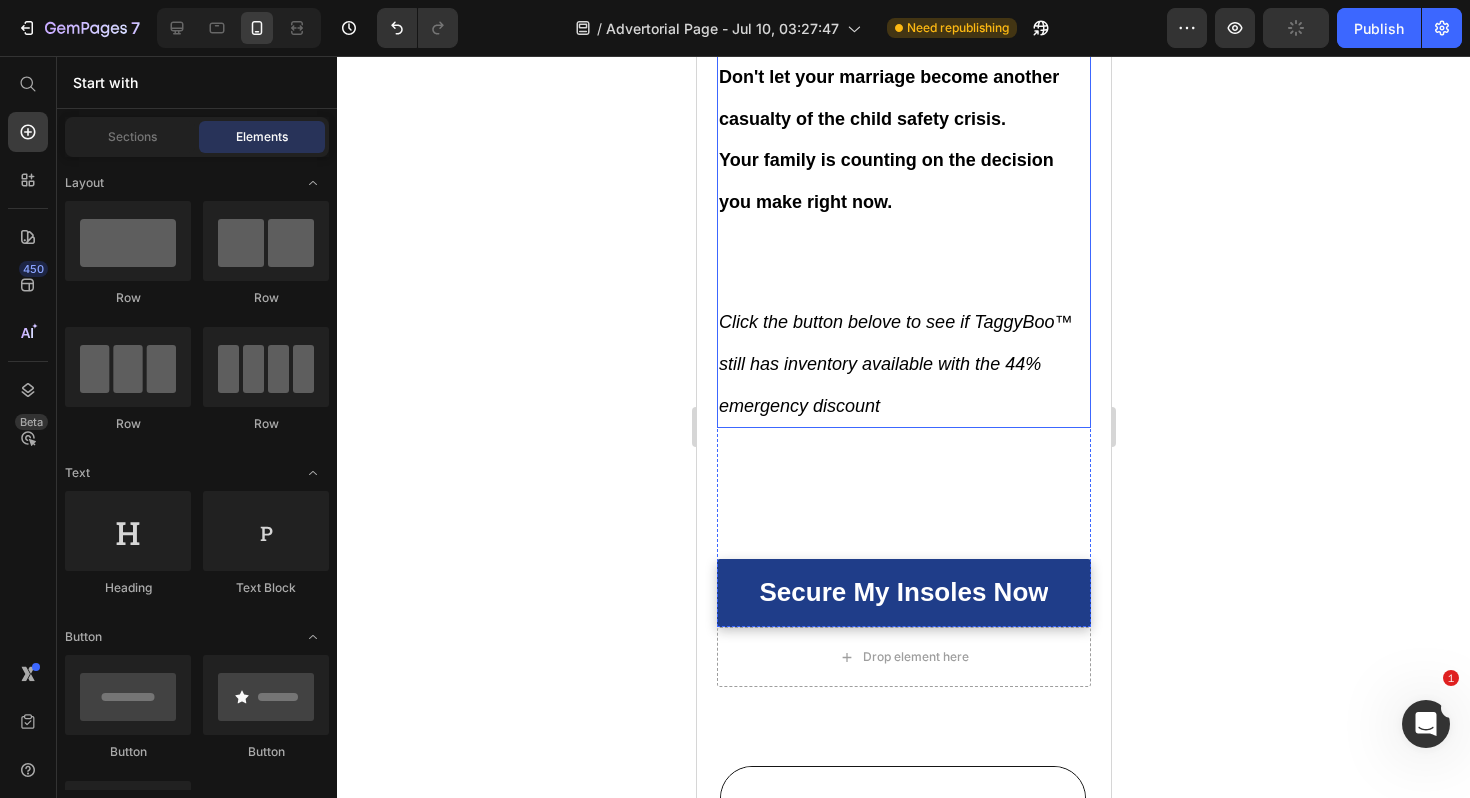 scroll, scrollTop: 25044, scrollLeft: 0, axis: vertical 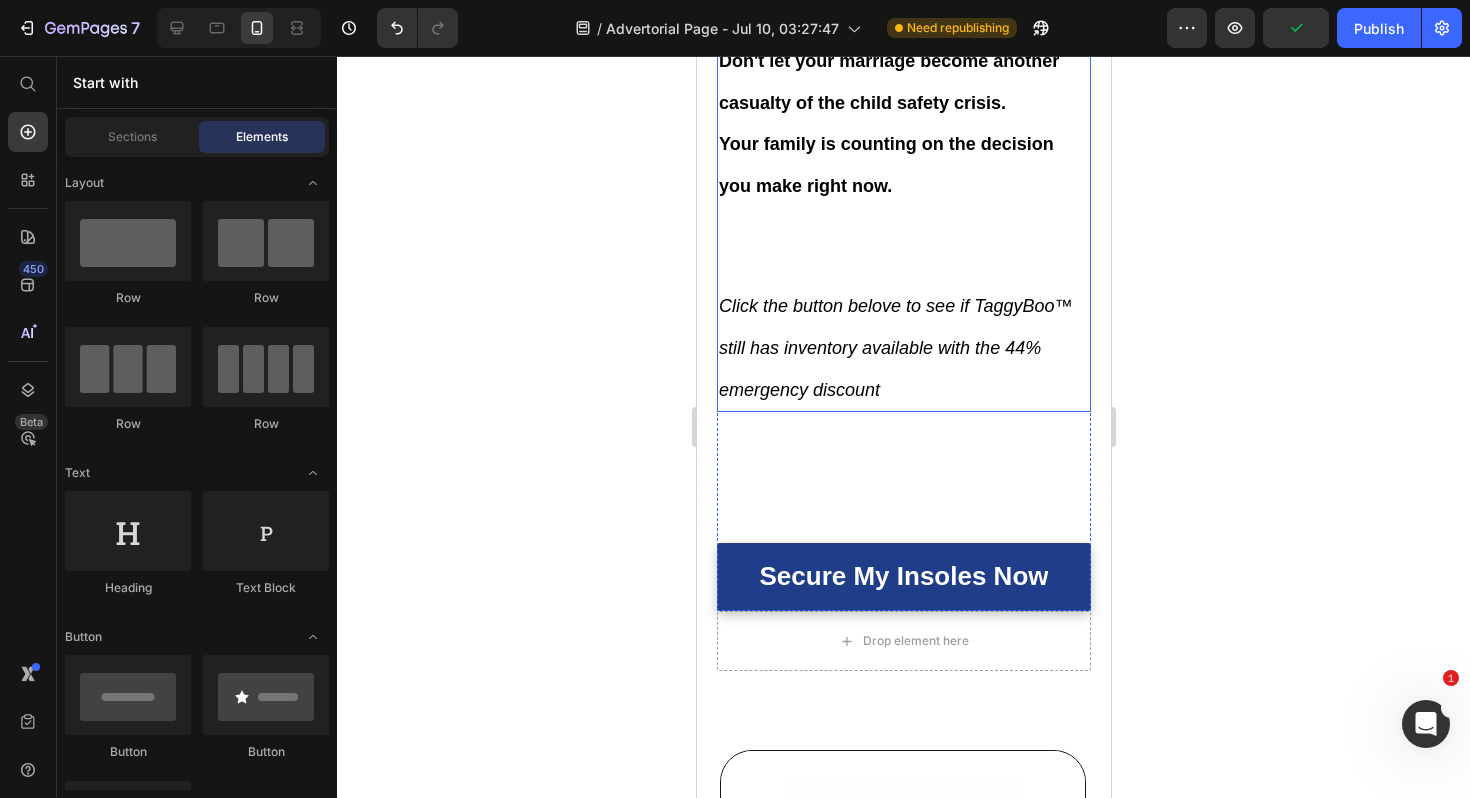 click 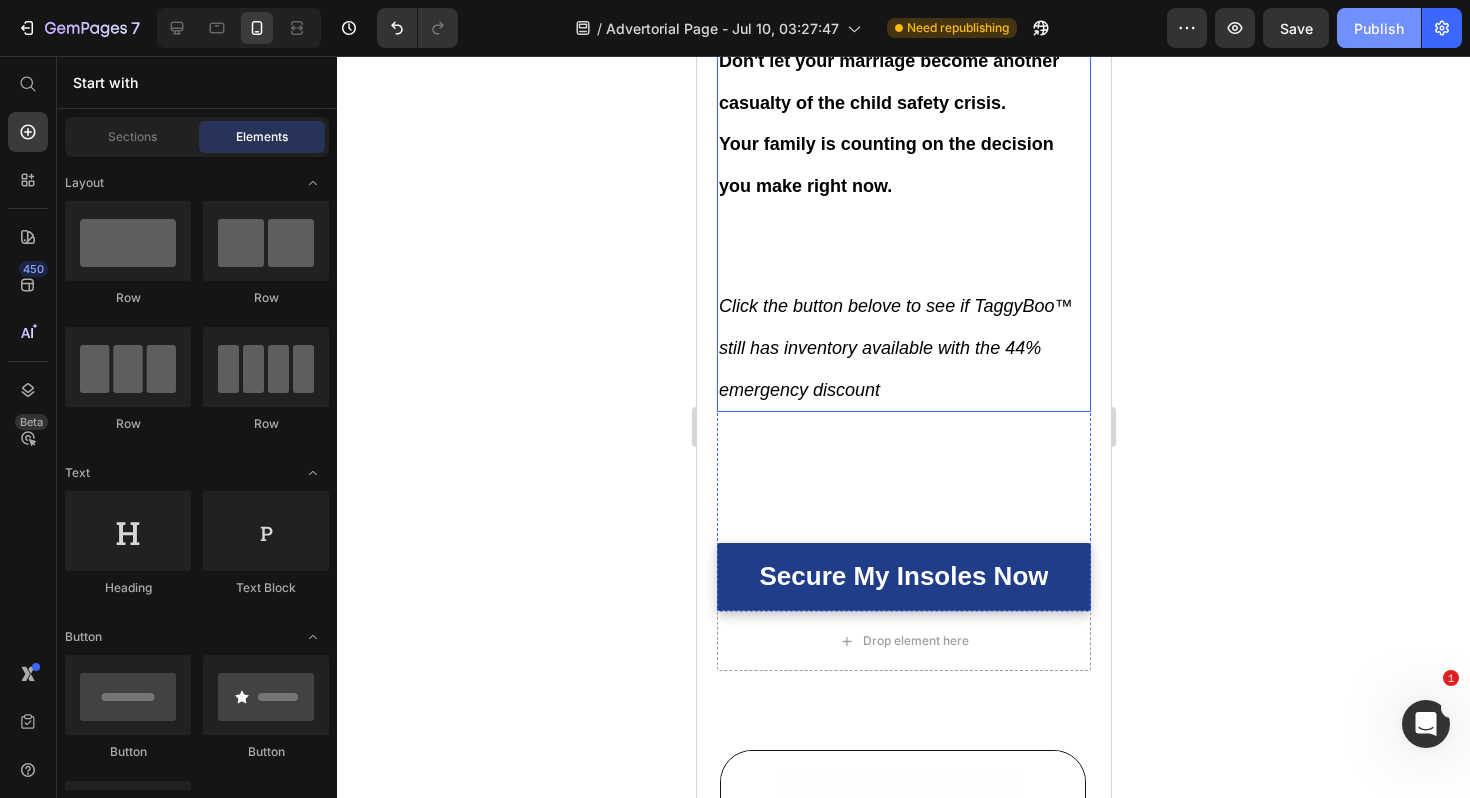 click on "Publish" at bounding box center [1379, 28] 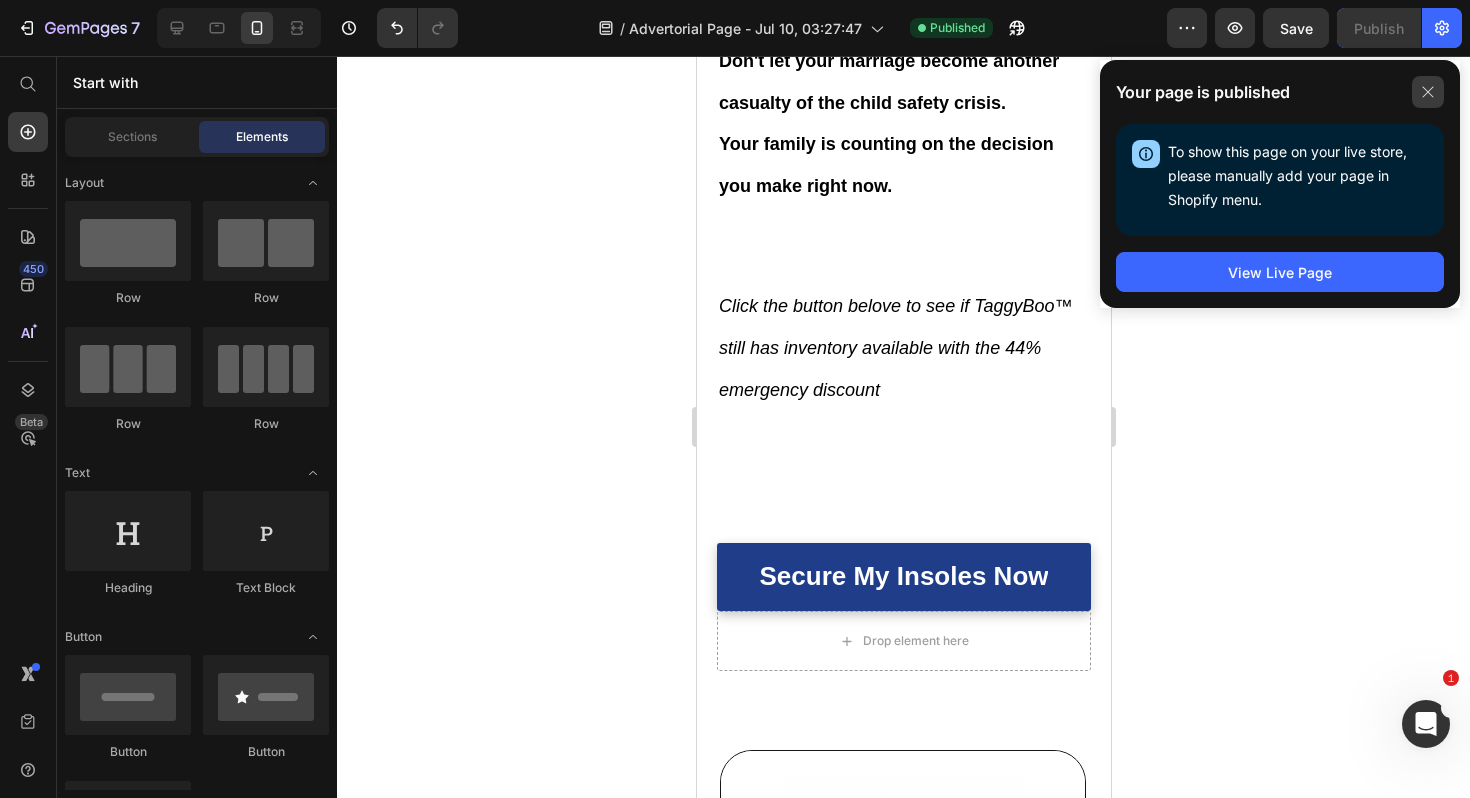 click 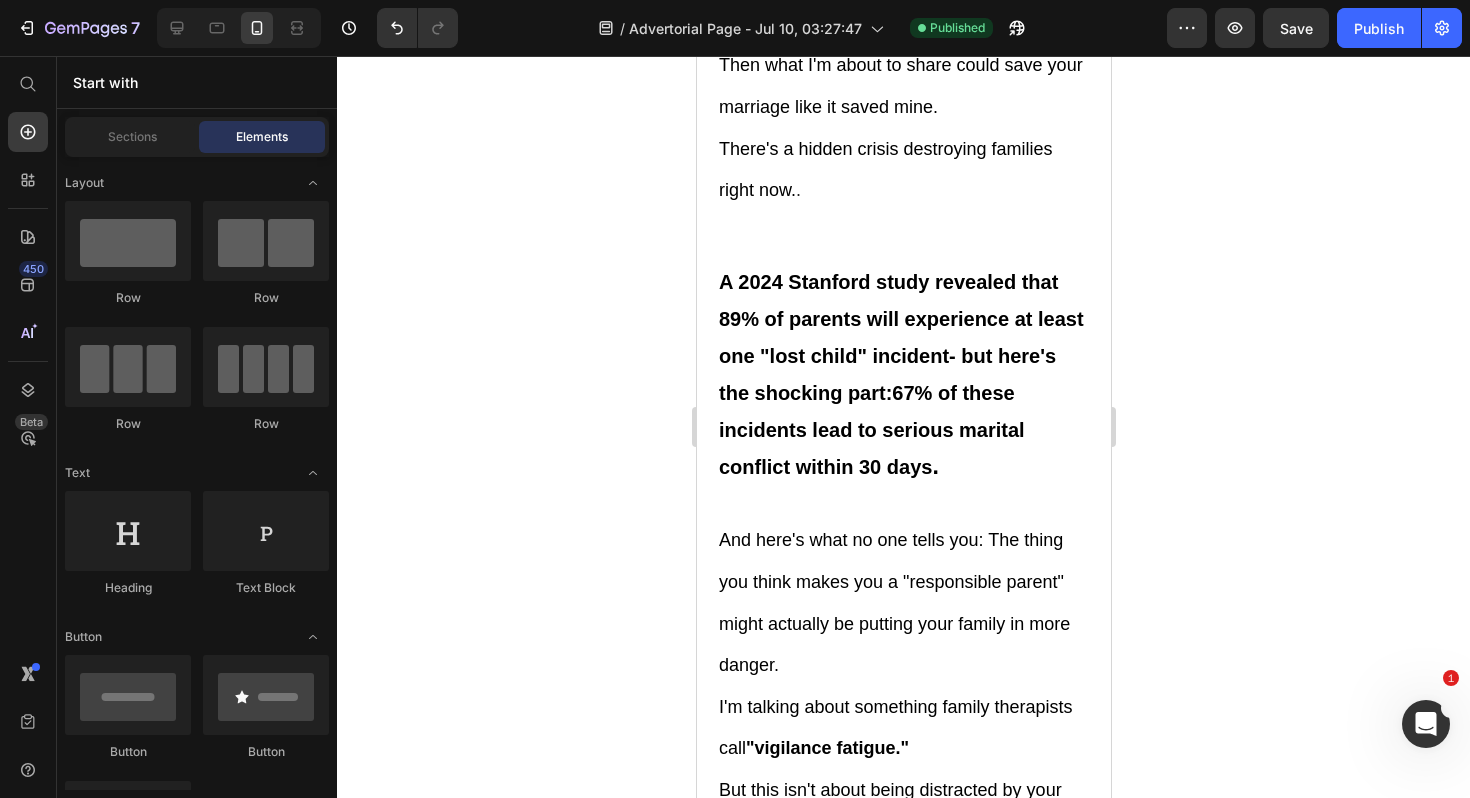 scroll, scrollTop: 0, scrollLeft: 0, axis: both 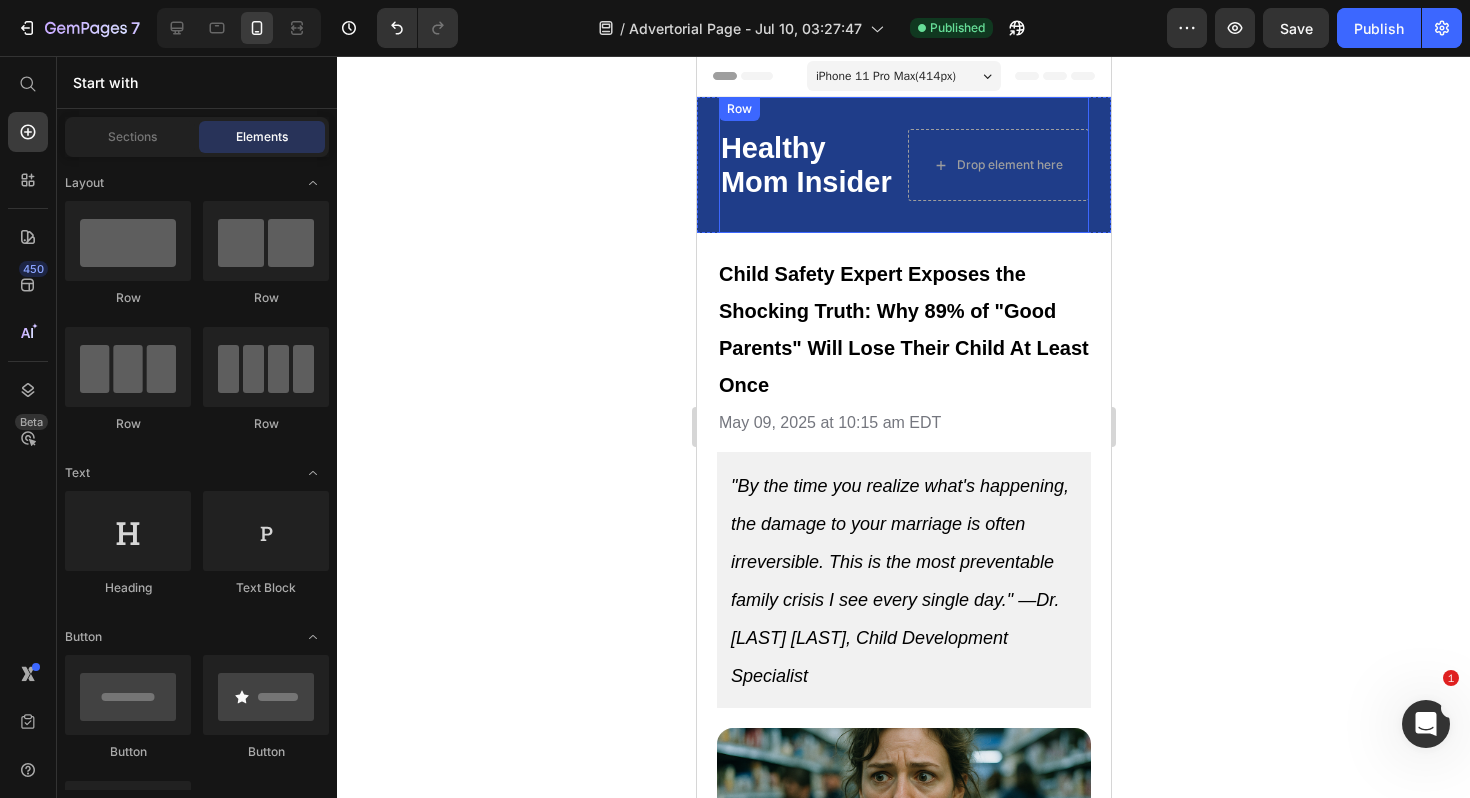 click on "Healthy Mom Insider Text Block
Drop element here Row" at bounding box center [903, 165] 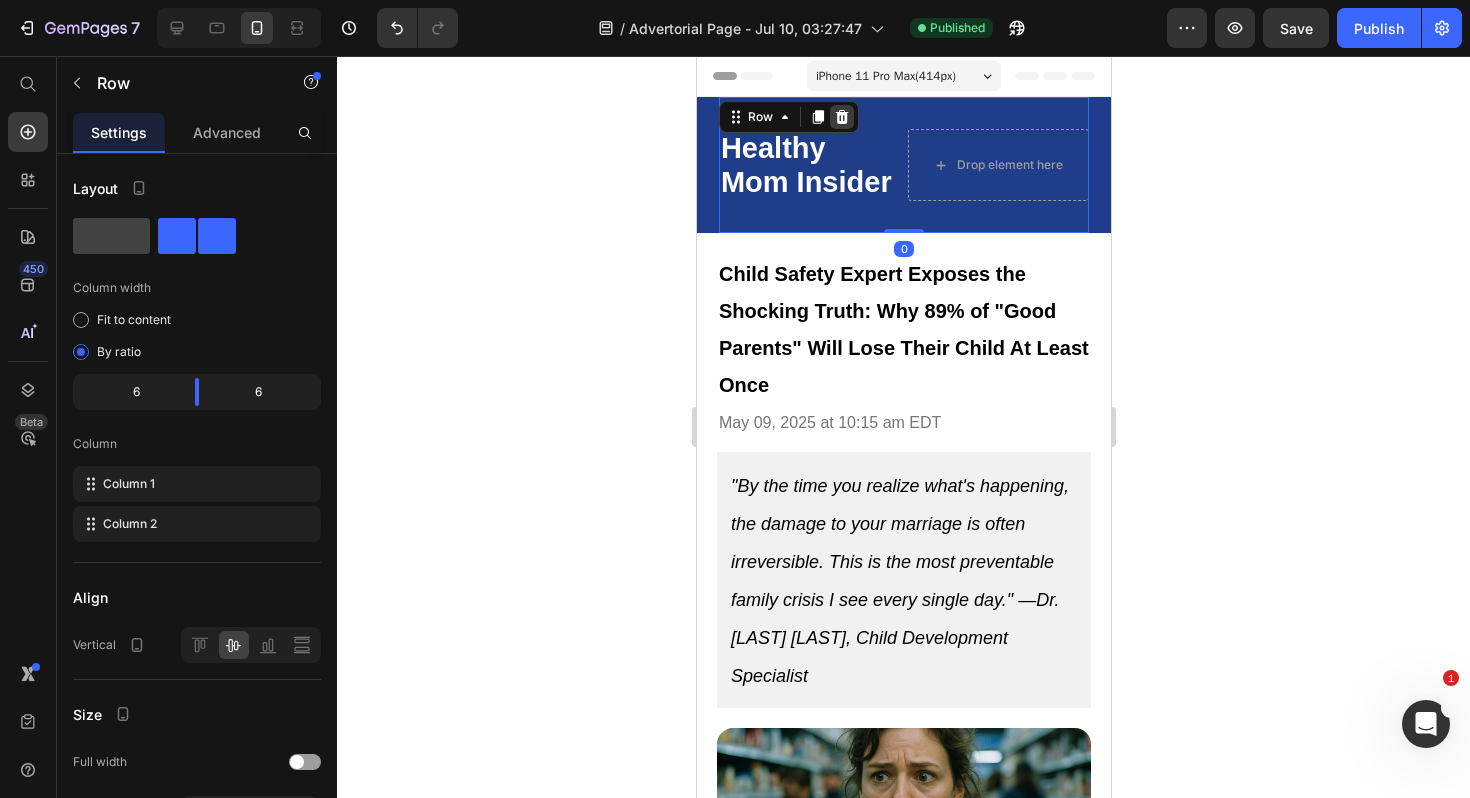 click 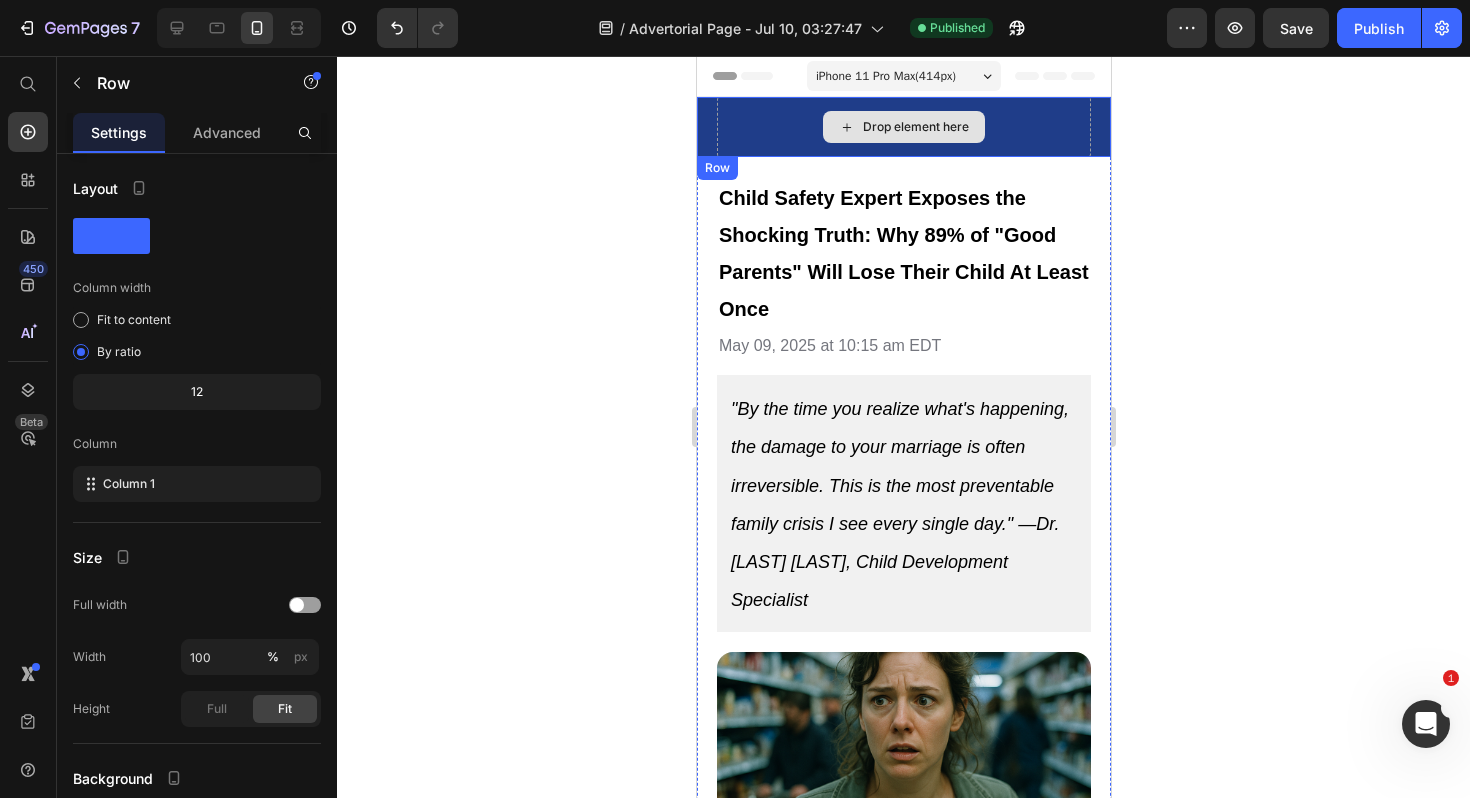 click on "Drop element here" at bounding box center (903, 127) 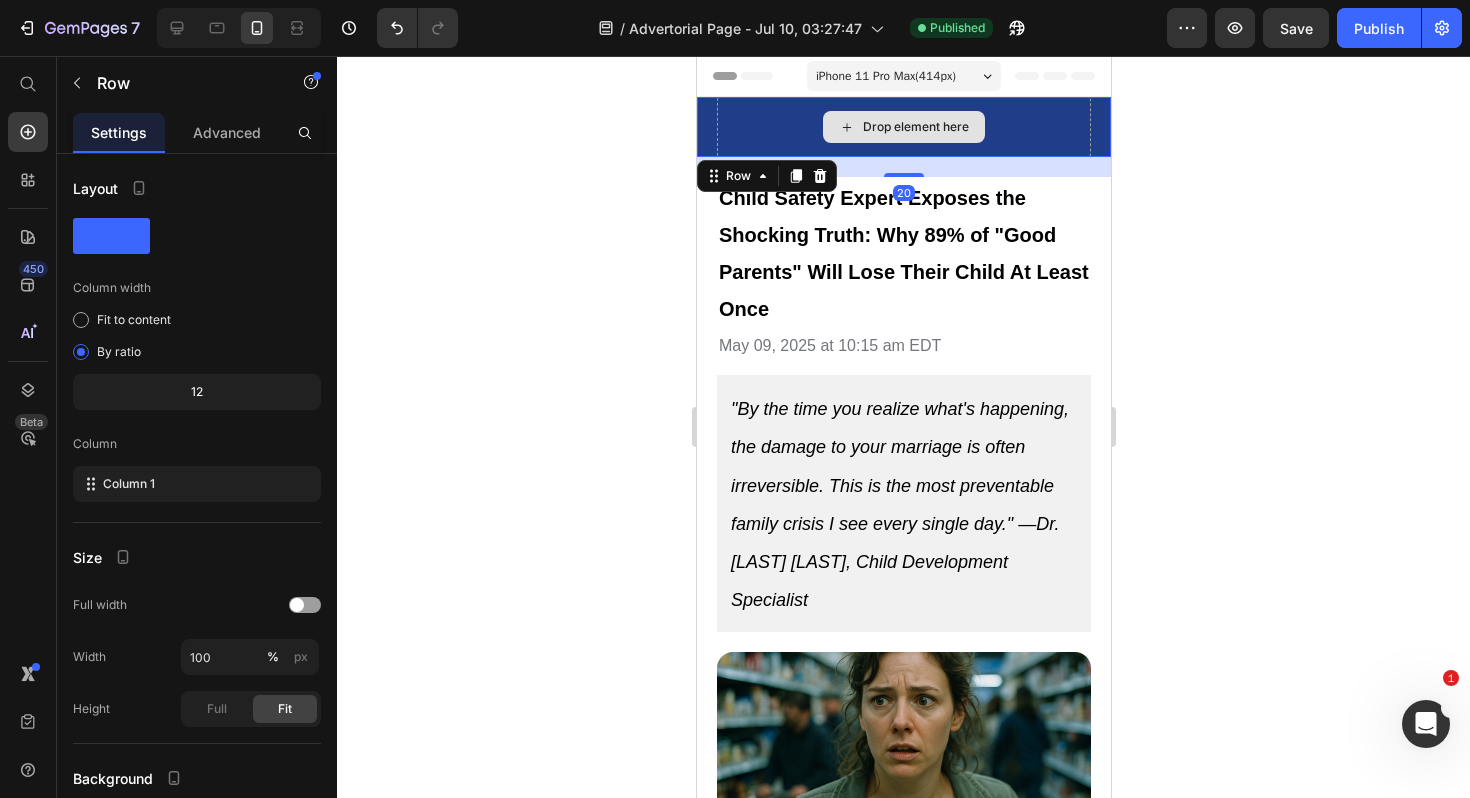 click on "Drop element here" at bounding box center [903, 127] 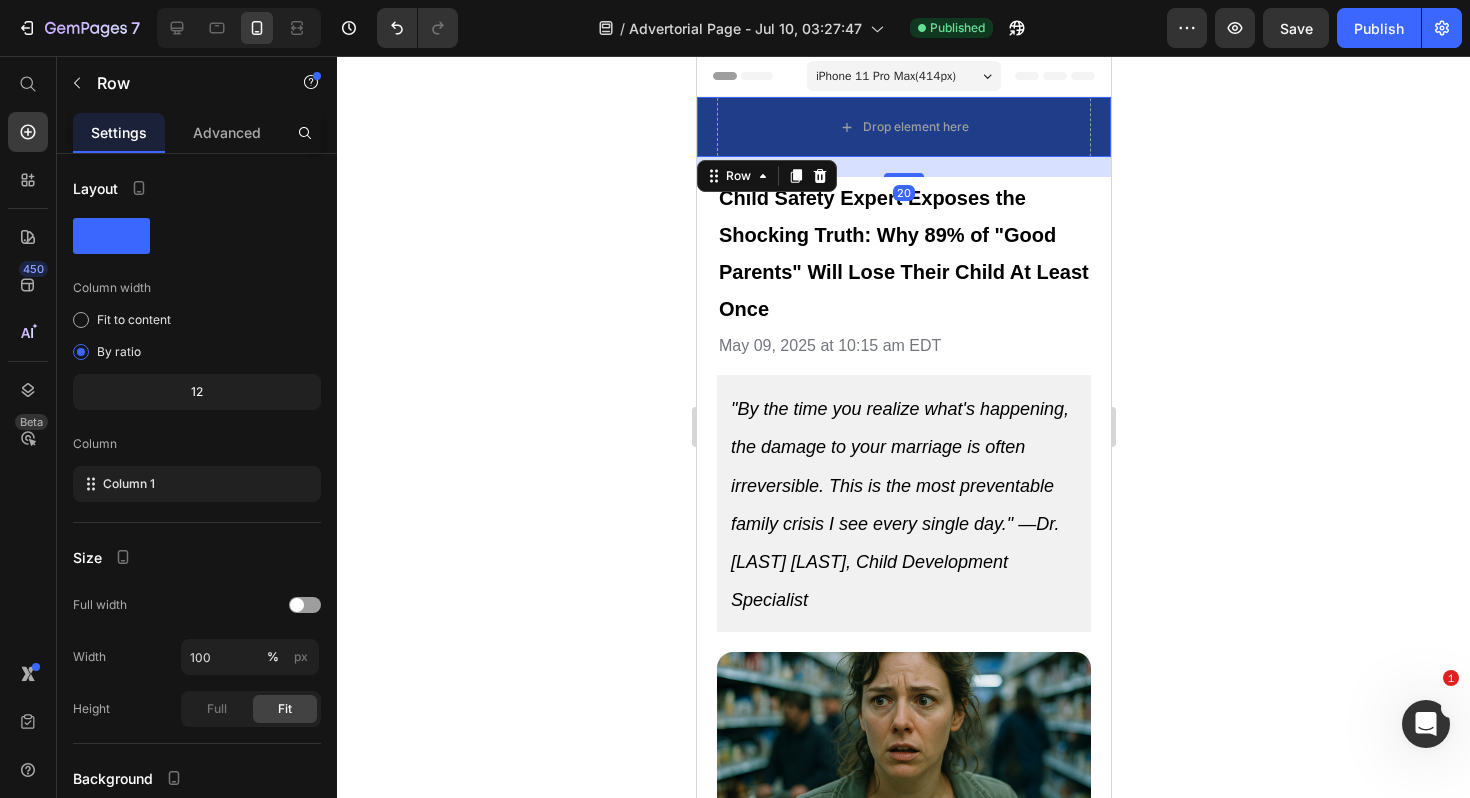 click 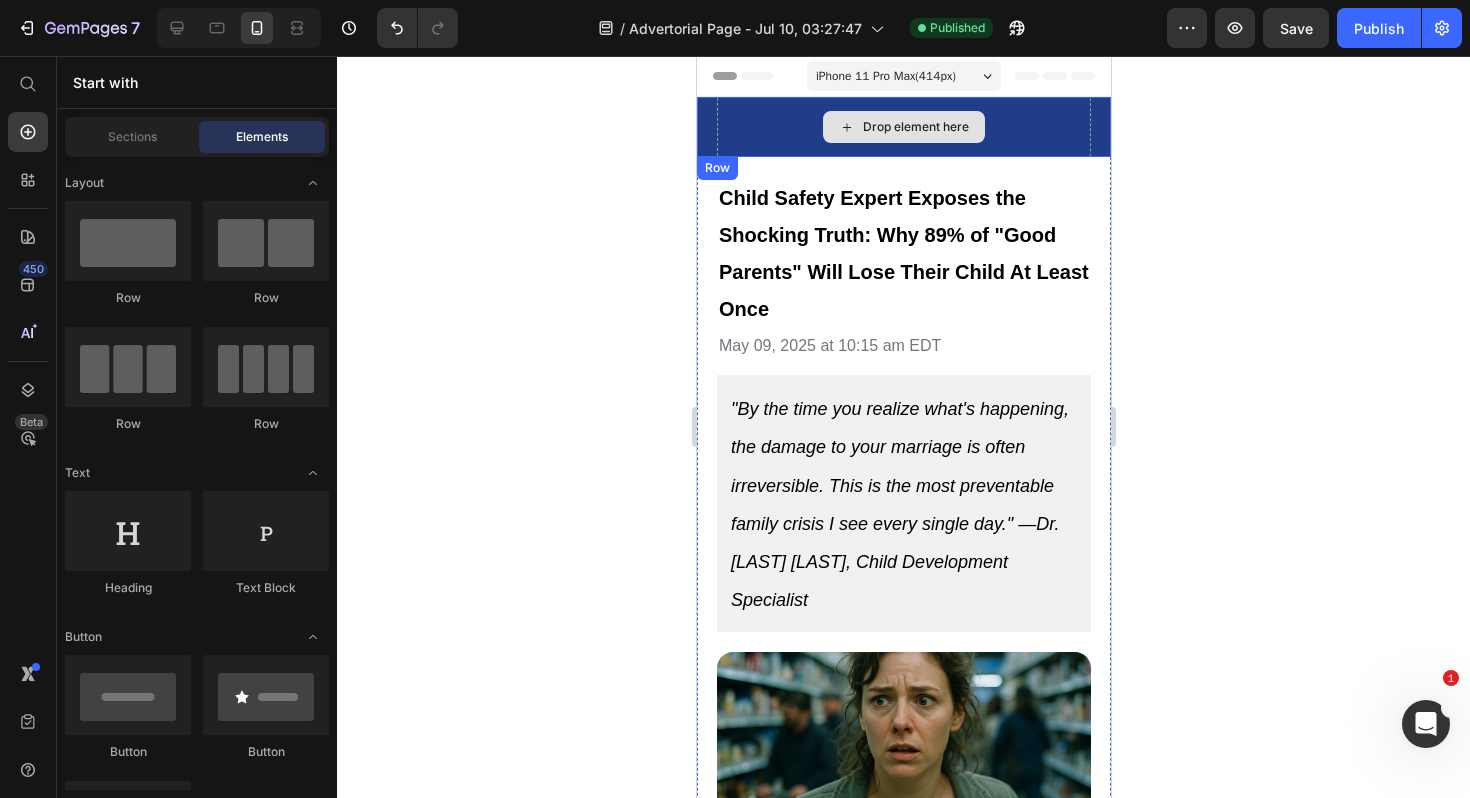 click on "Drop element here" at bounding box center [903, 127] 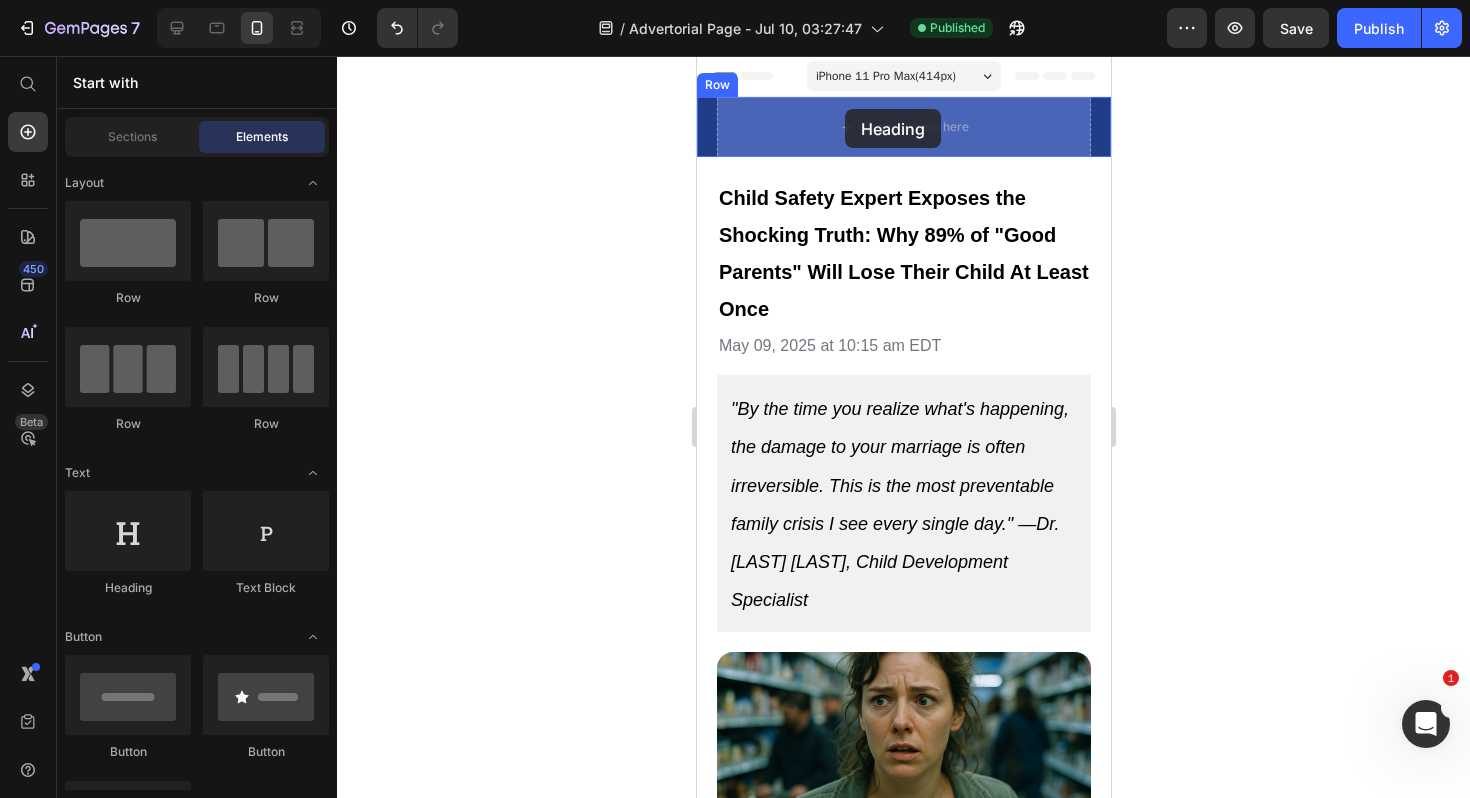 drag, startPoint x: 826, startPoint y: 596, endPoint x: 844, endPoint y: 109, distance: 487.33255 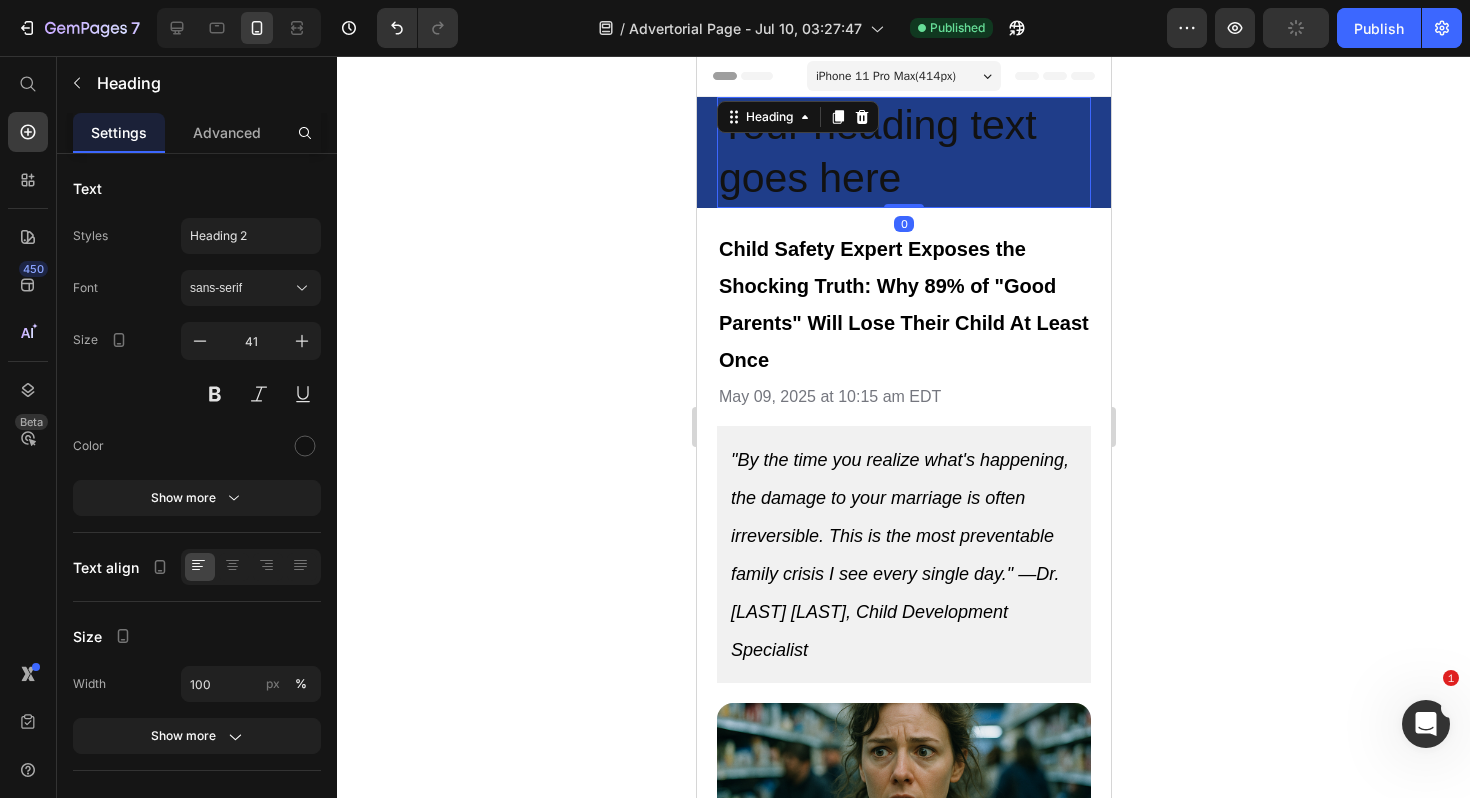 click on "Your heading text goes here" at bounding box center (903, 152) 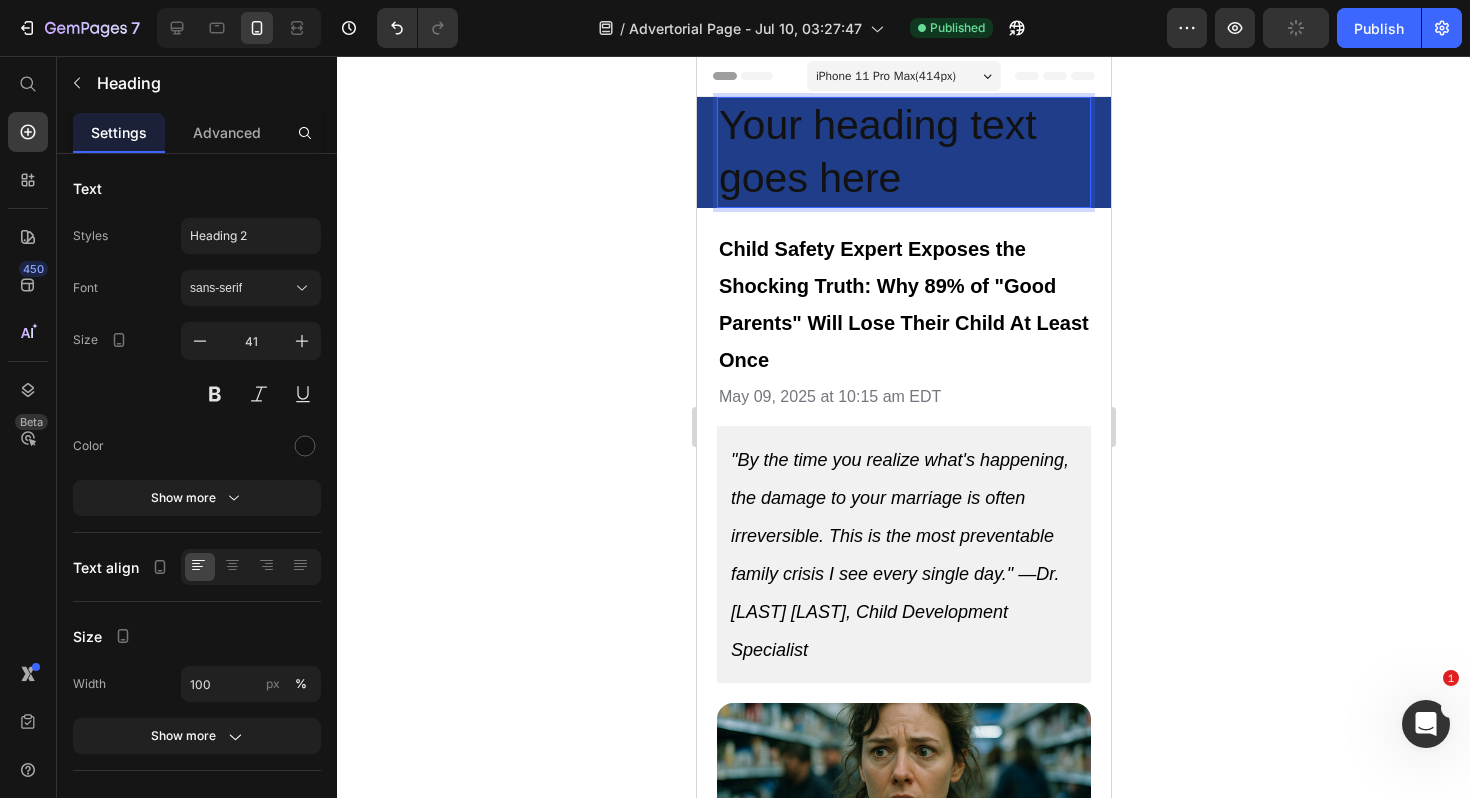 click on "Your heading text goes here" at bounding box center [903, 152] 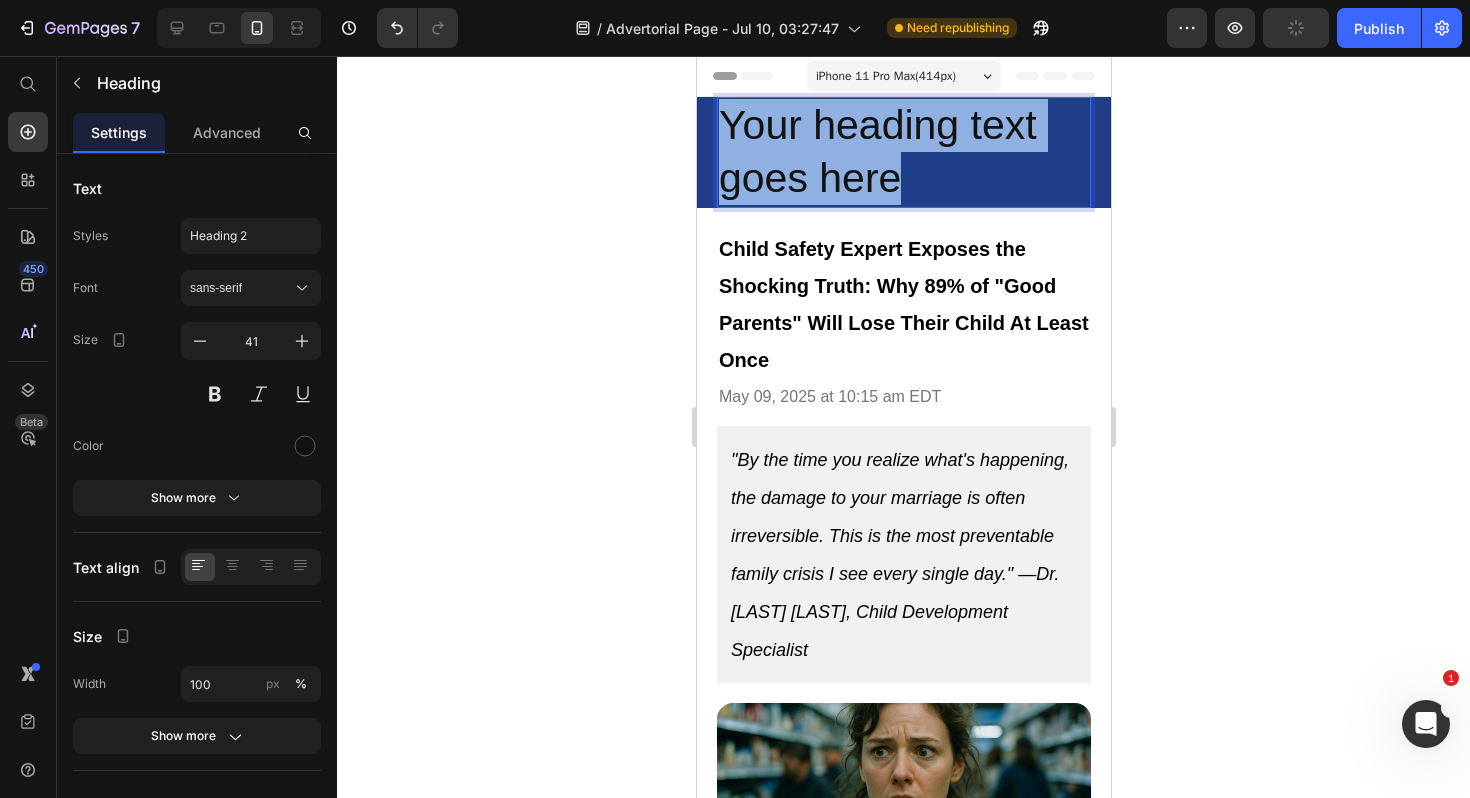 click on "Your heading text goes here" at bounding box center (903, 152) 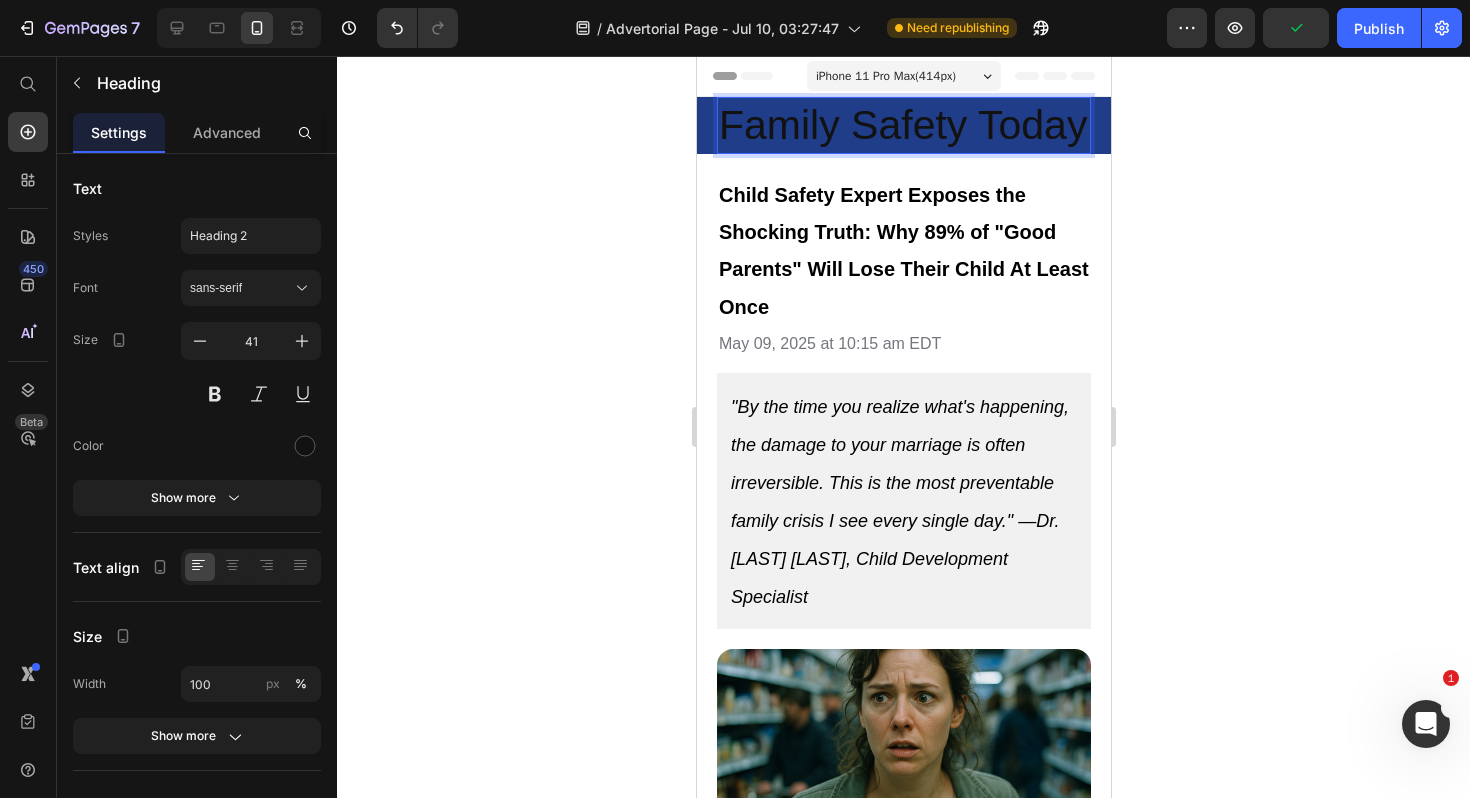 click on "Family Safety Today" at bounding box center [903, 125] 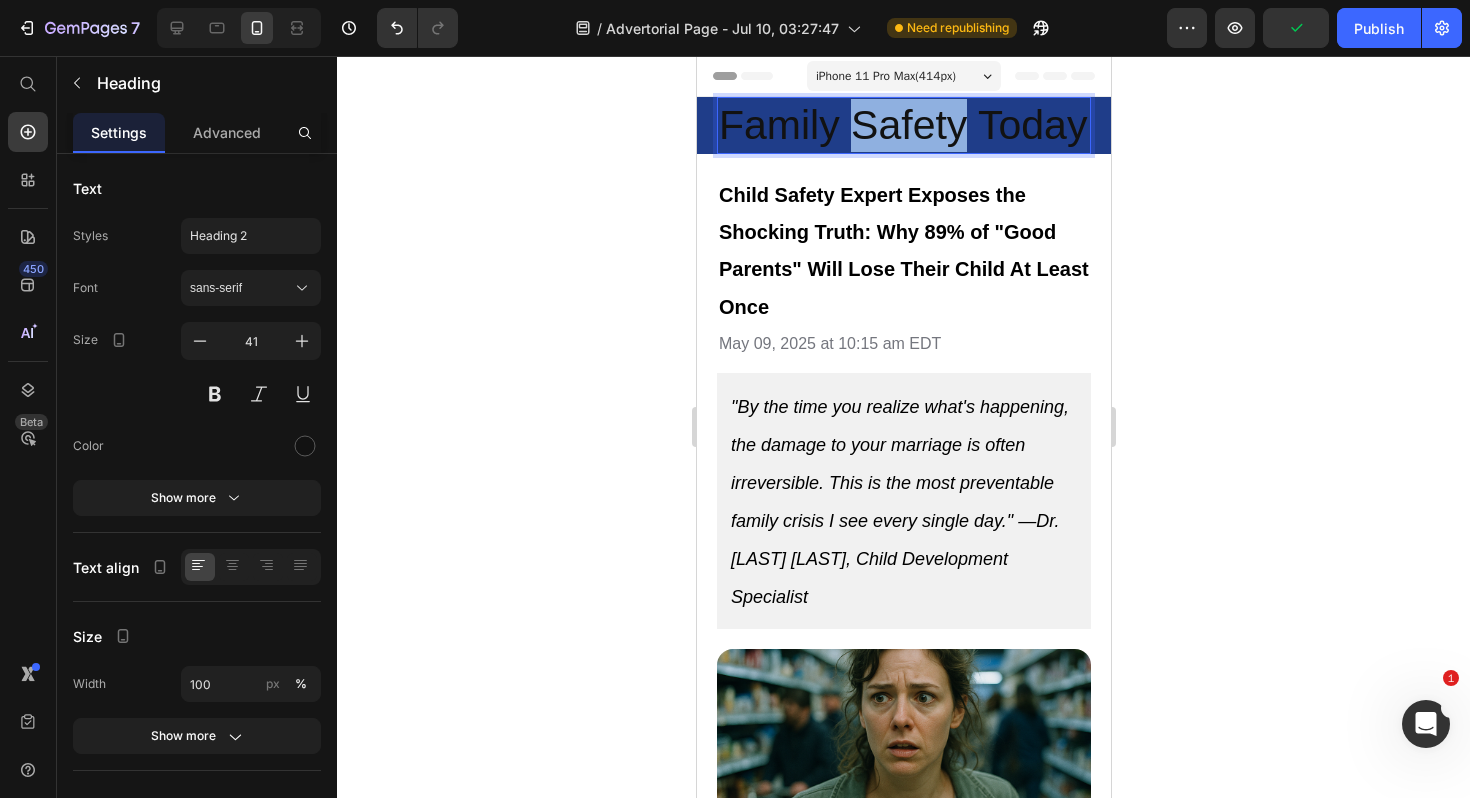 click on "Family Safety Today" at bounding box center [903, 125] 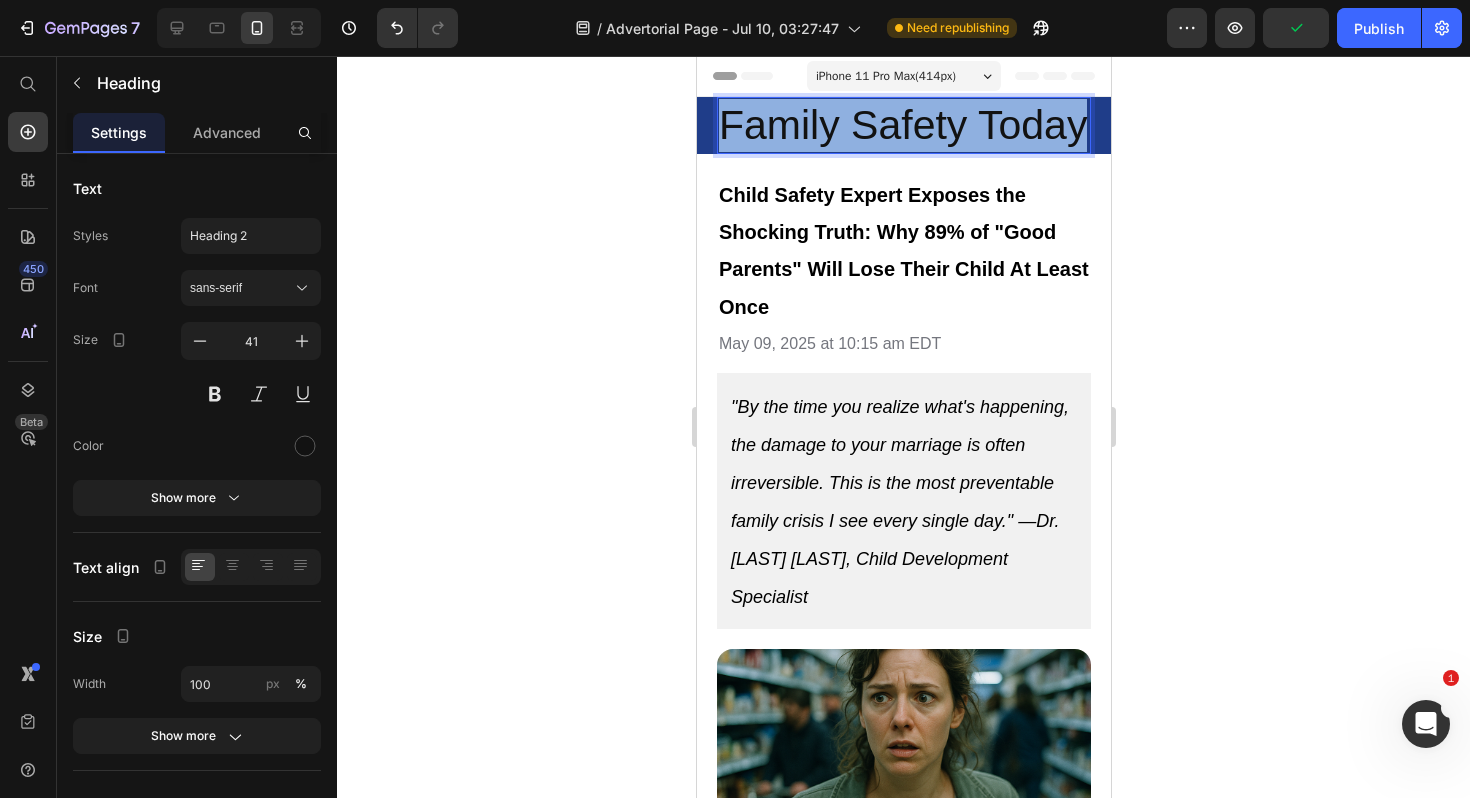 click on "Family Safety Today" at bounding box center [903, 125] 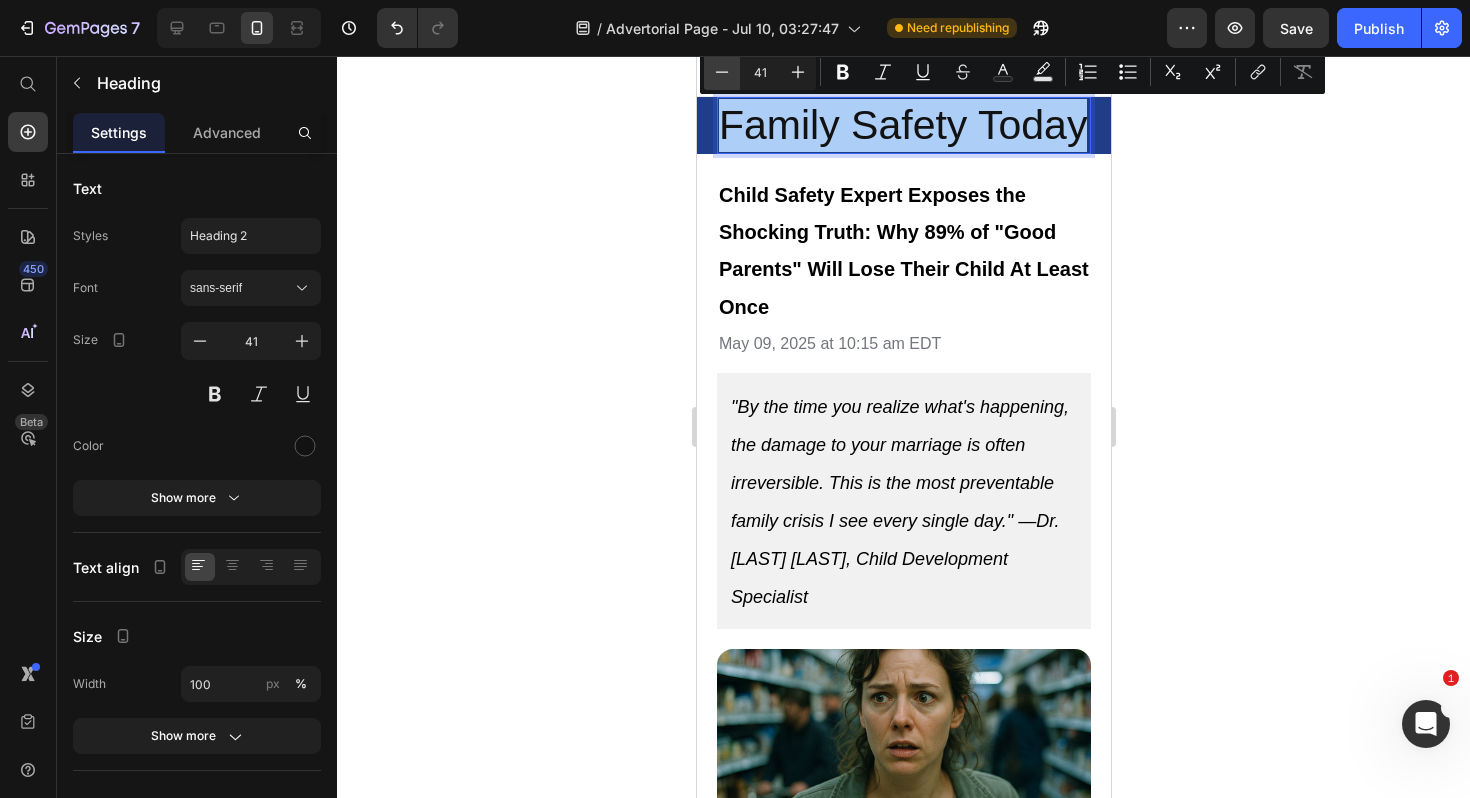 click 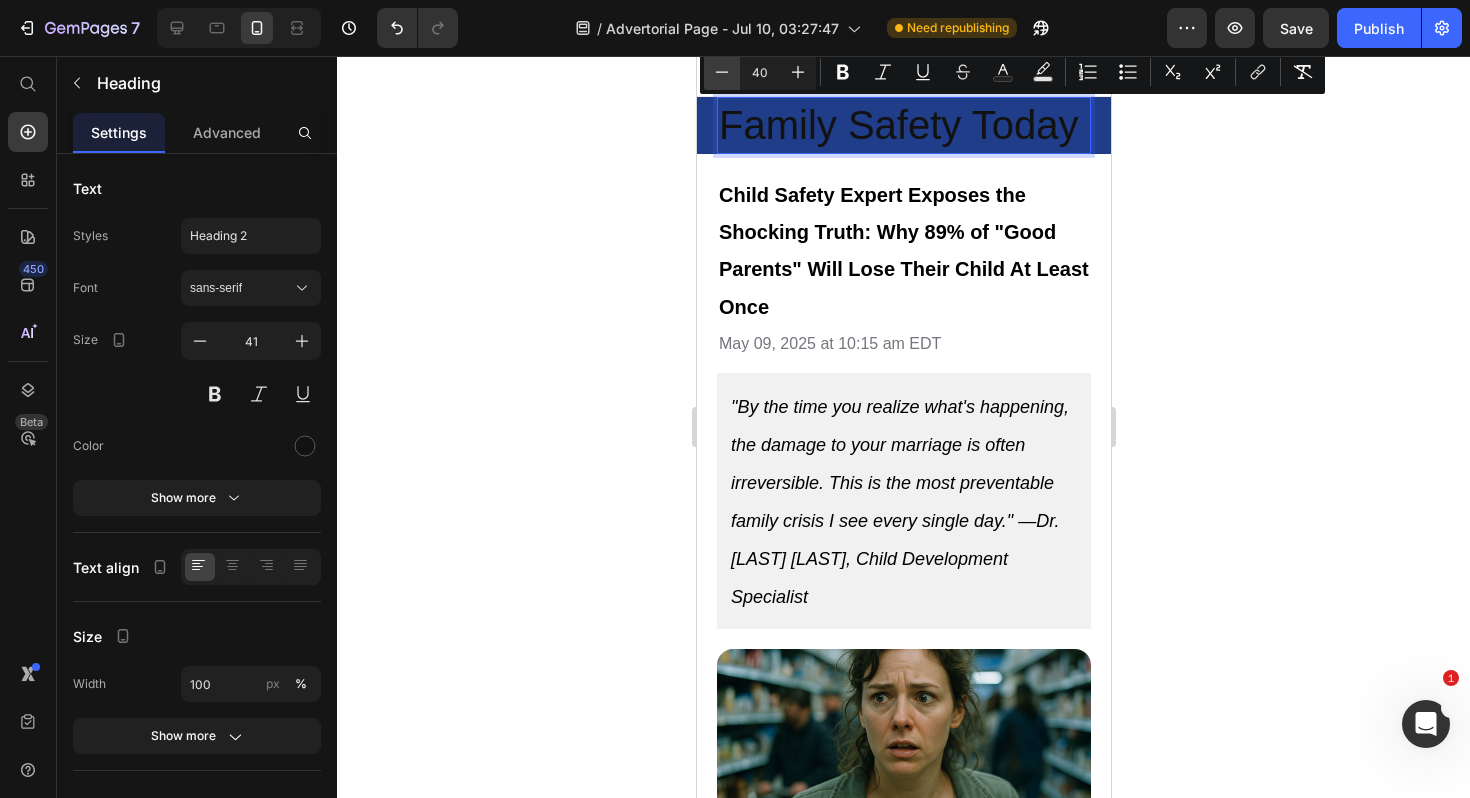 click 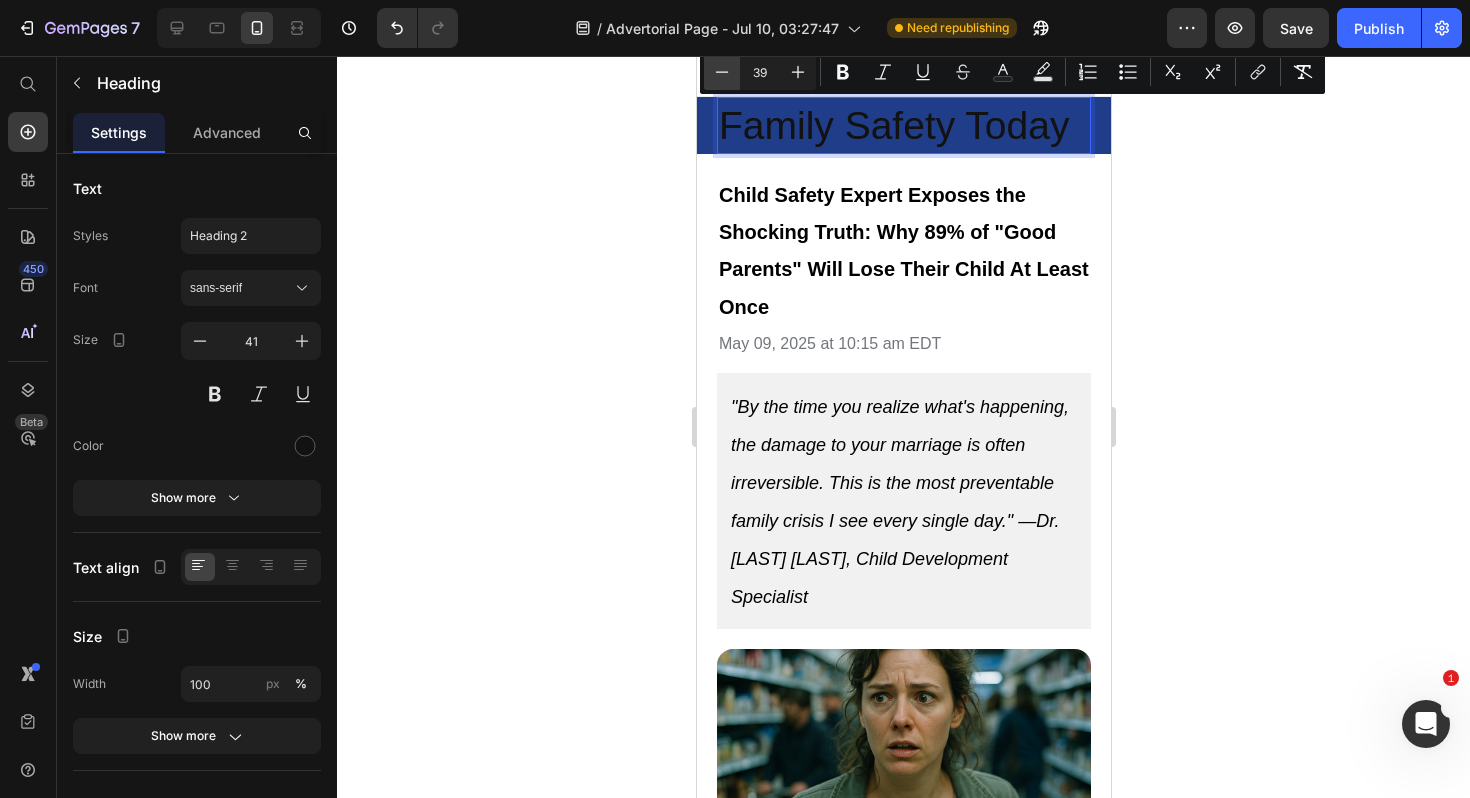 click 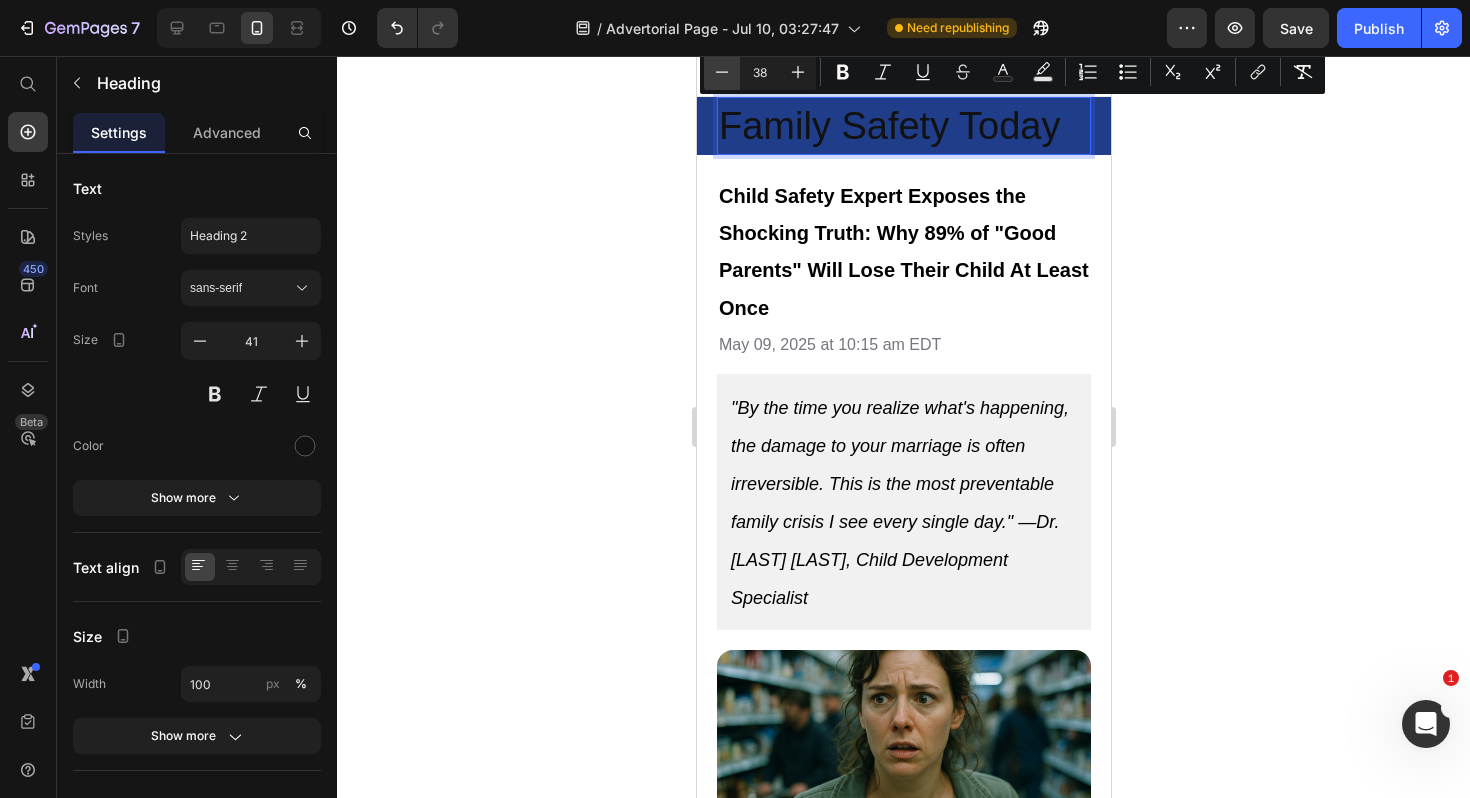 click 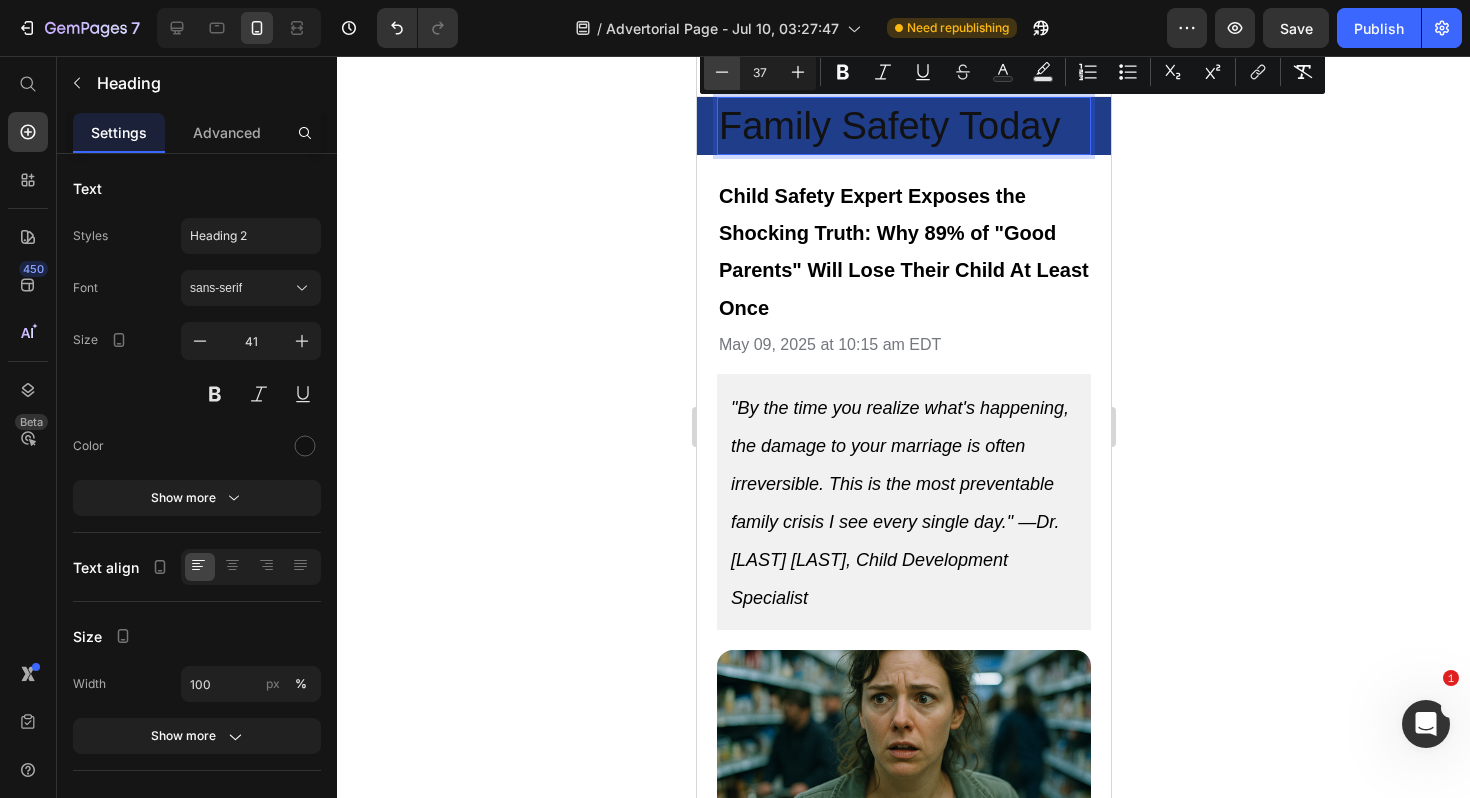 click 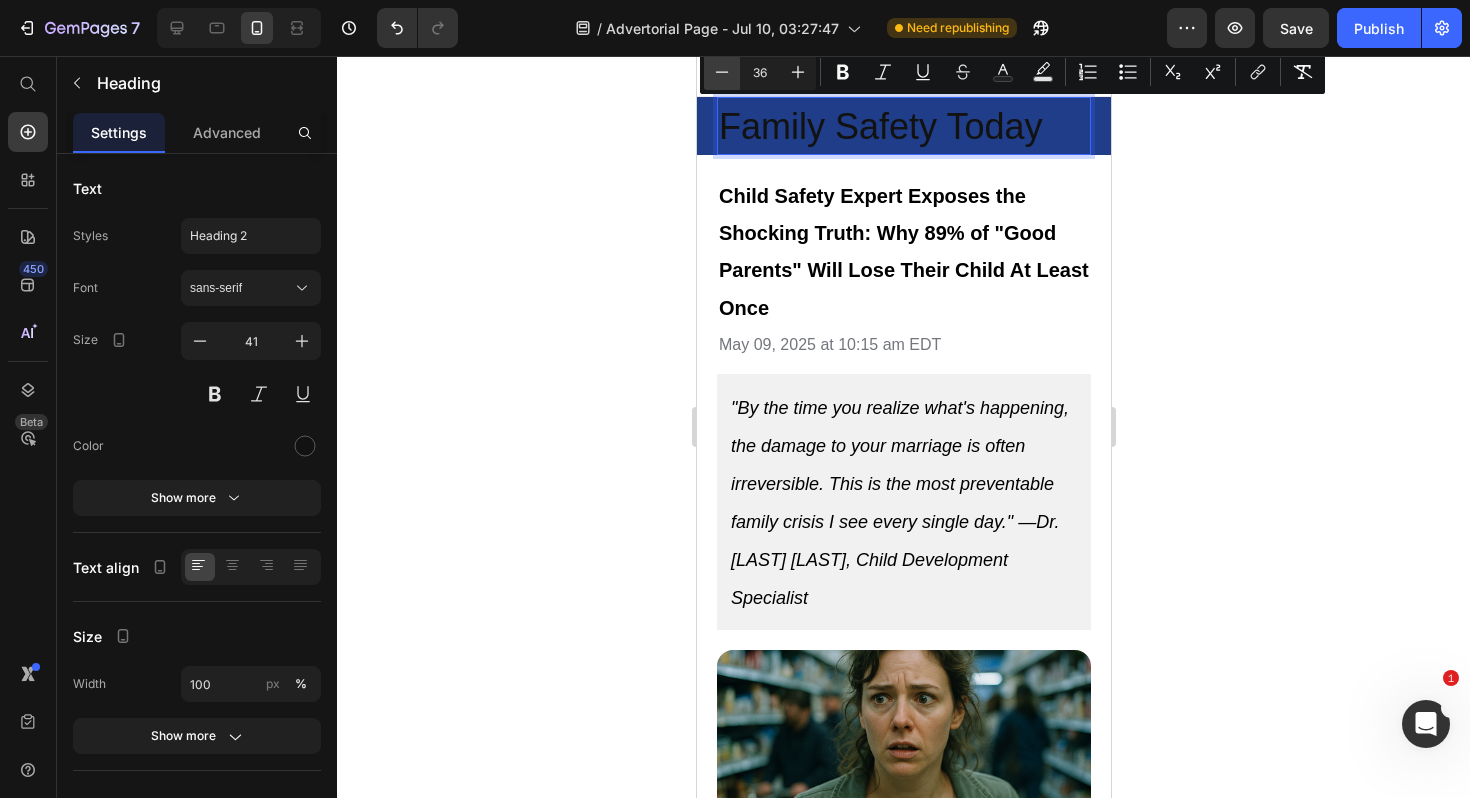 click 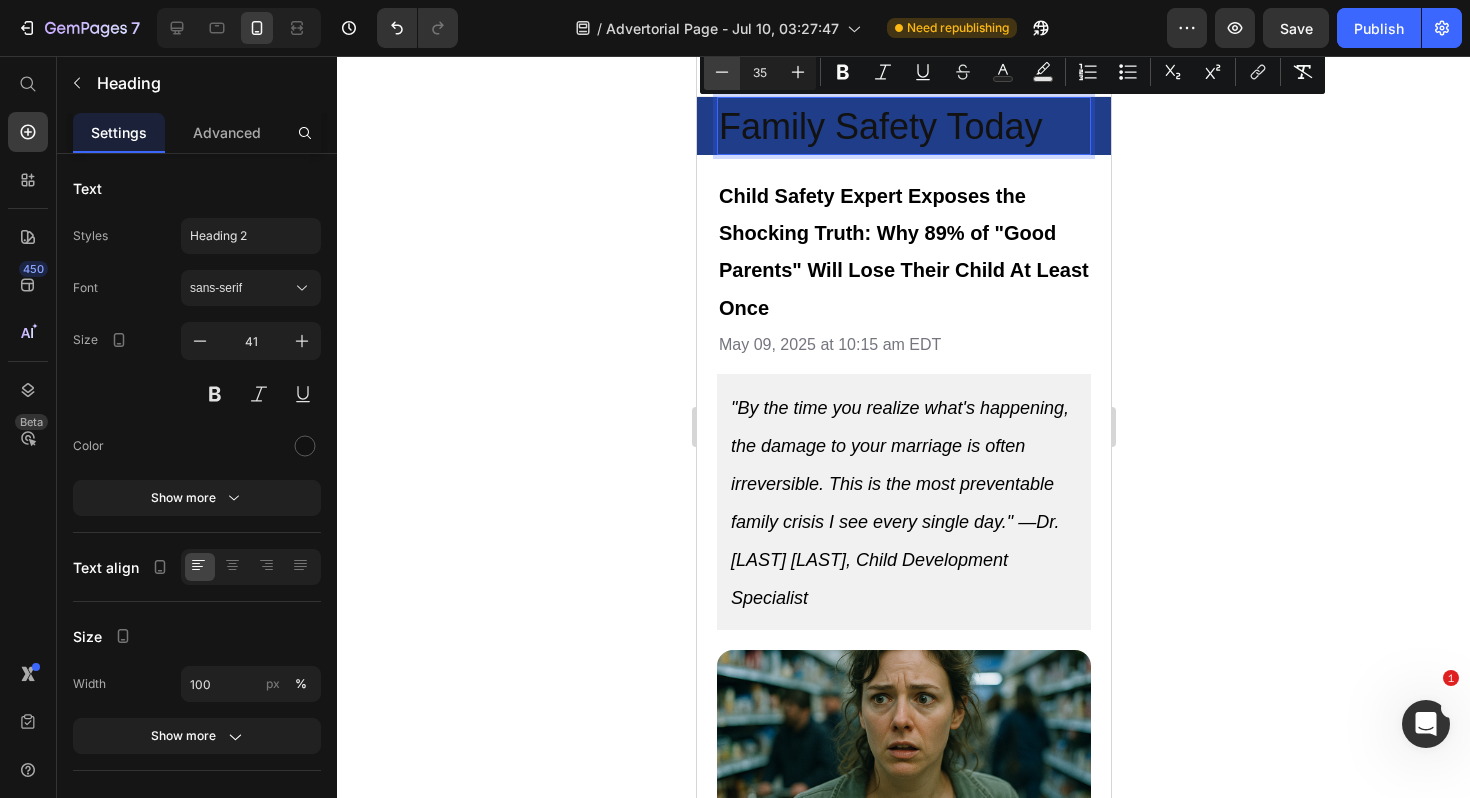 click 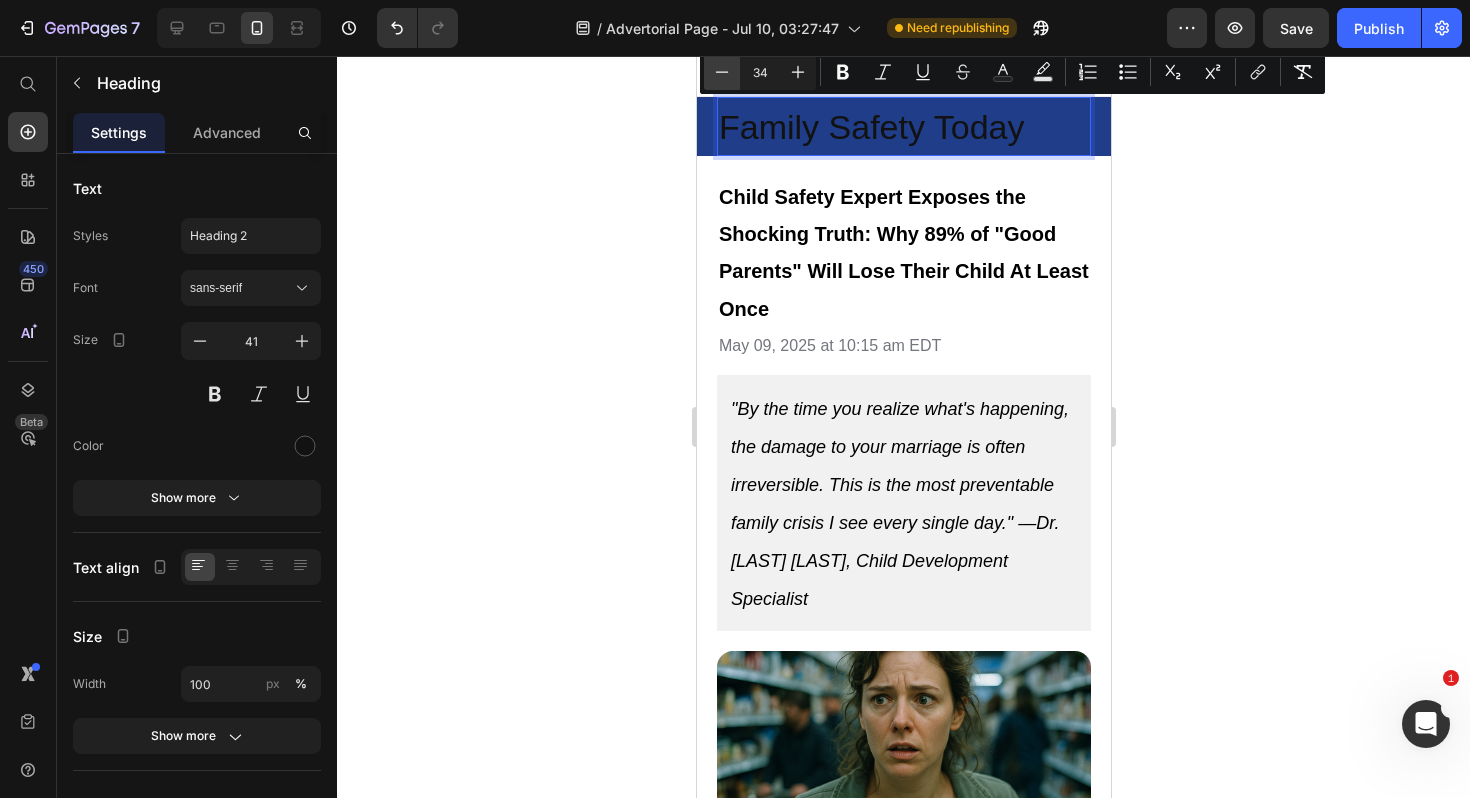 click 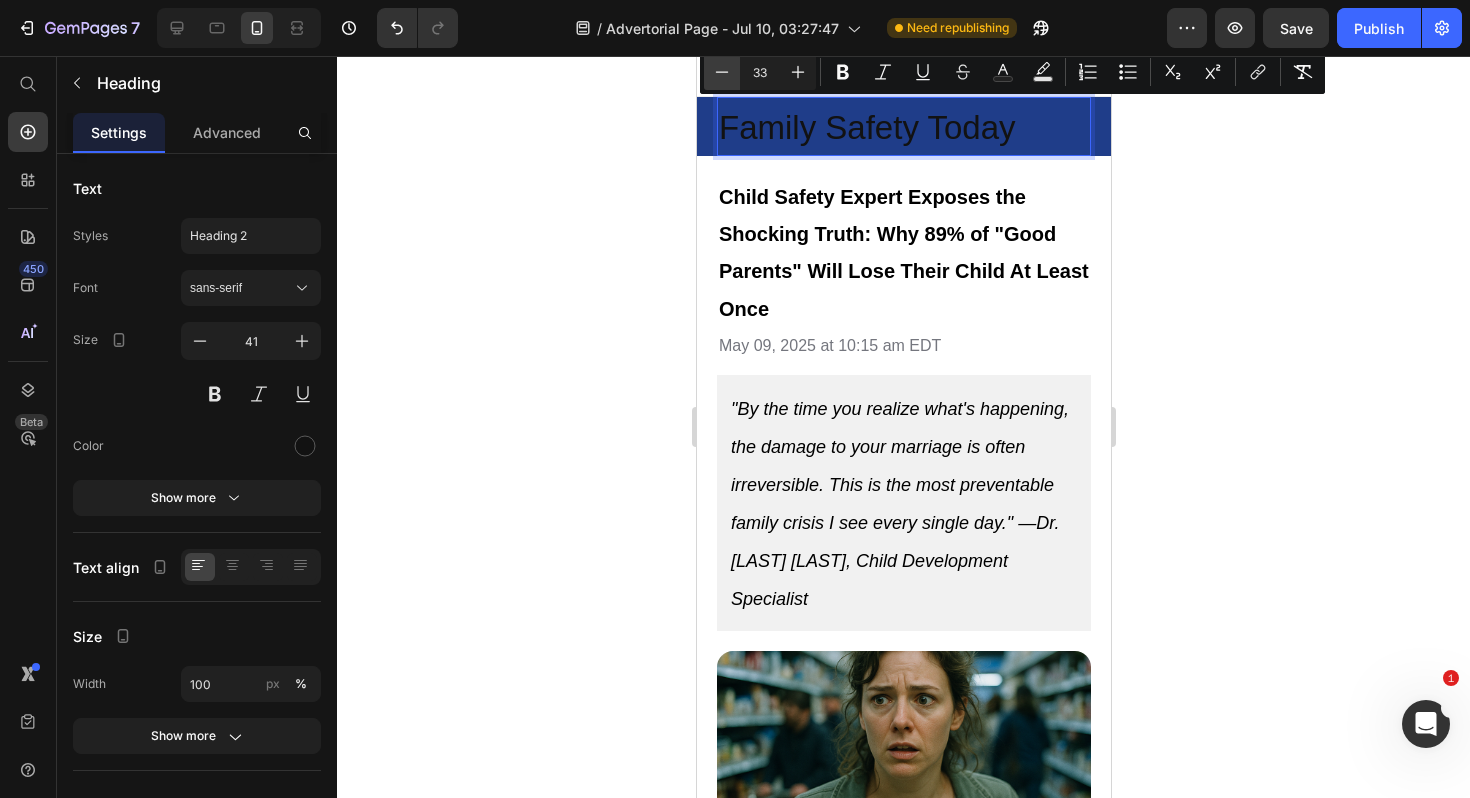 click 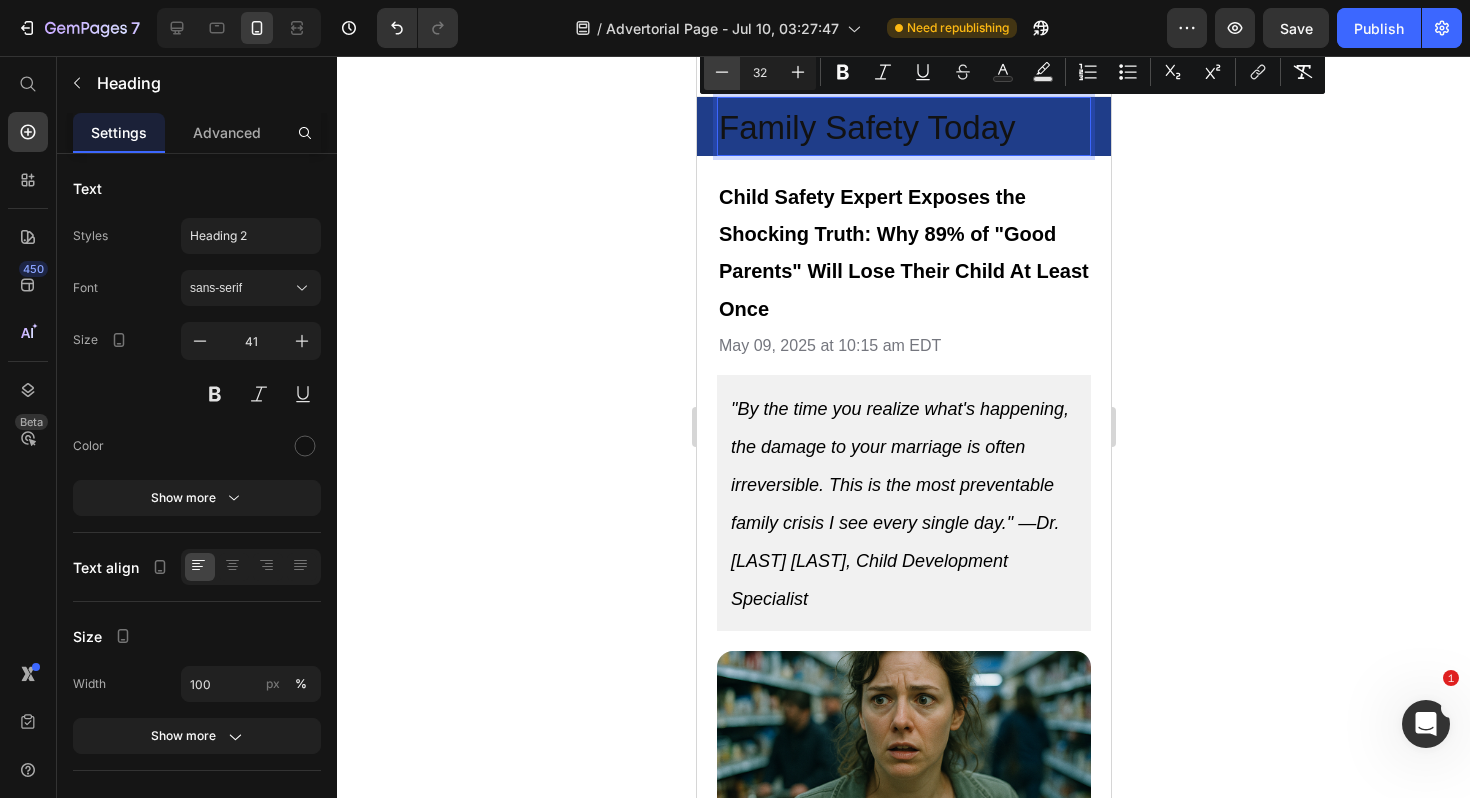 click 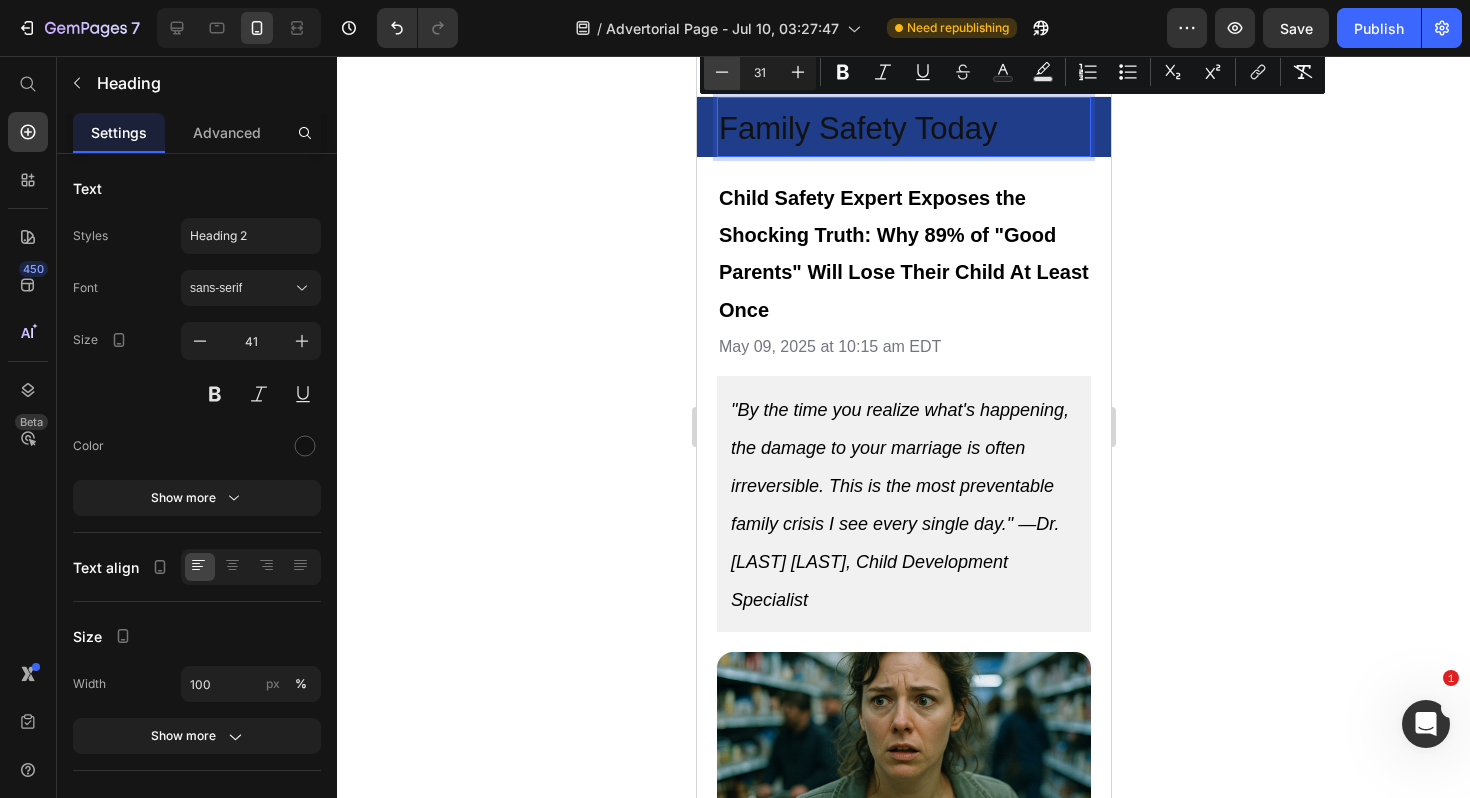 click 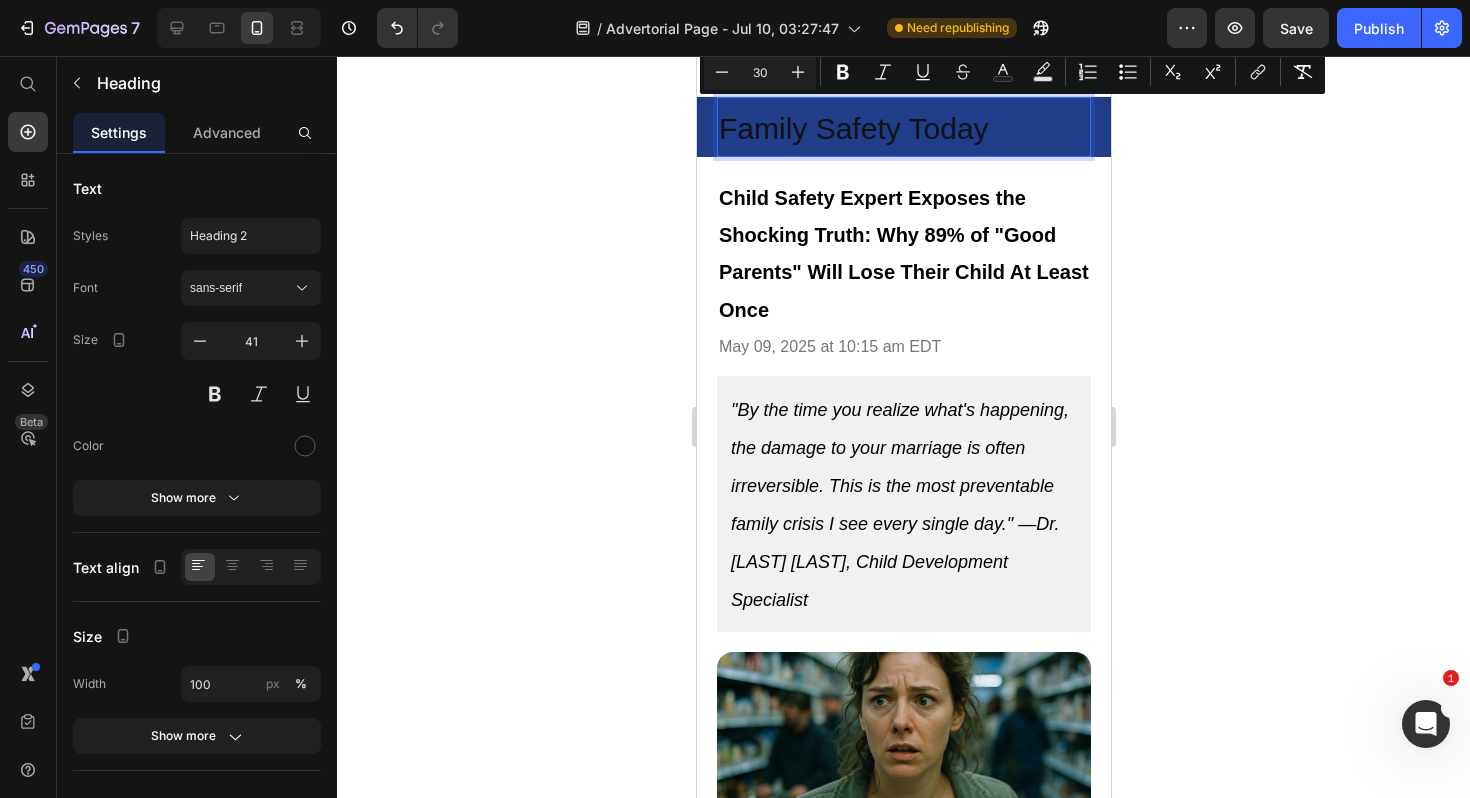 click 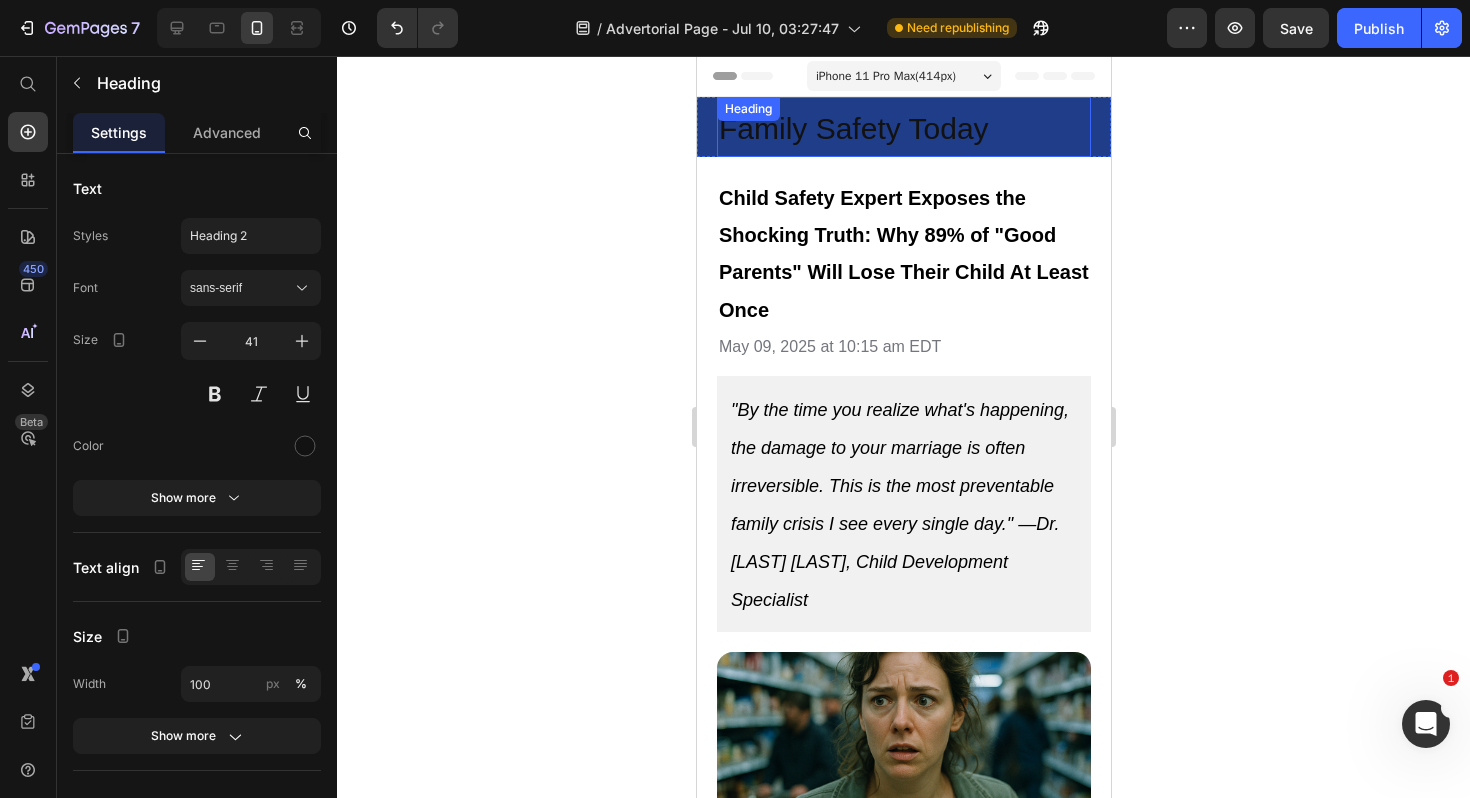 click on "Family Safety Today" at bounding box center [853, 128] 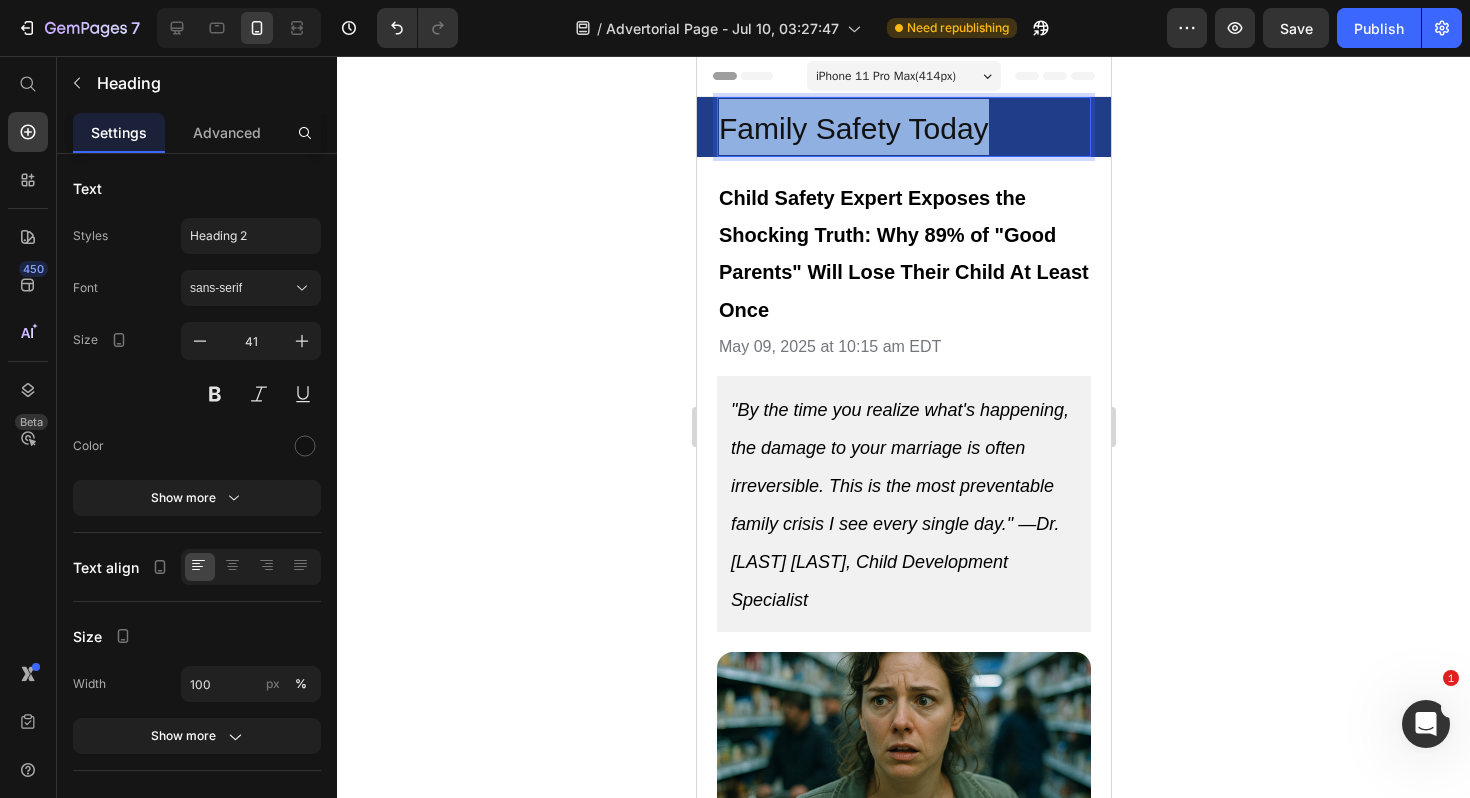 click on "Family Safety Today" at bounding box center (853, 128) 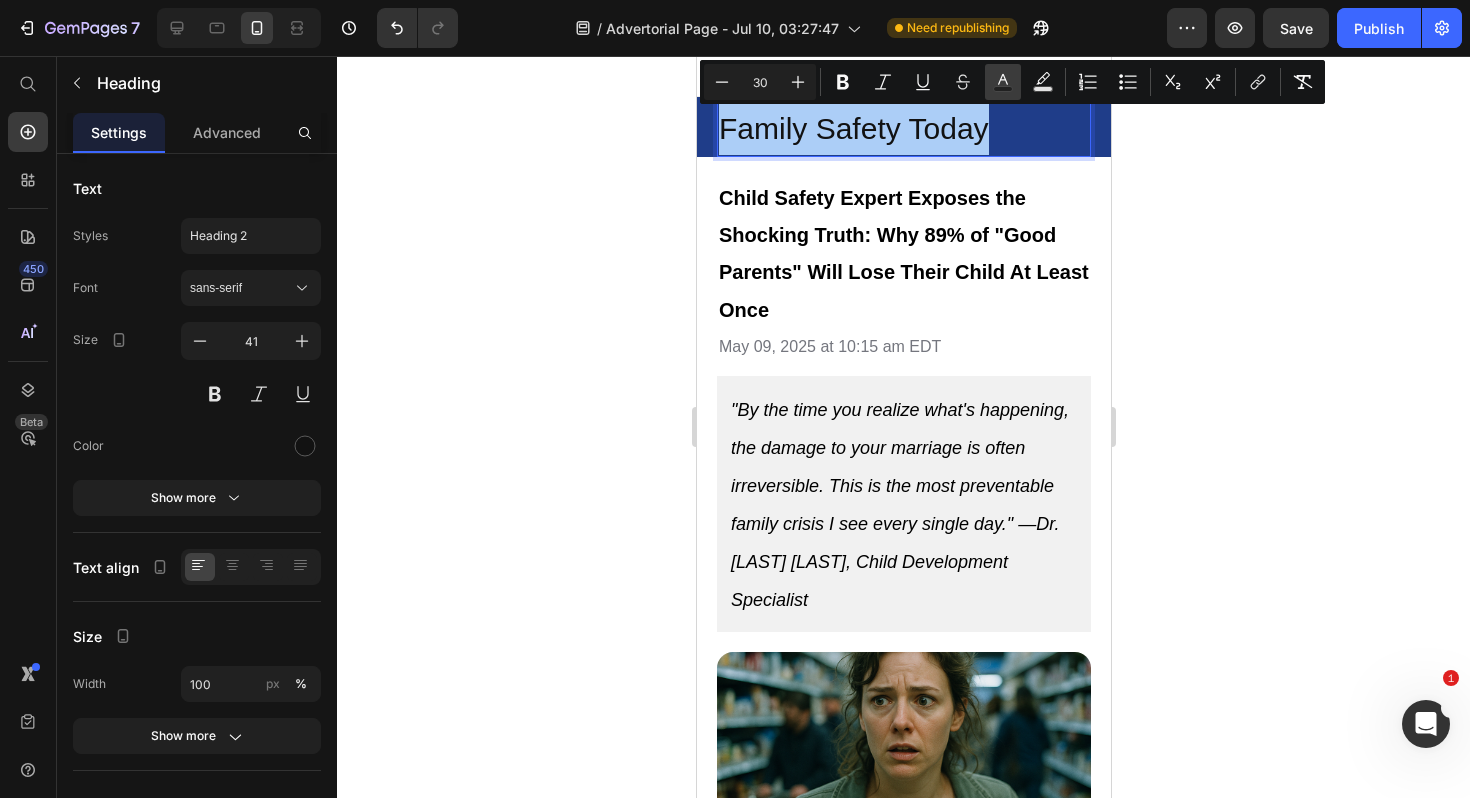 click 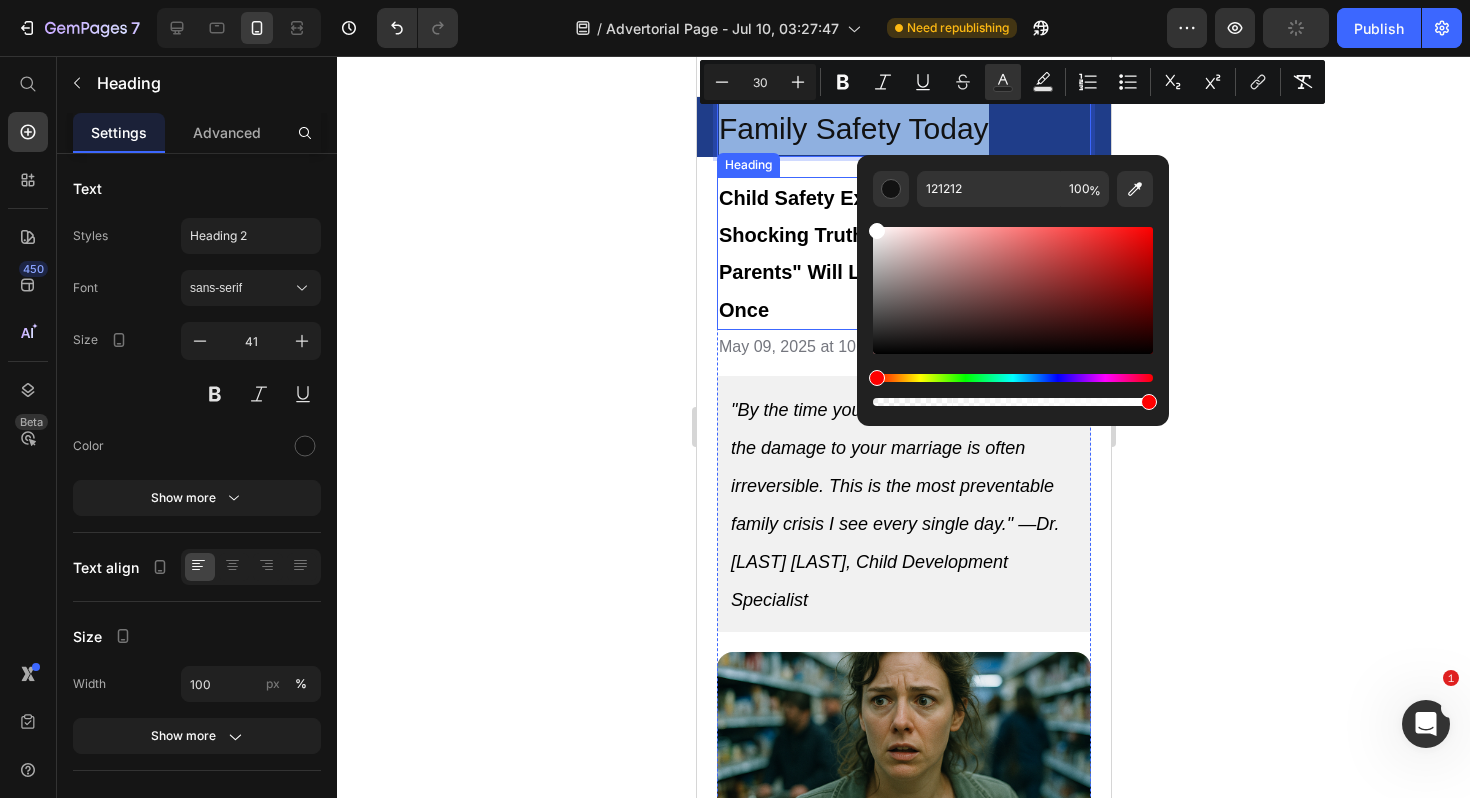 type on "FFFFFF" 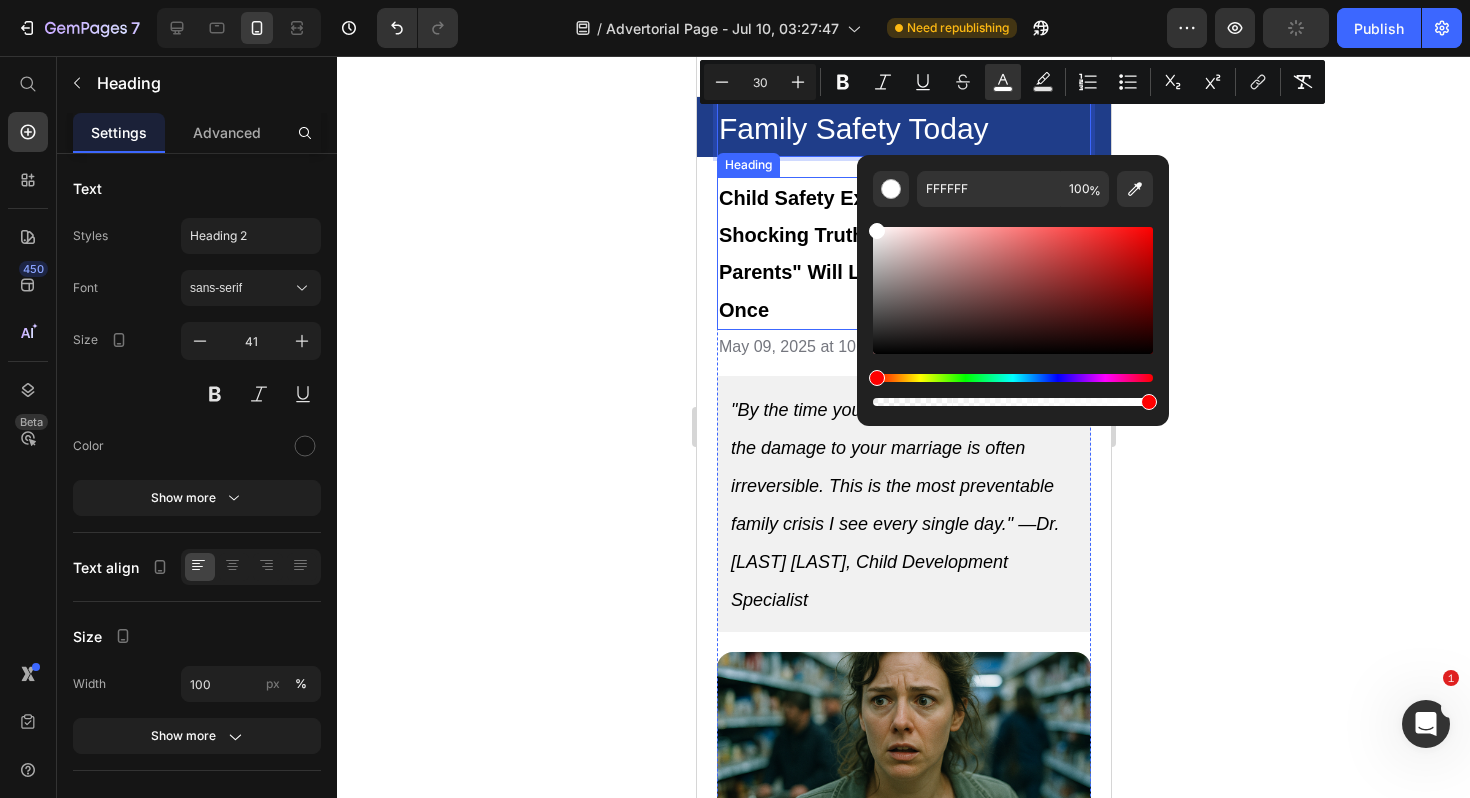 drag, startPoint x: 1575, startPoint y: 406, endPoint x: 842, endPoint y: 194, distance: 763.04193 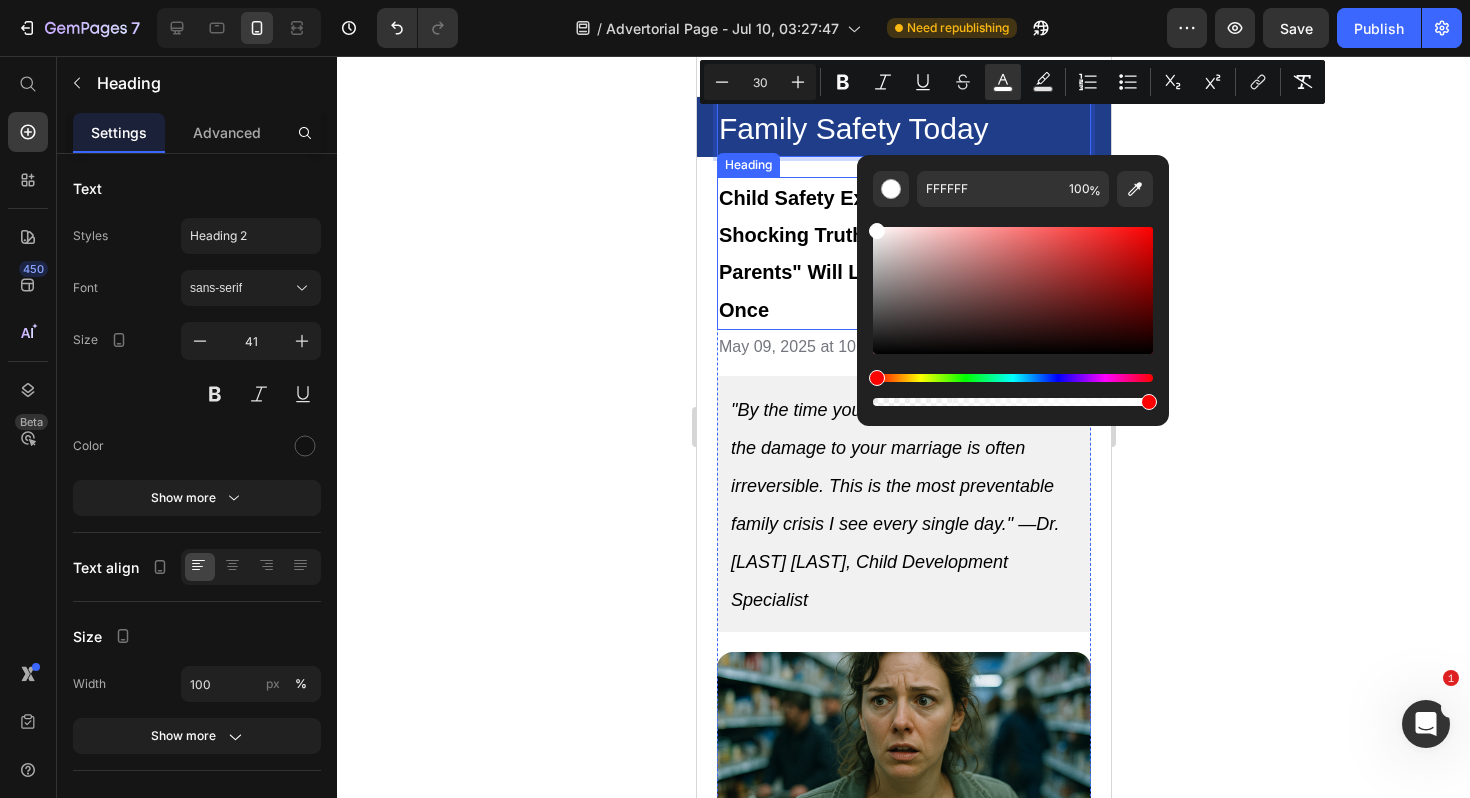 click 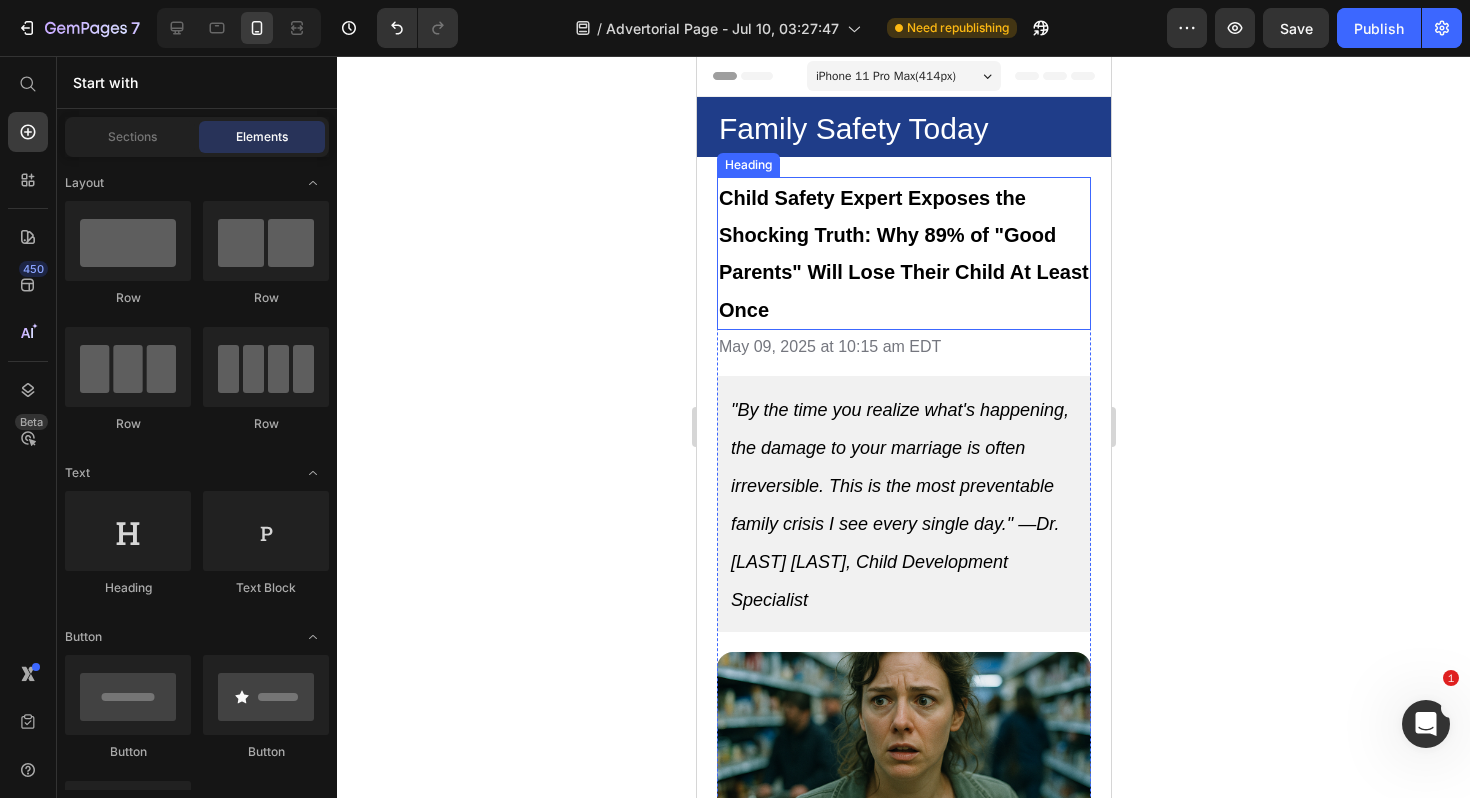 click 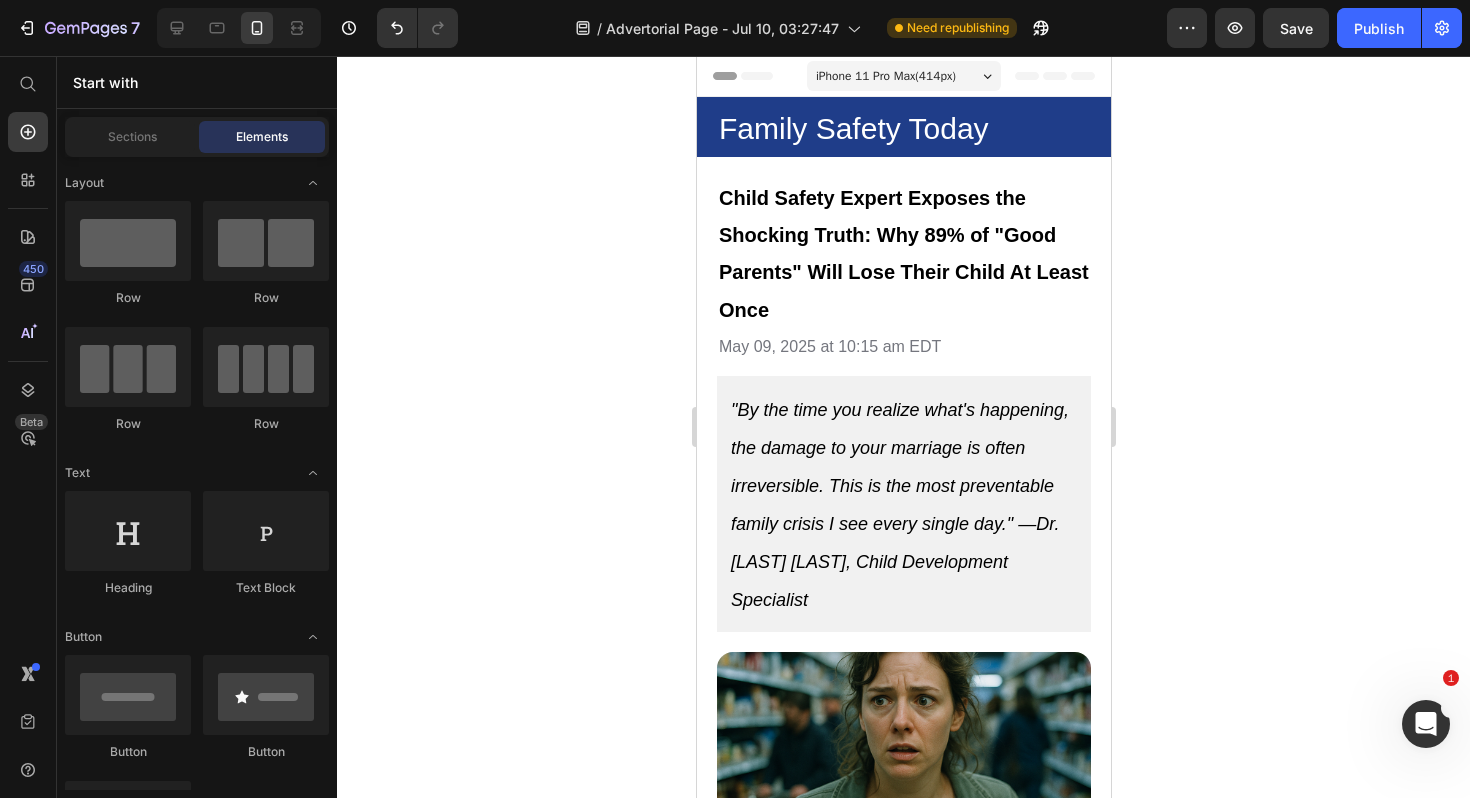 click 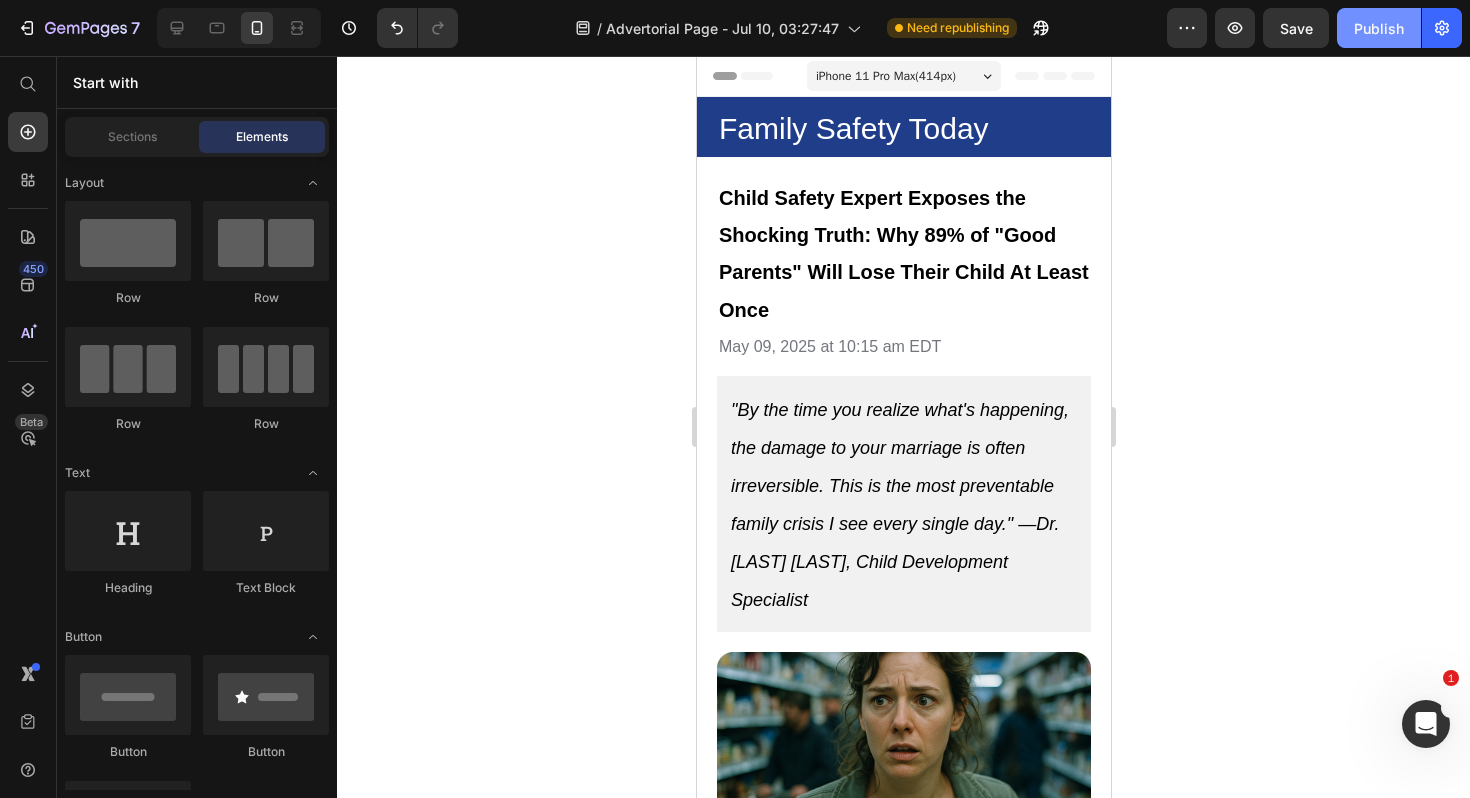 click on "Publish" at bounding box center [1379, 28] 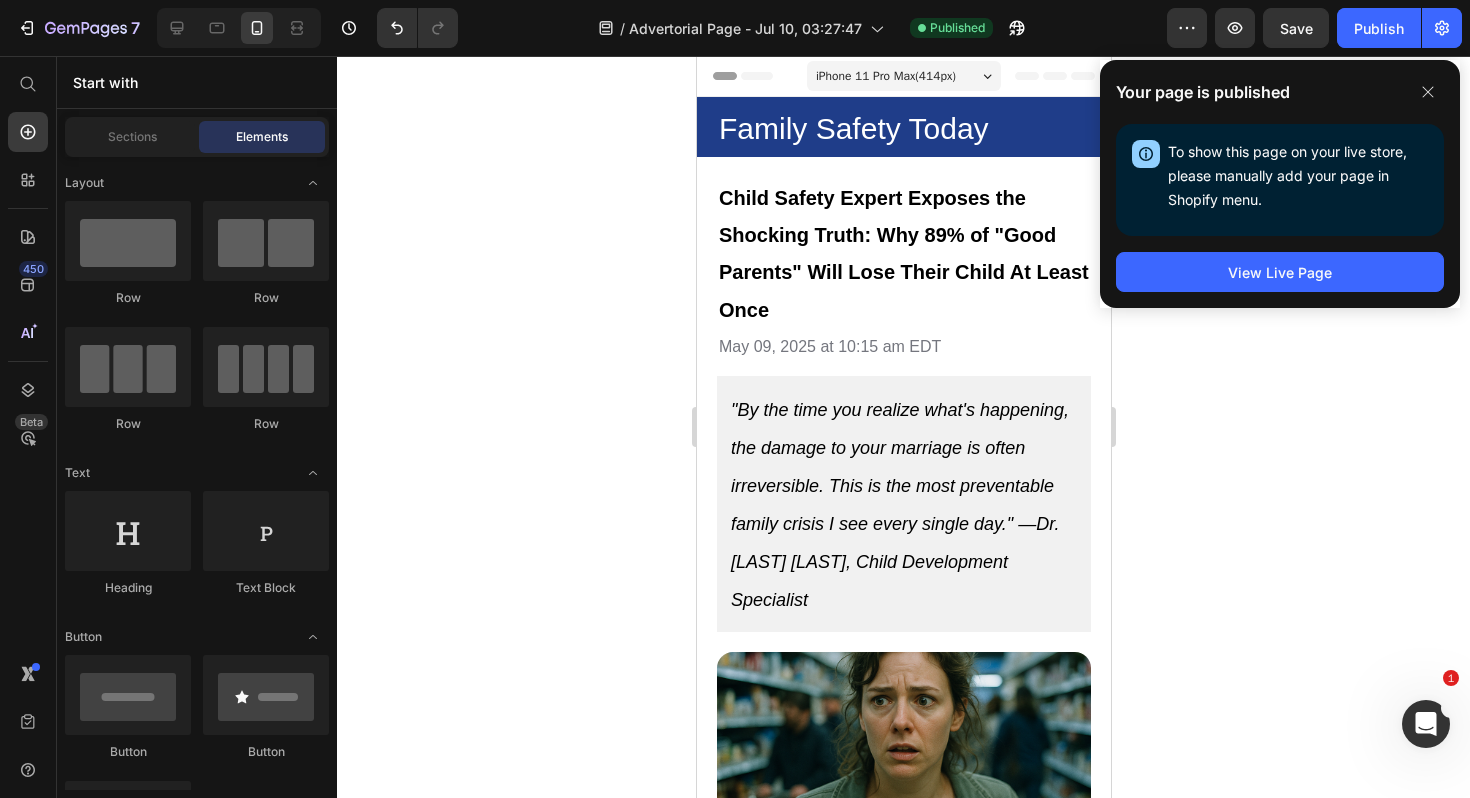 click 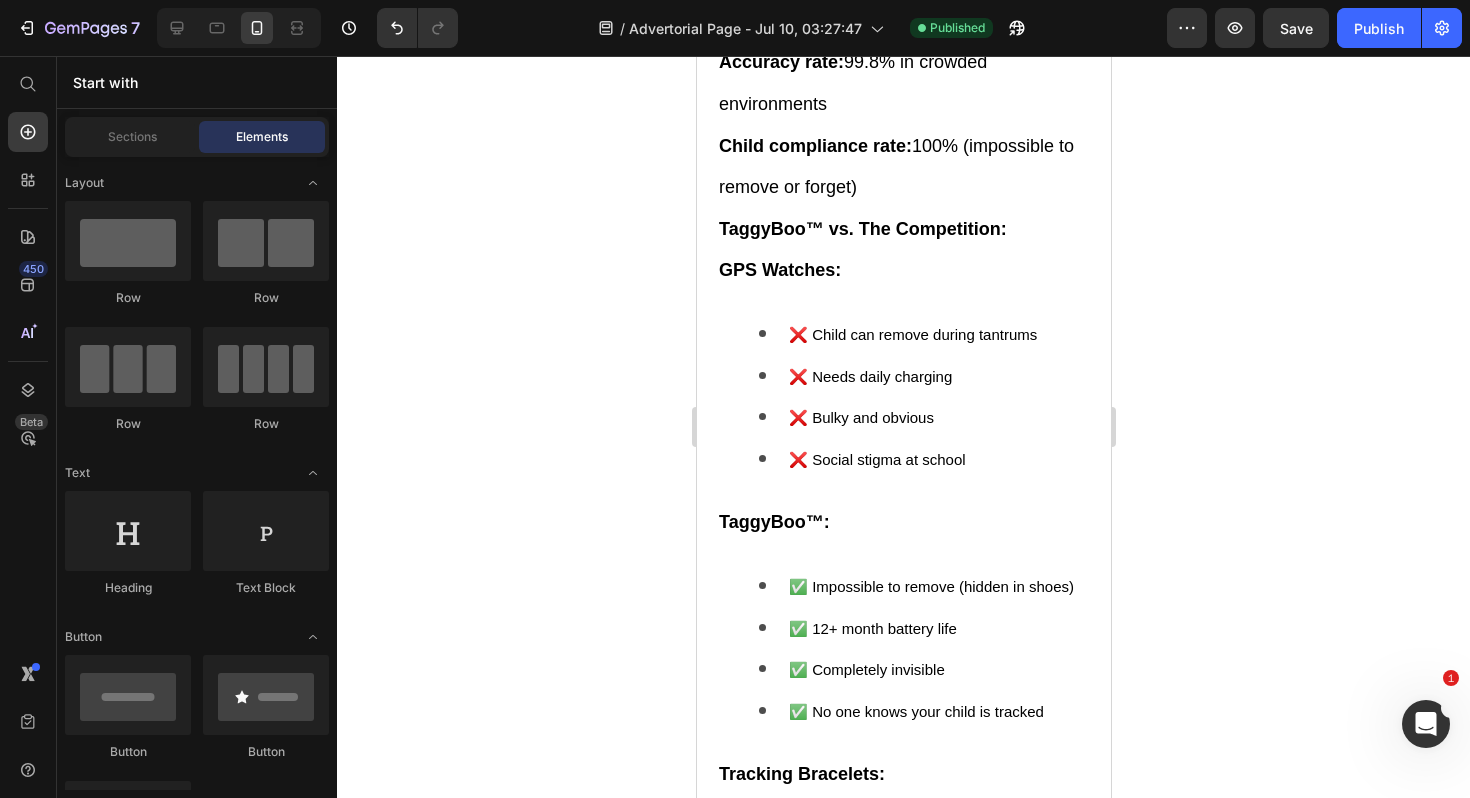 scroll, scrollTop: 12617, scrollLeft: 0, axis: vertical 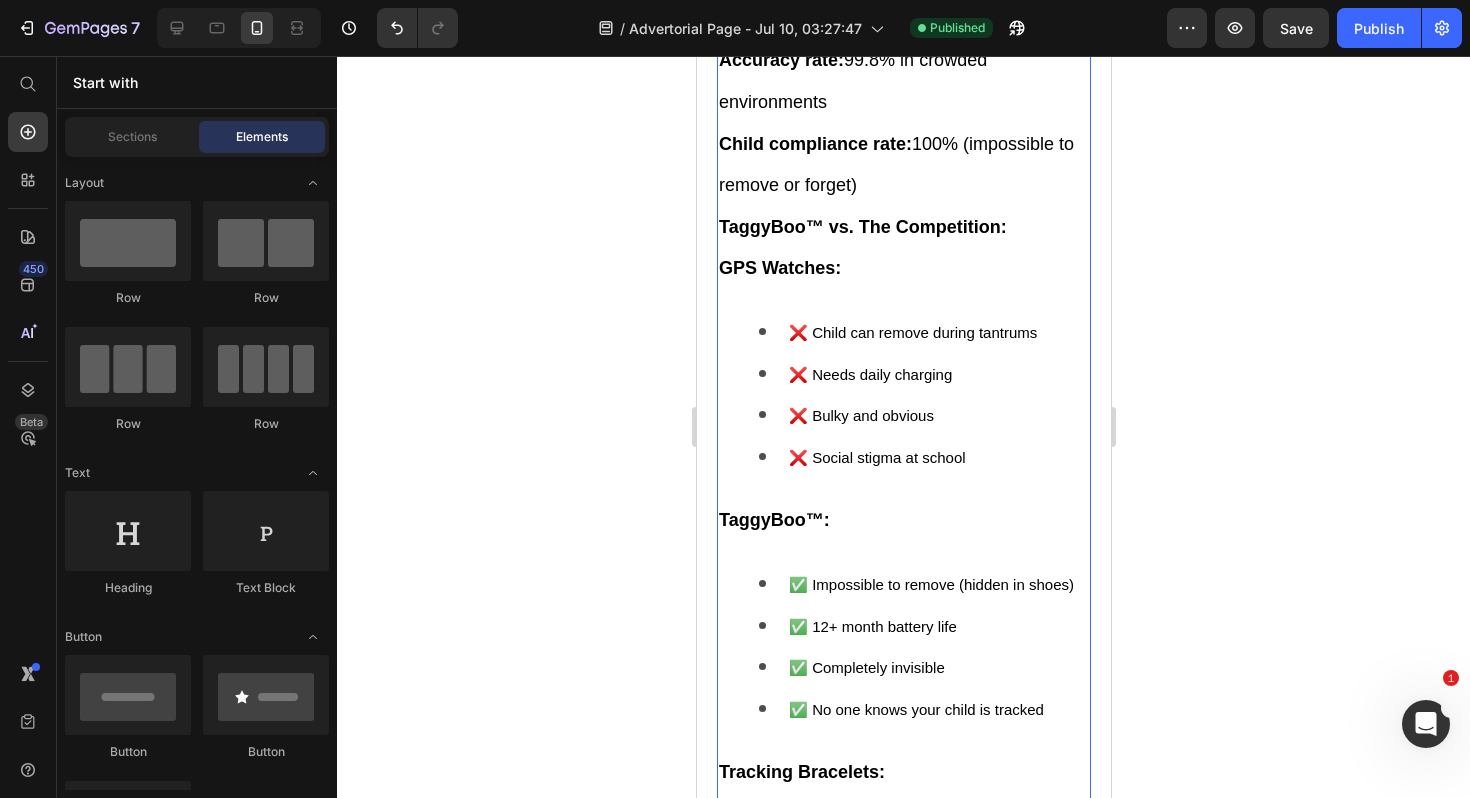click on "TaggyBoo™ vs. The Competition:" at bounding box center [903, 227] 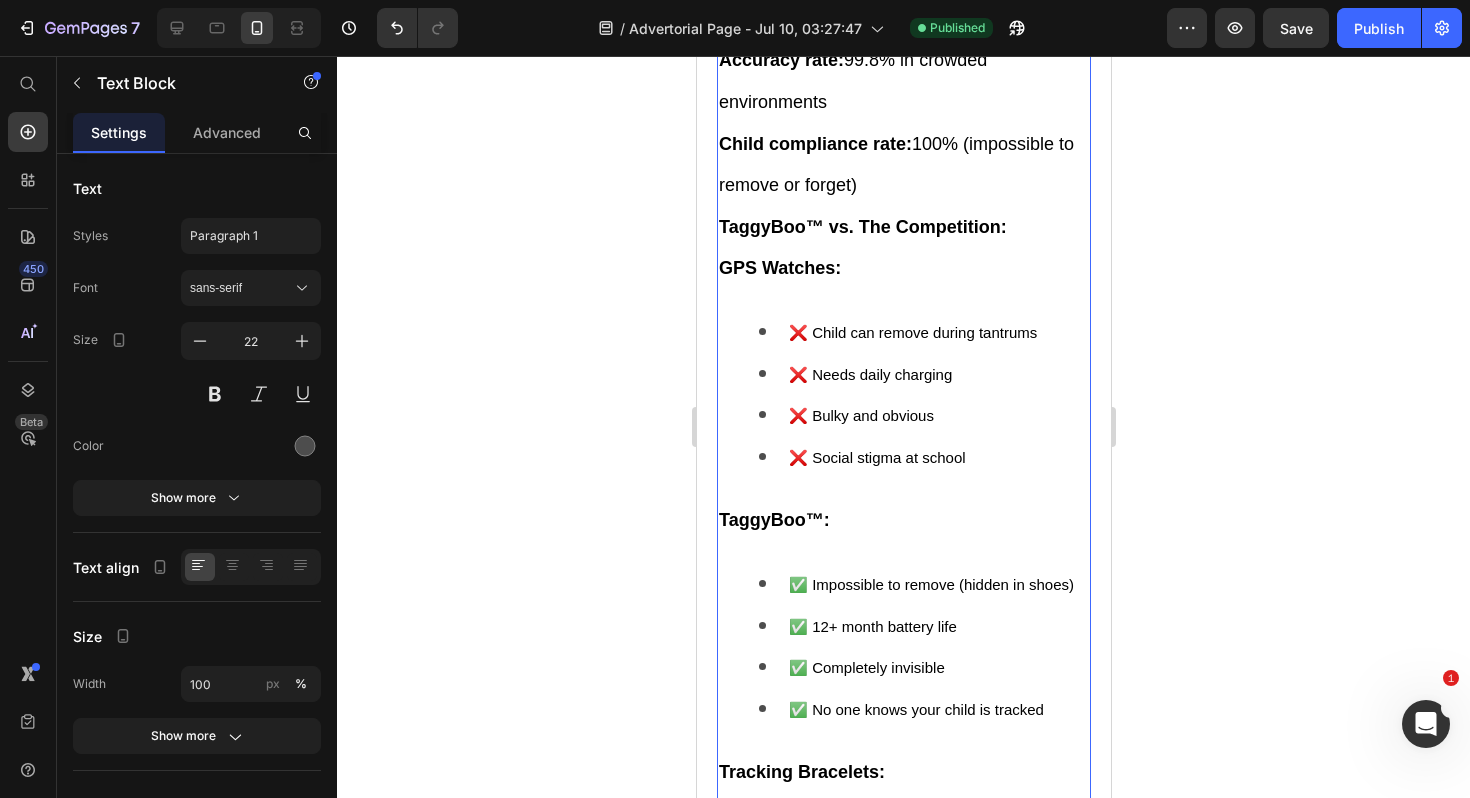 click on "TaggyBoo™ vs. The Competition:" at bounding box center (903, 227) 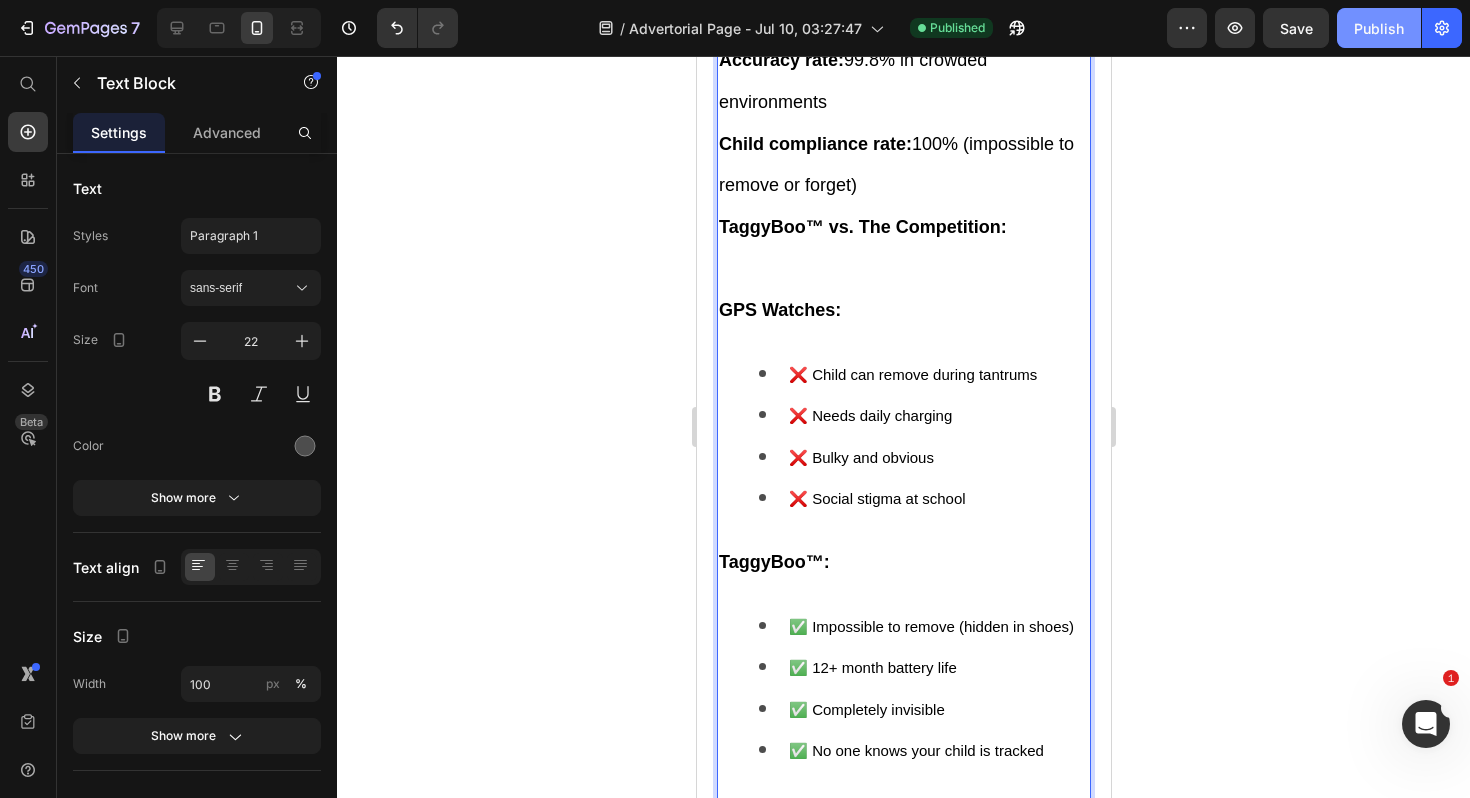 click on "Publish" at bounding box center [1379, 28] 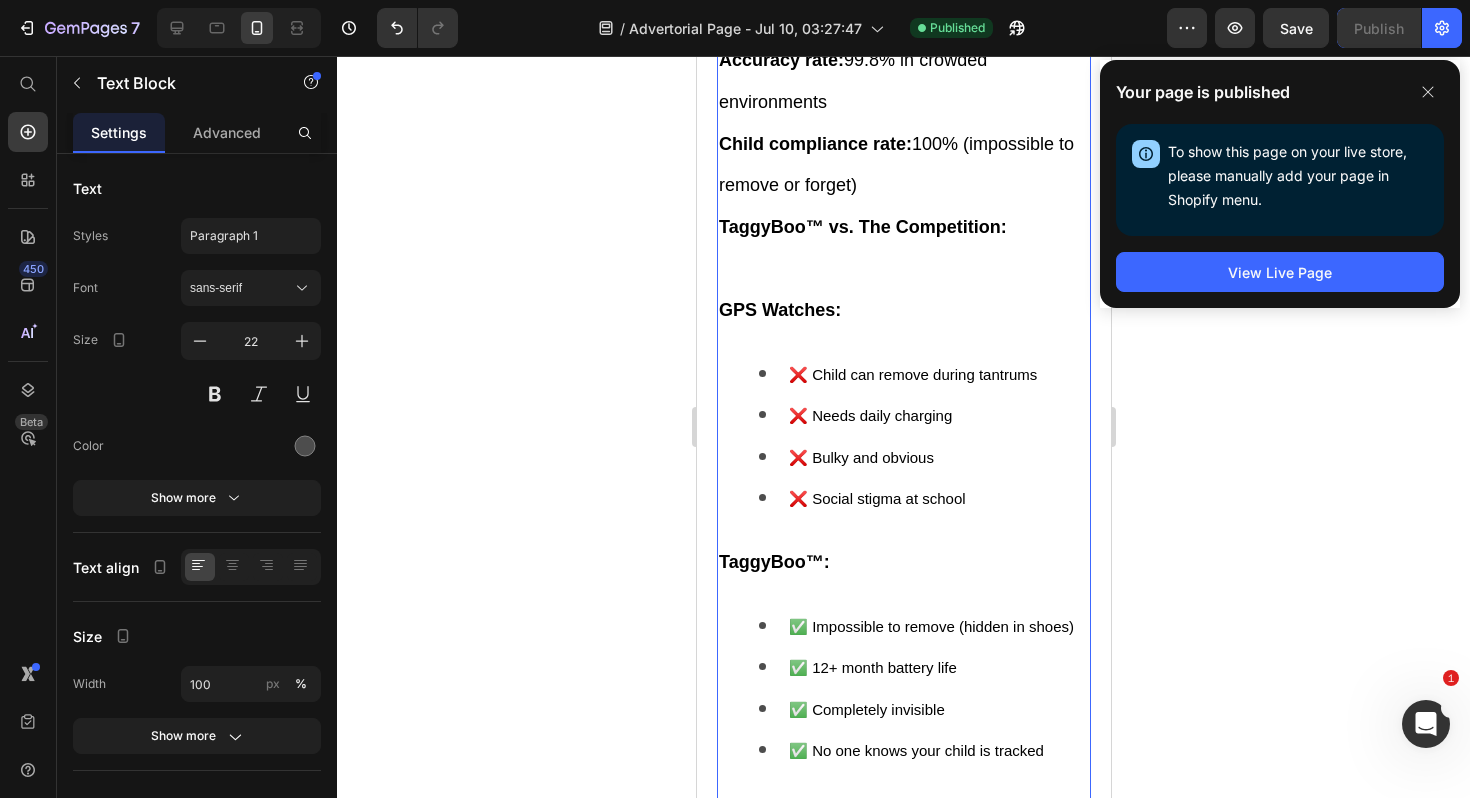 click 